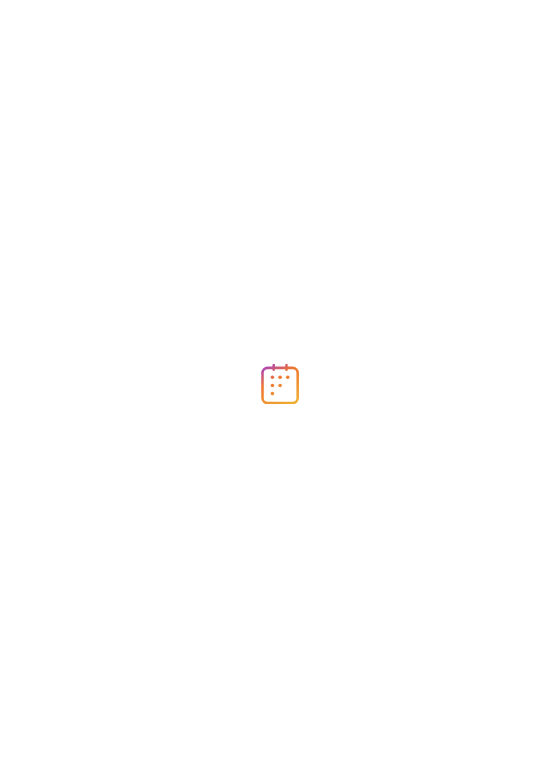 scroll, scrollTop: 0, scrollLeft: 0, axis: both 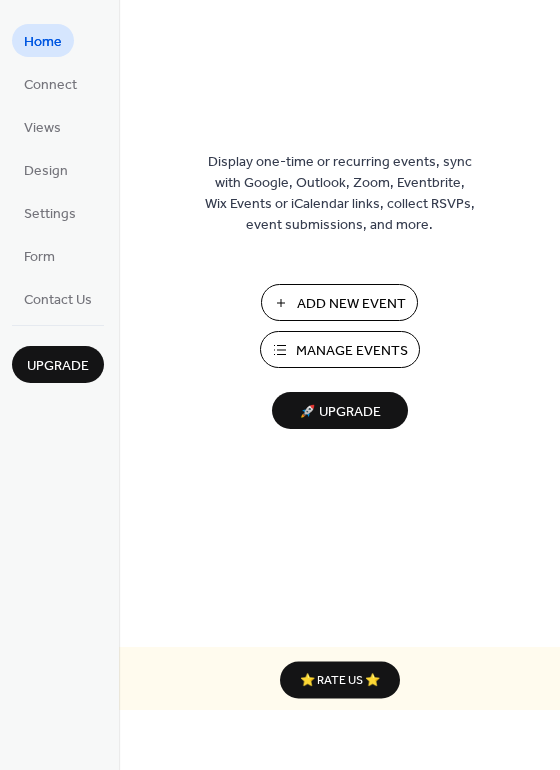 click on "Manage Events" at bounding box center (340, 349) 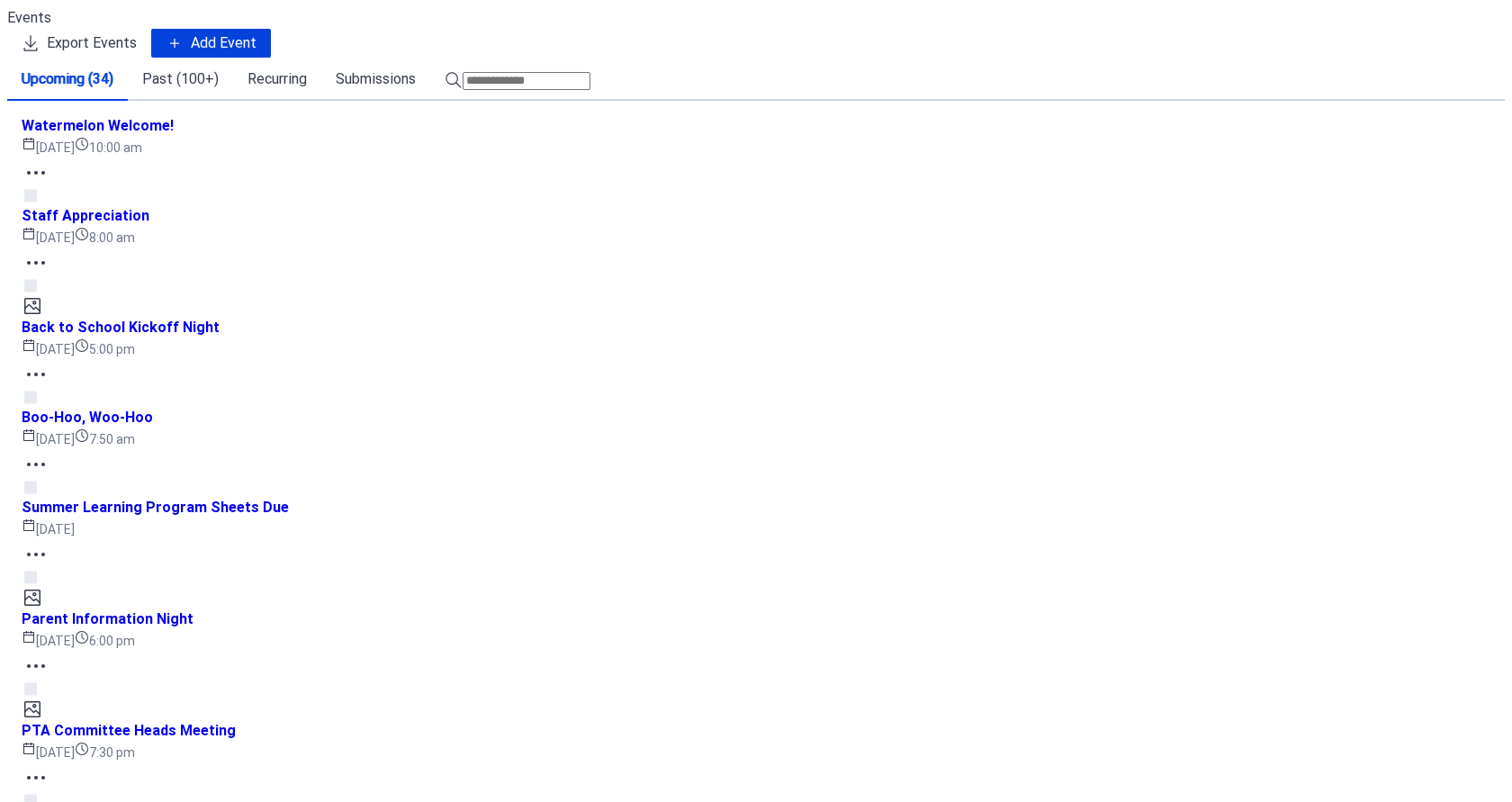 scroll, scrollTop: 0, scrollLeft: 0, axis: both 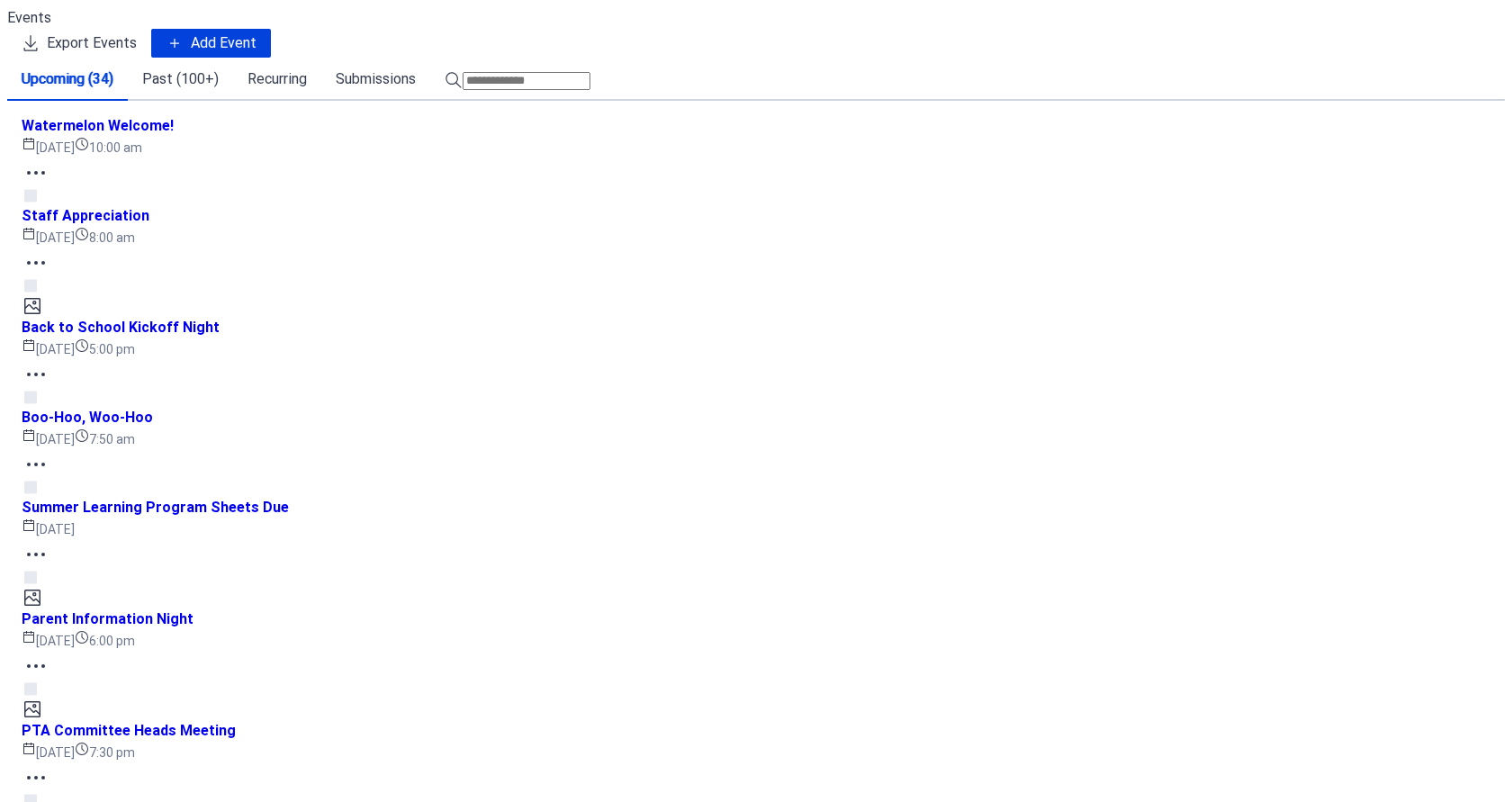 click on "Add Event" at bounding box center (223, 43) 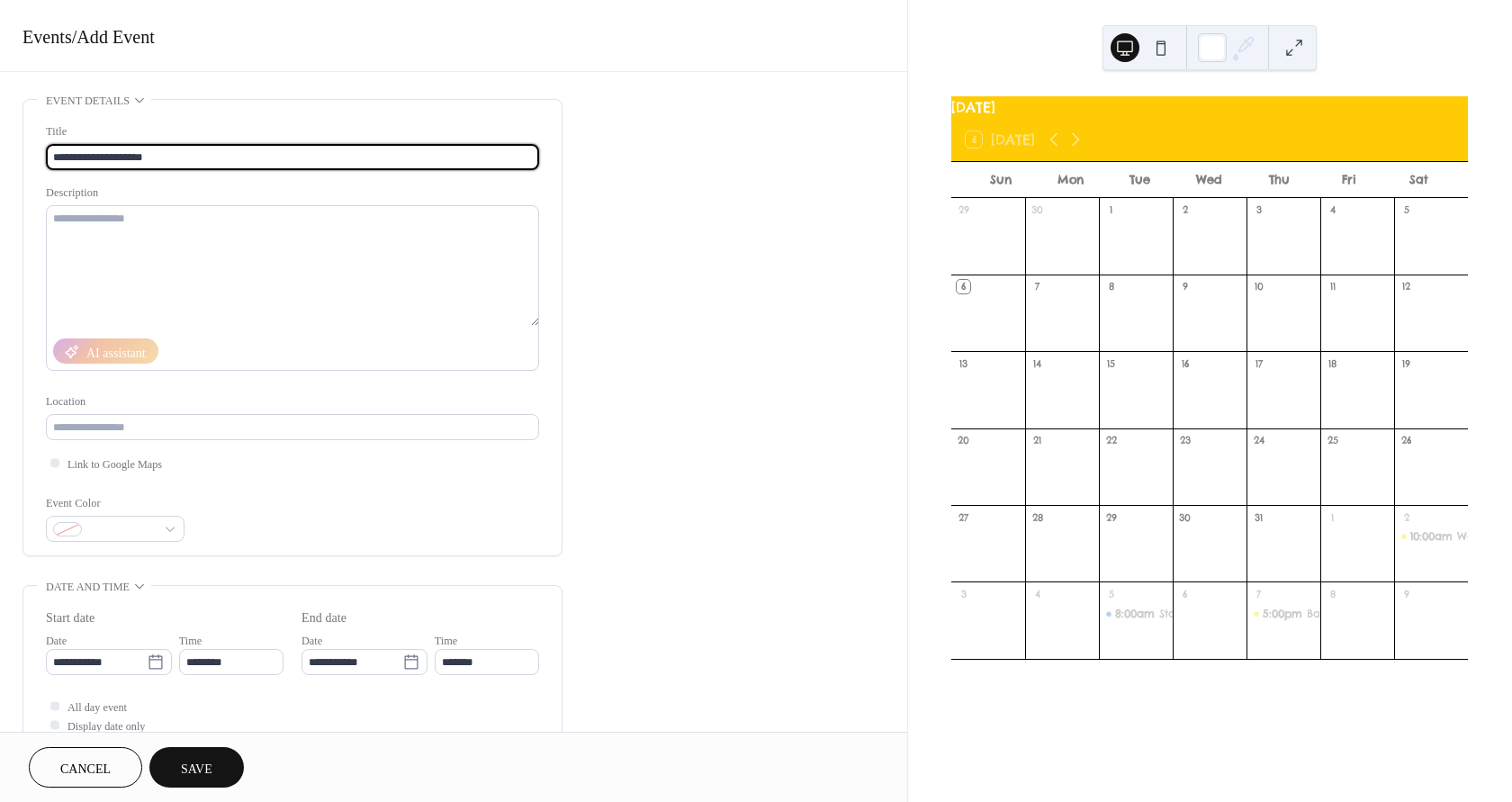 type on "**********" 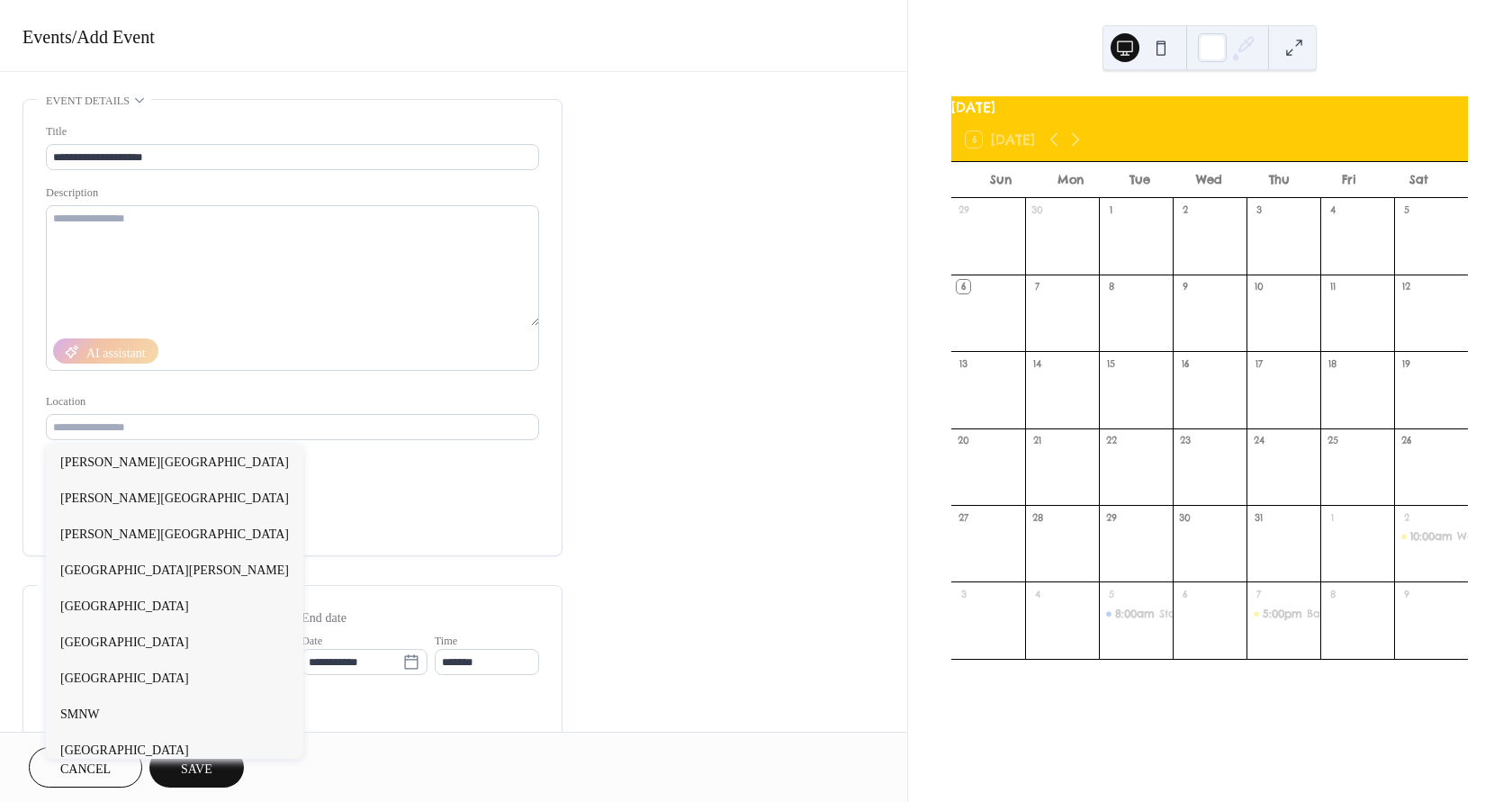 click on "Location" at bounding box center (291, 401) 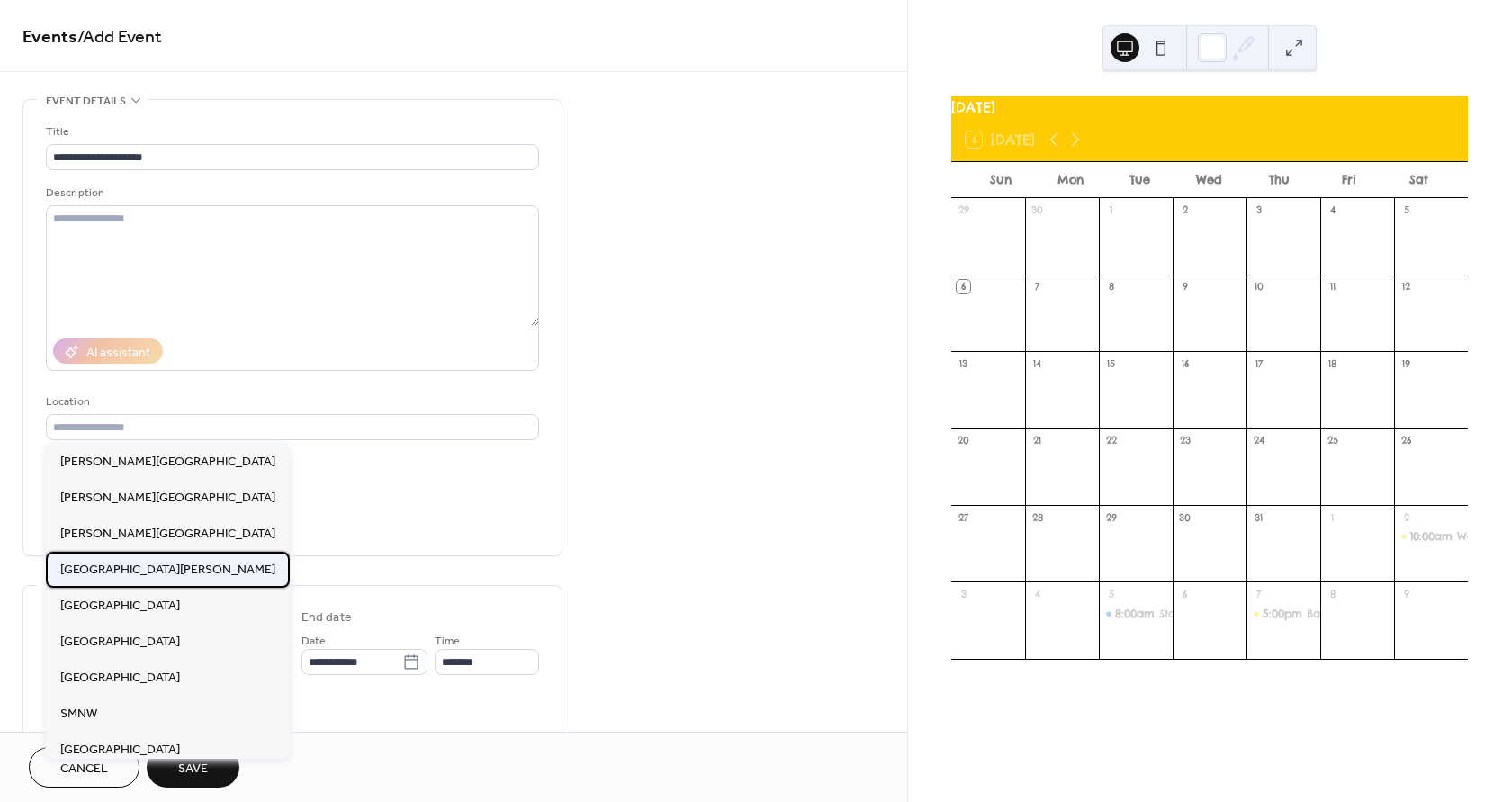 click on "[GEOGRAPHIC_DATA][PERSON_NAME]" at bounding box center (167, 570) 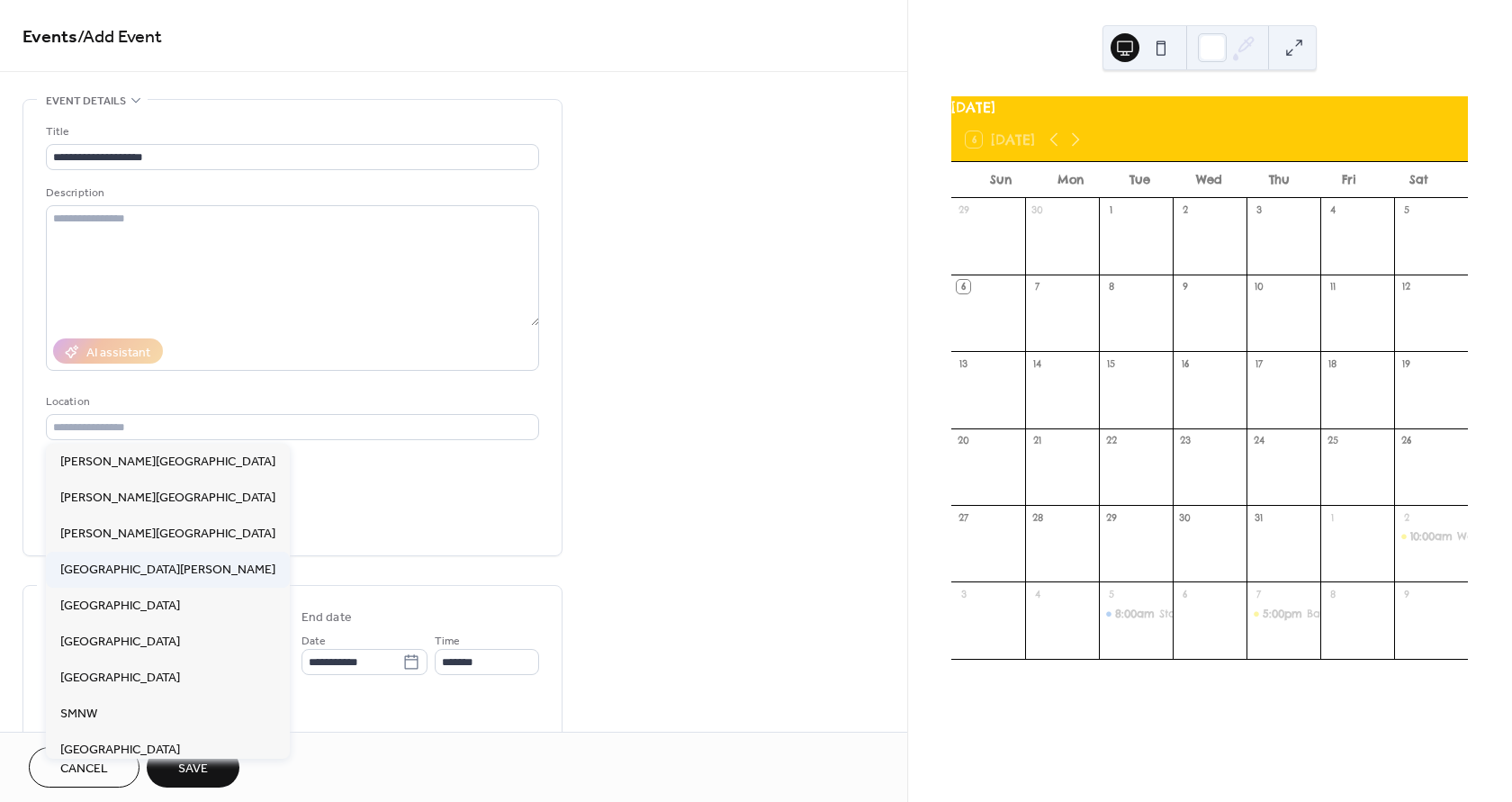 type on "**********" 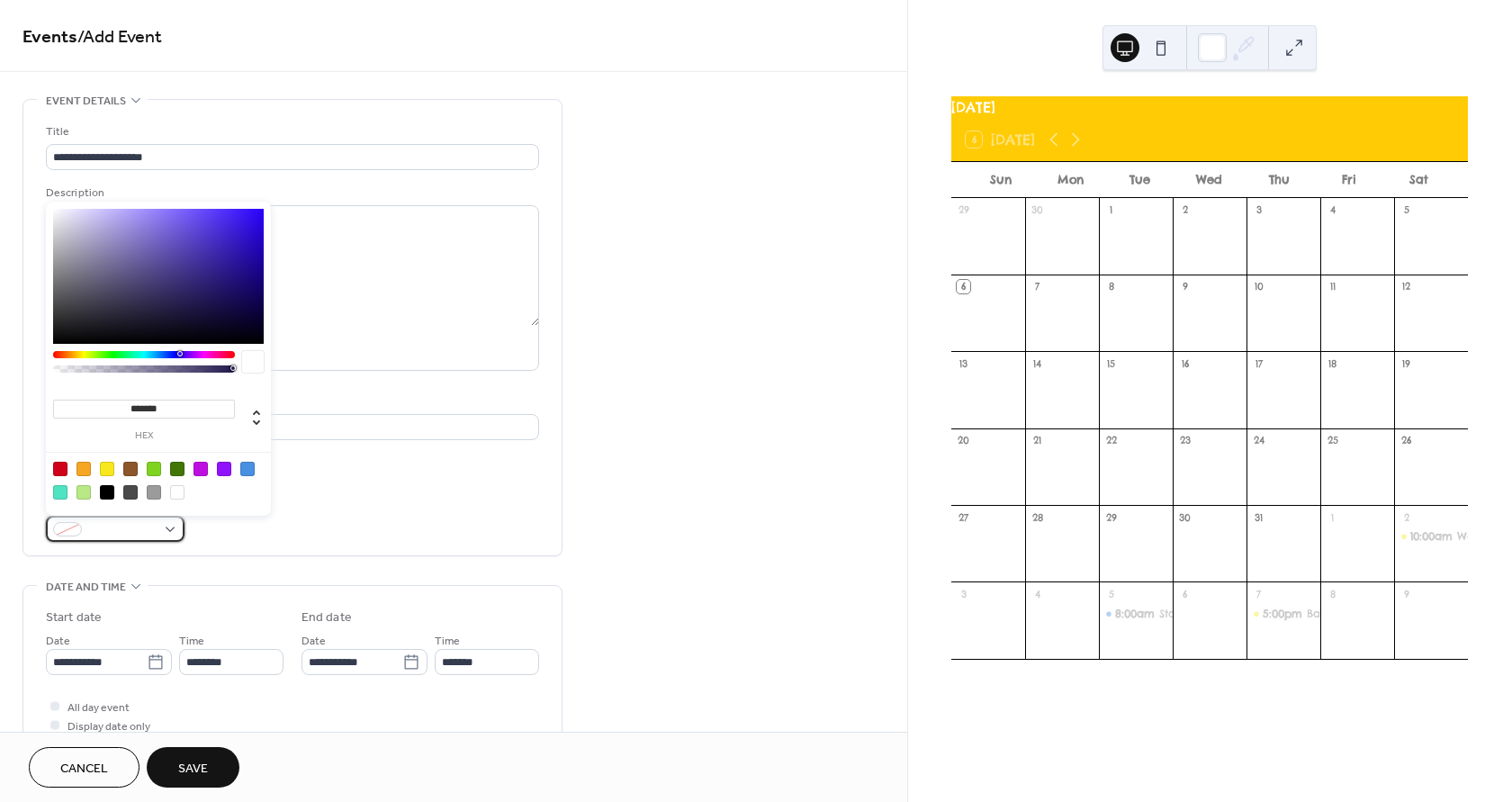 click at bounding box center (115, 528) 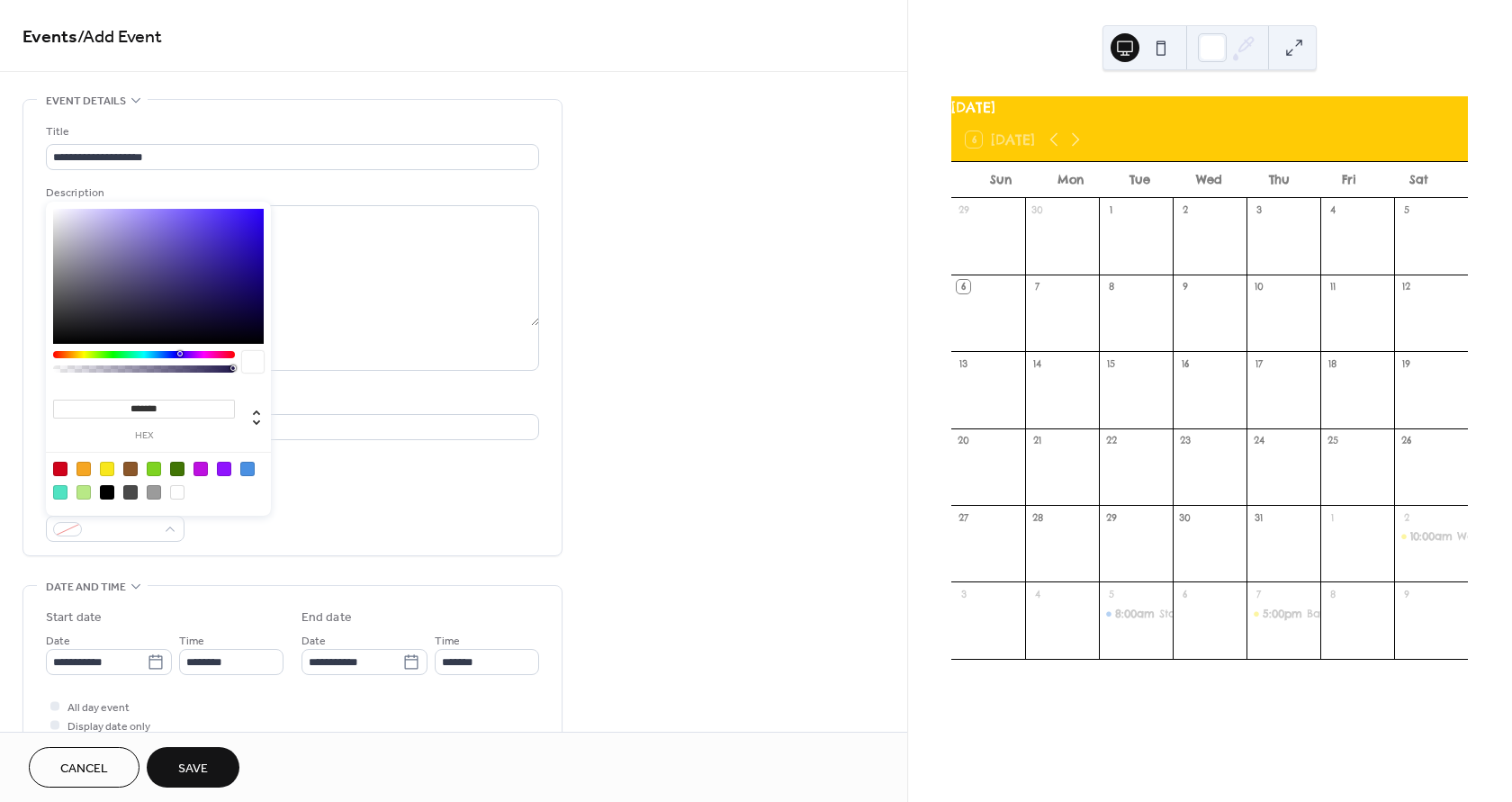 click at bounding box center [107, 469] 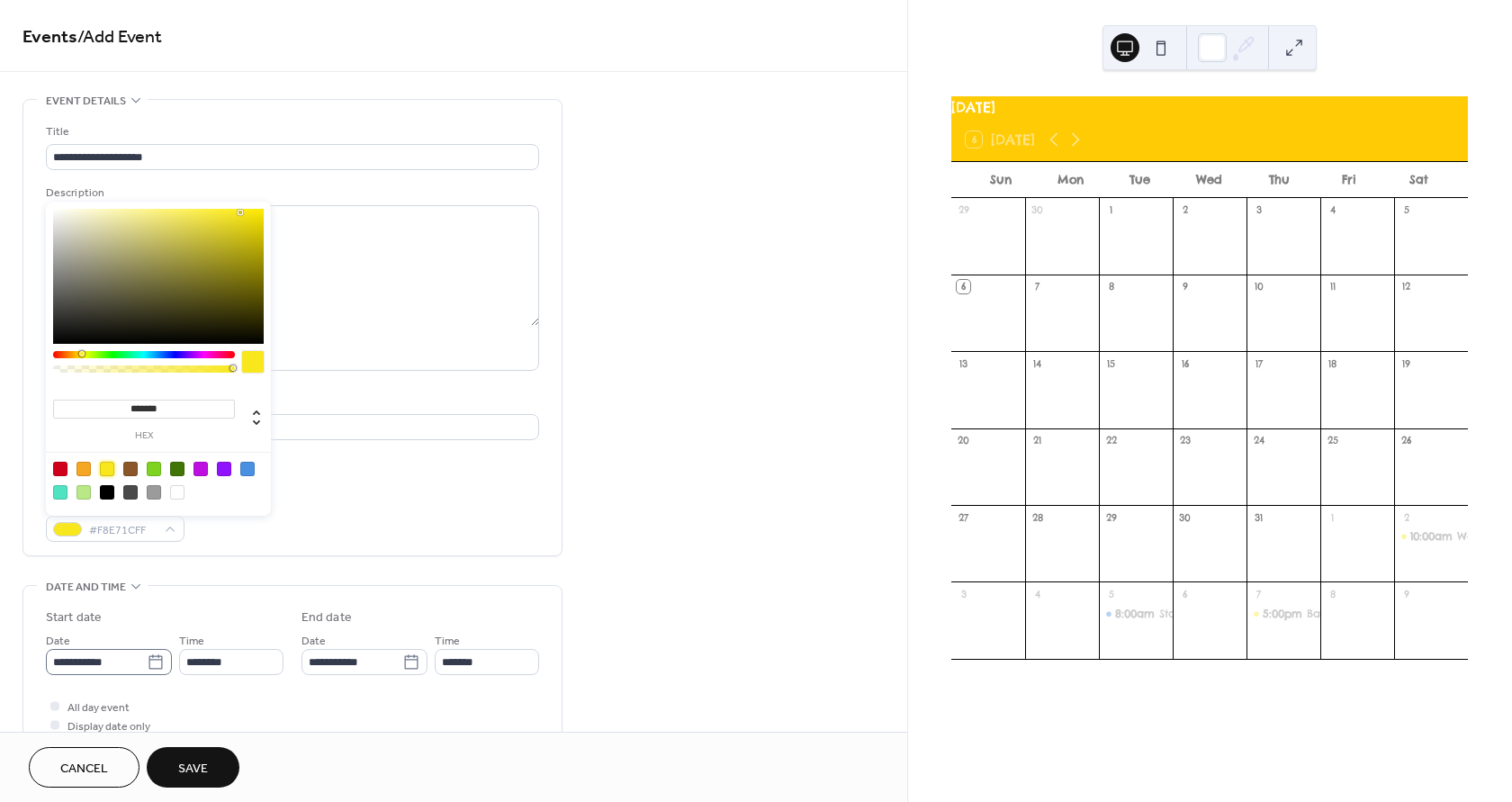 click 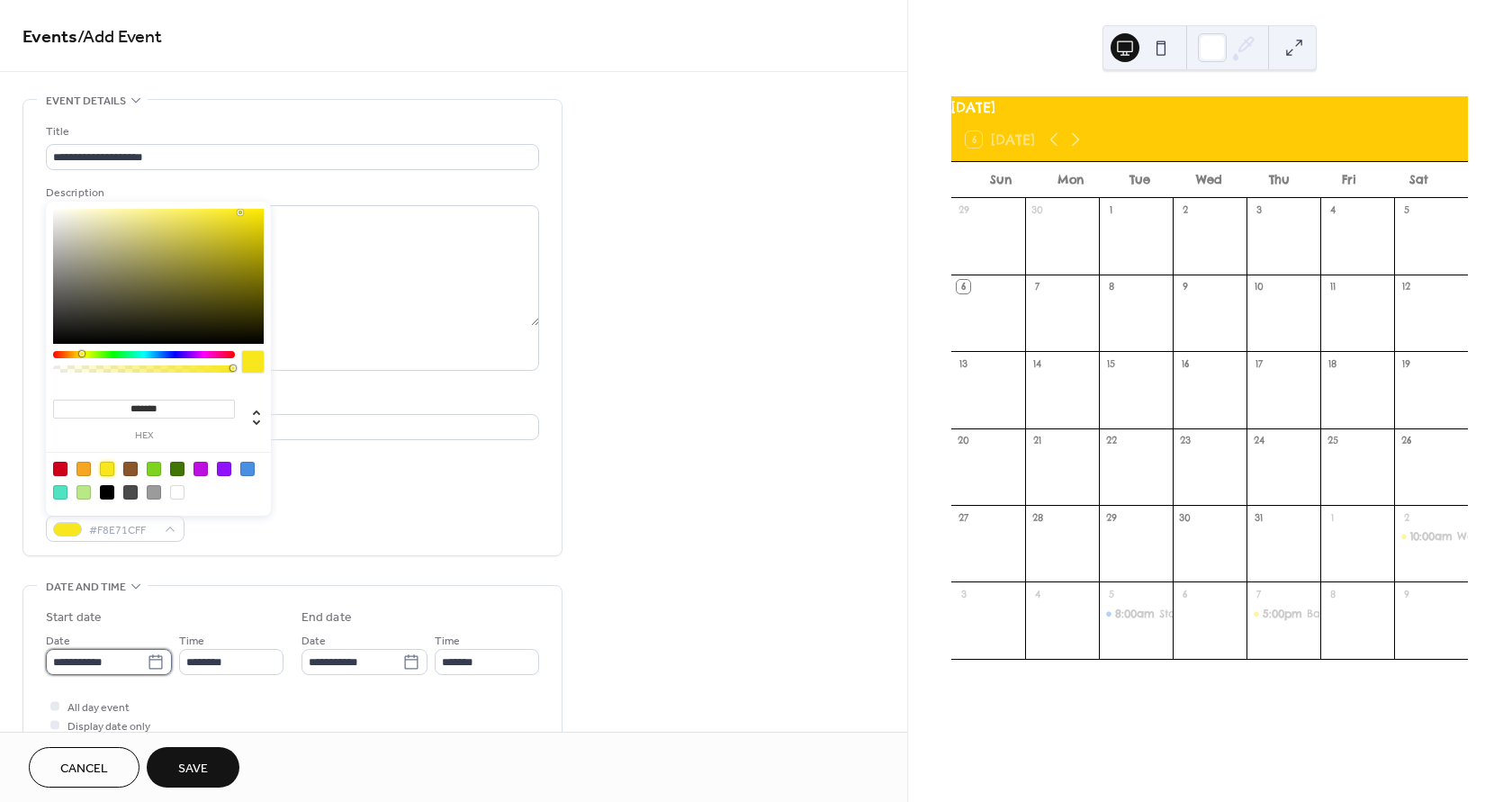 click on "**********" at bounding box center [96, 662] 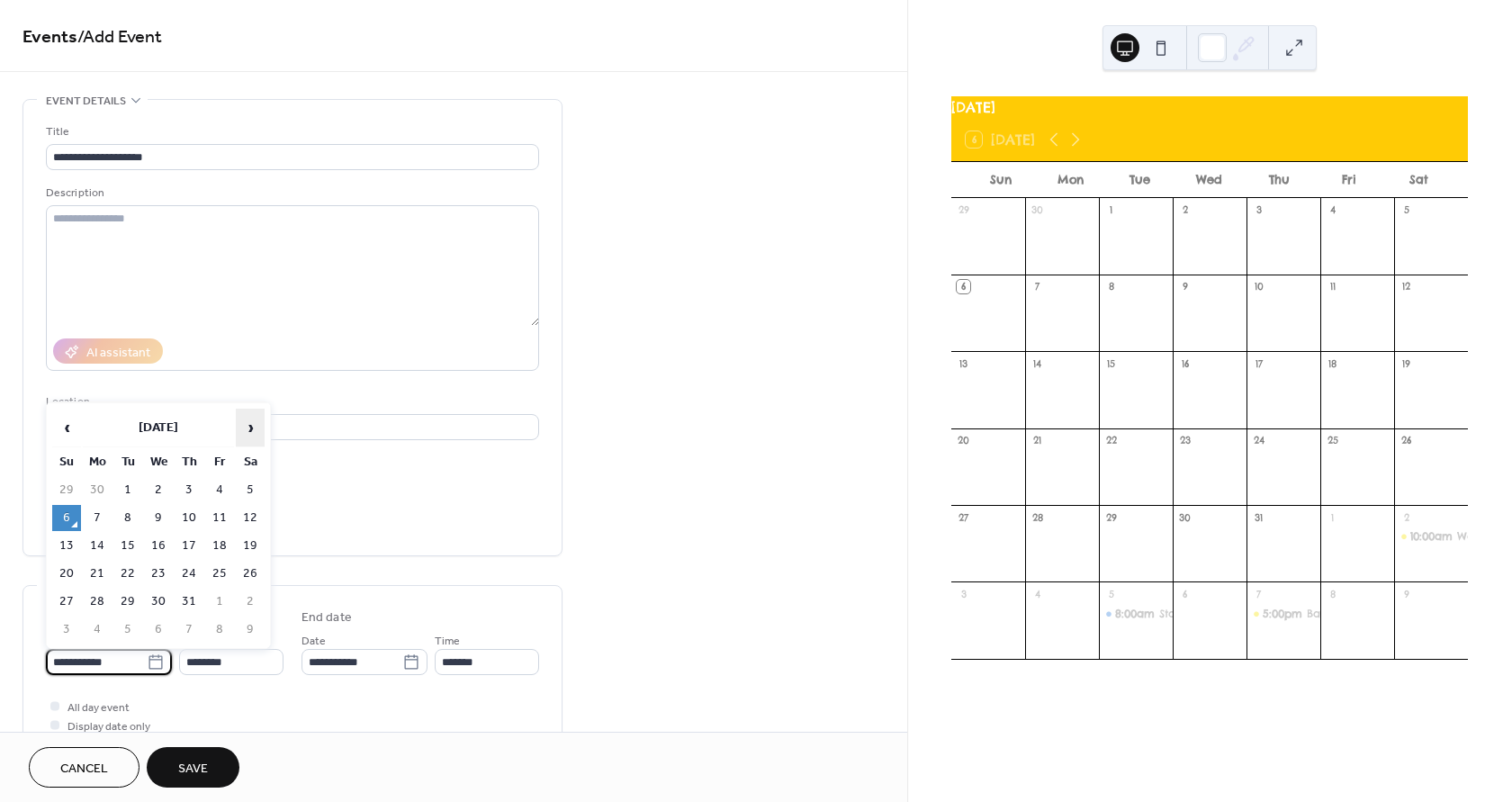 click on "›" at bounding box center [250, 428] 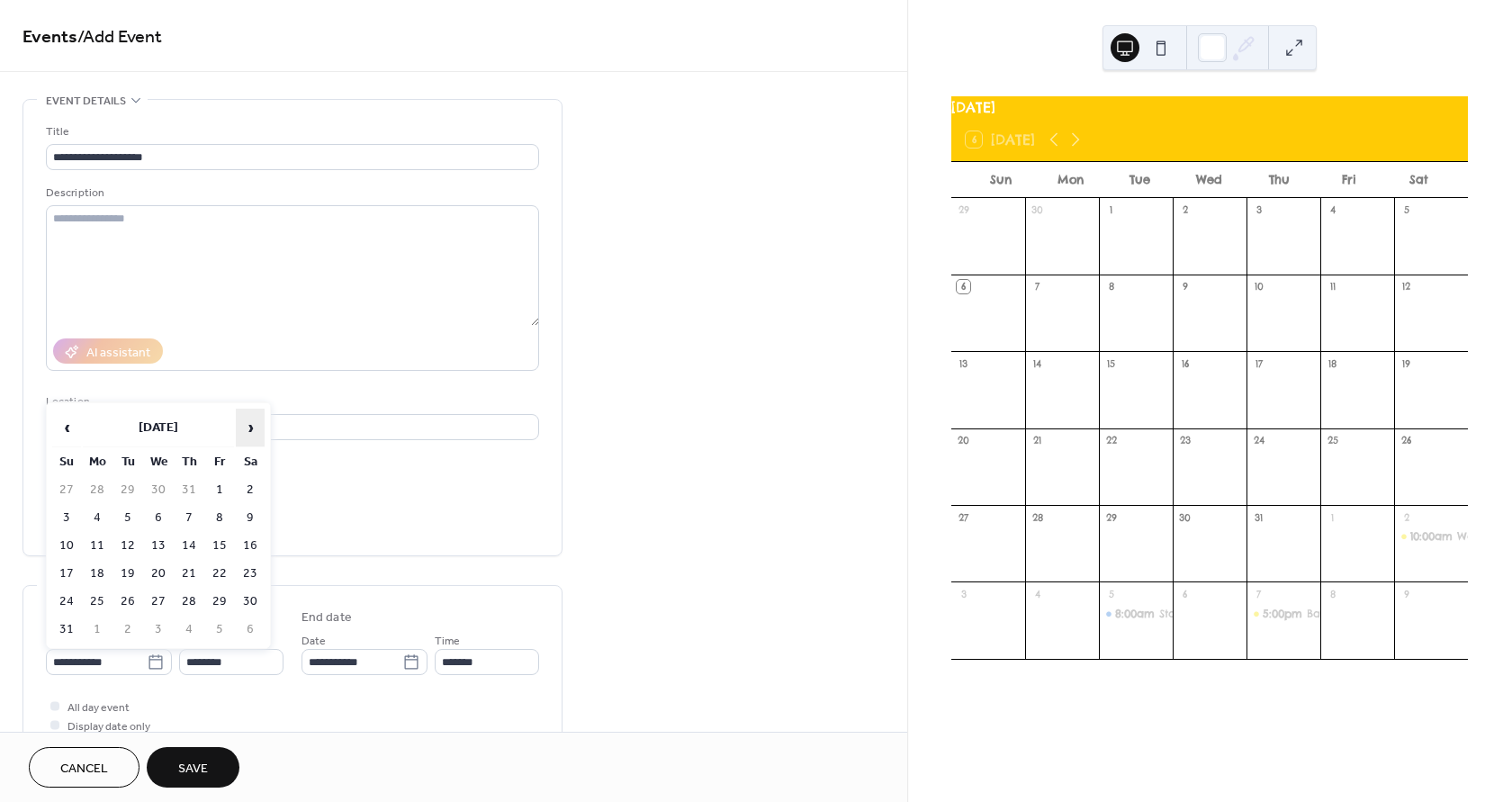 click on "›" at bounding box center [250, 428] 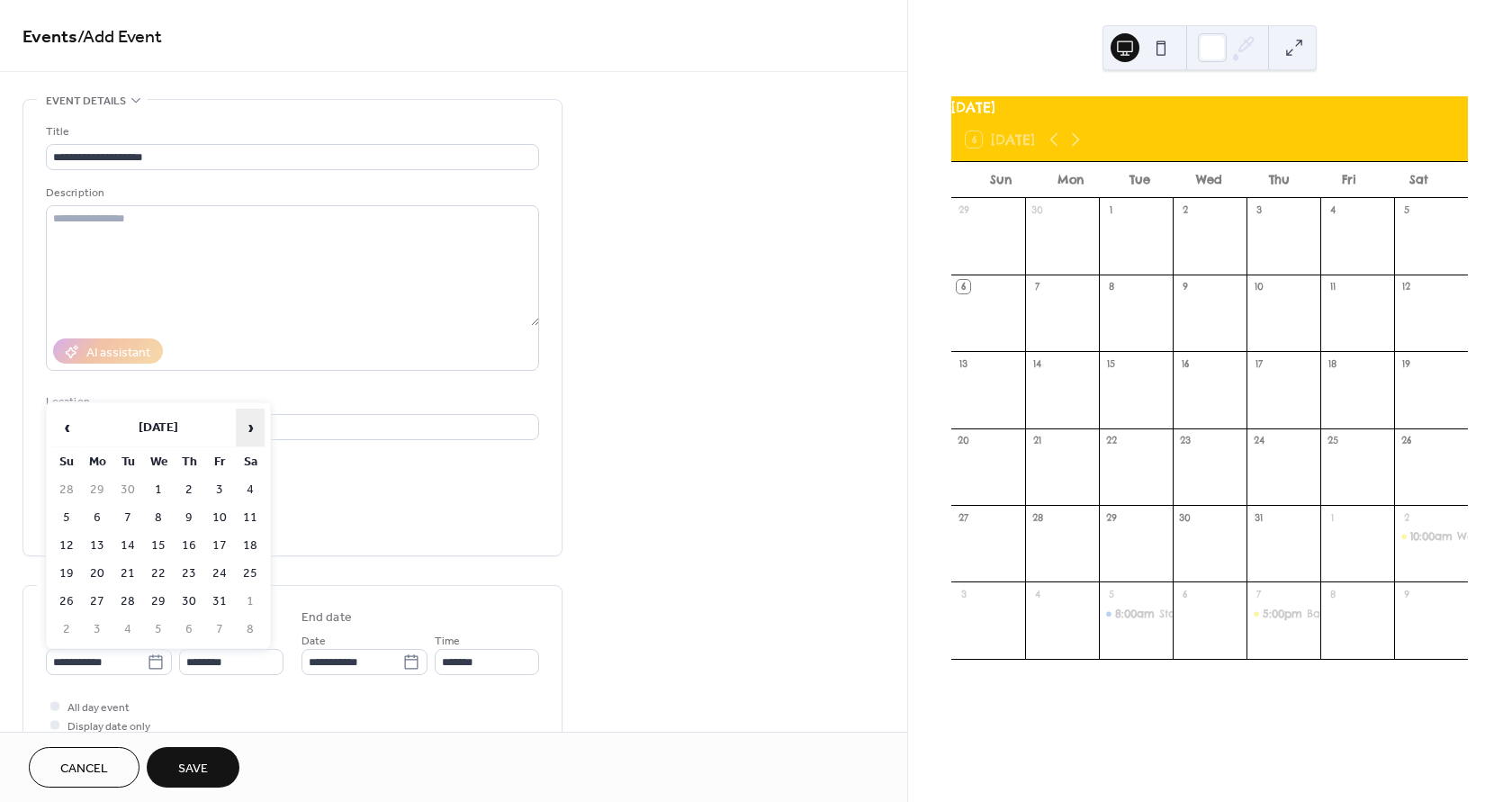 click on "›" at bounding box center [250, 428] 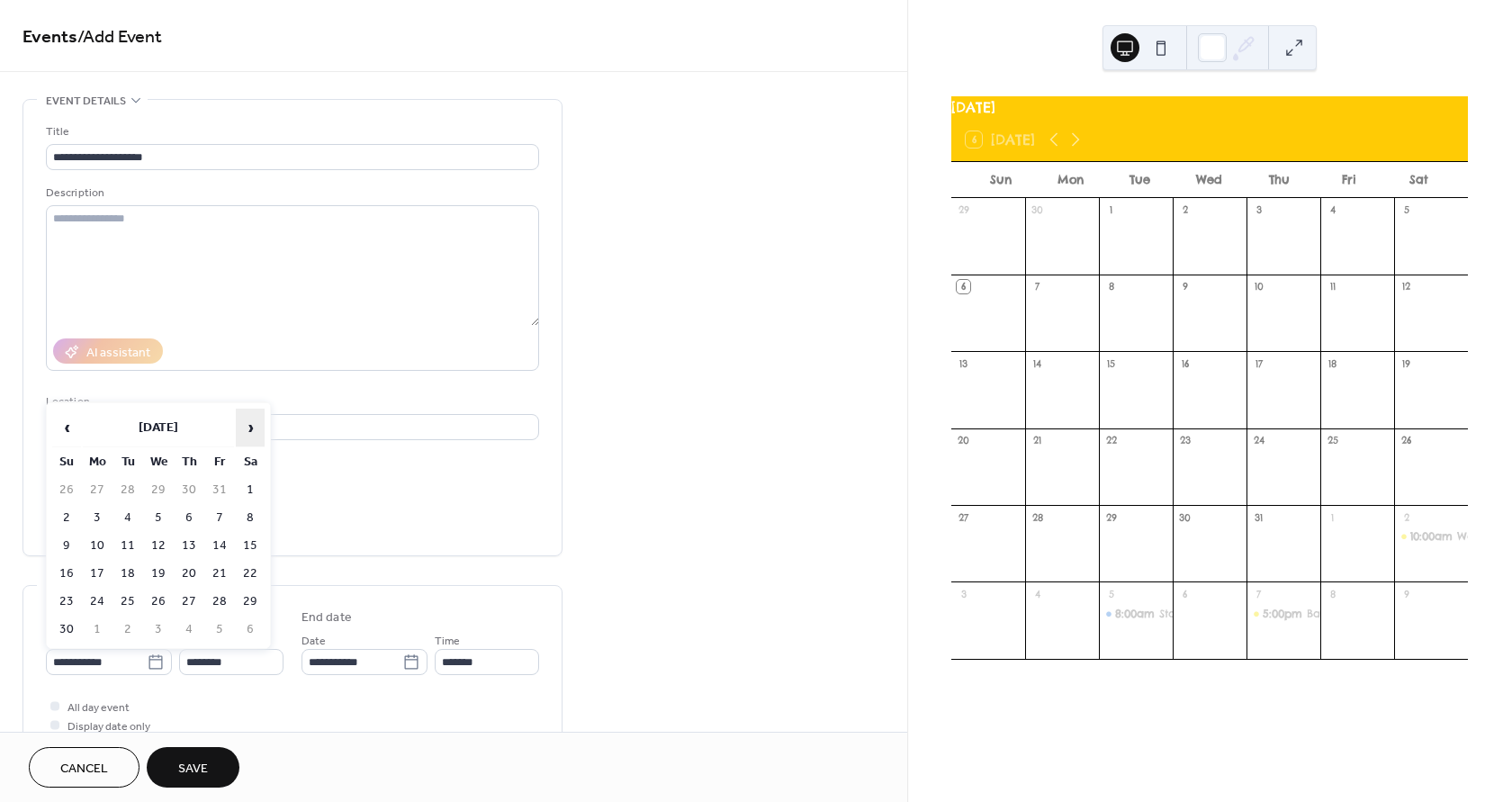 click on "›" at bounding box center [250, 428] 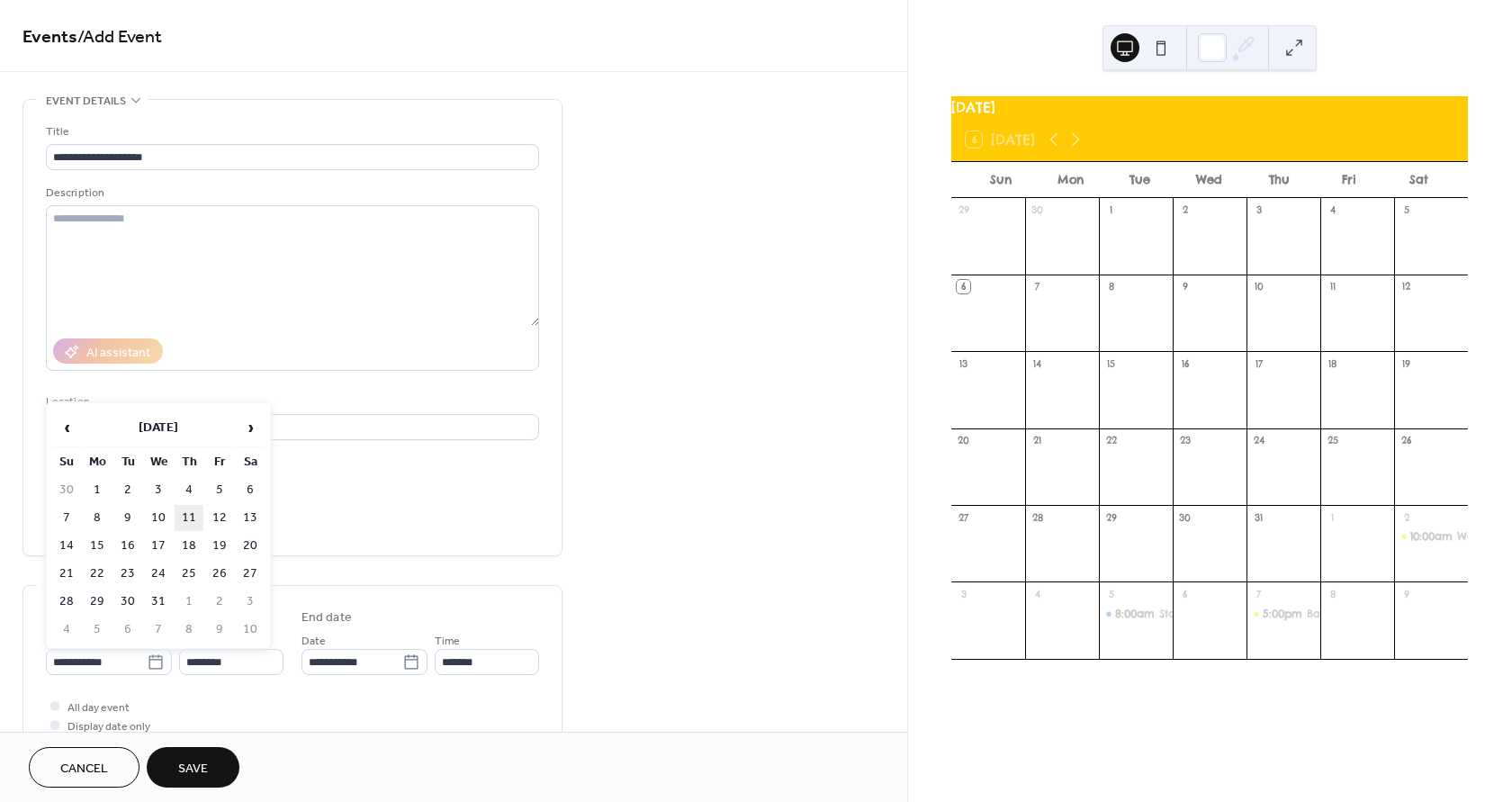click on "11" at bounding box center [189, 518] 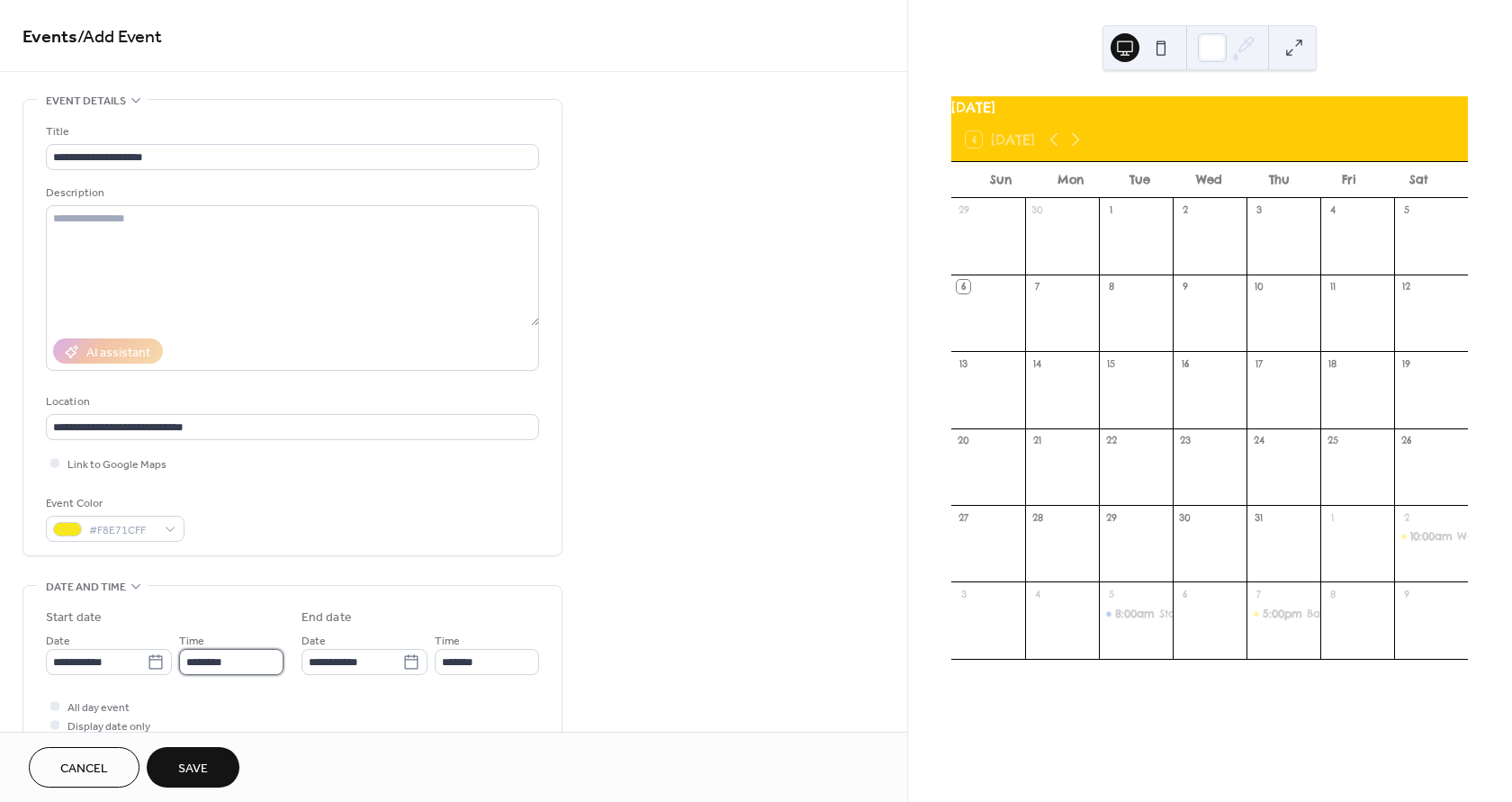 click on "********" at bounding box center (231, 662) 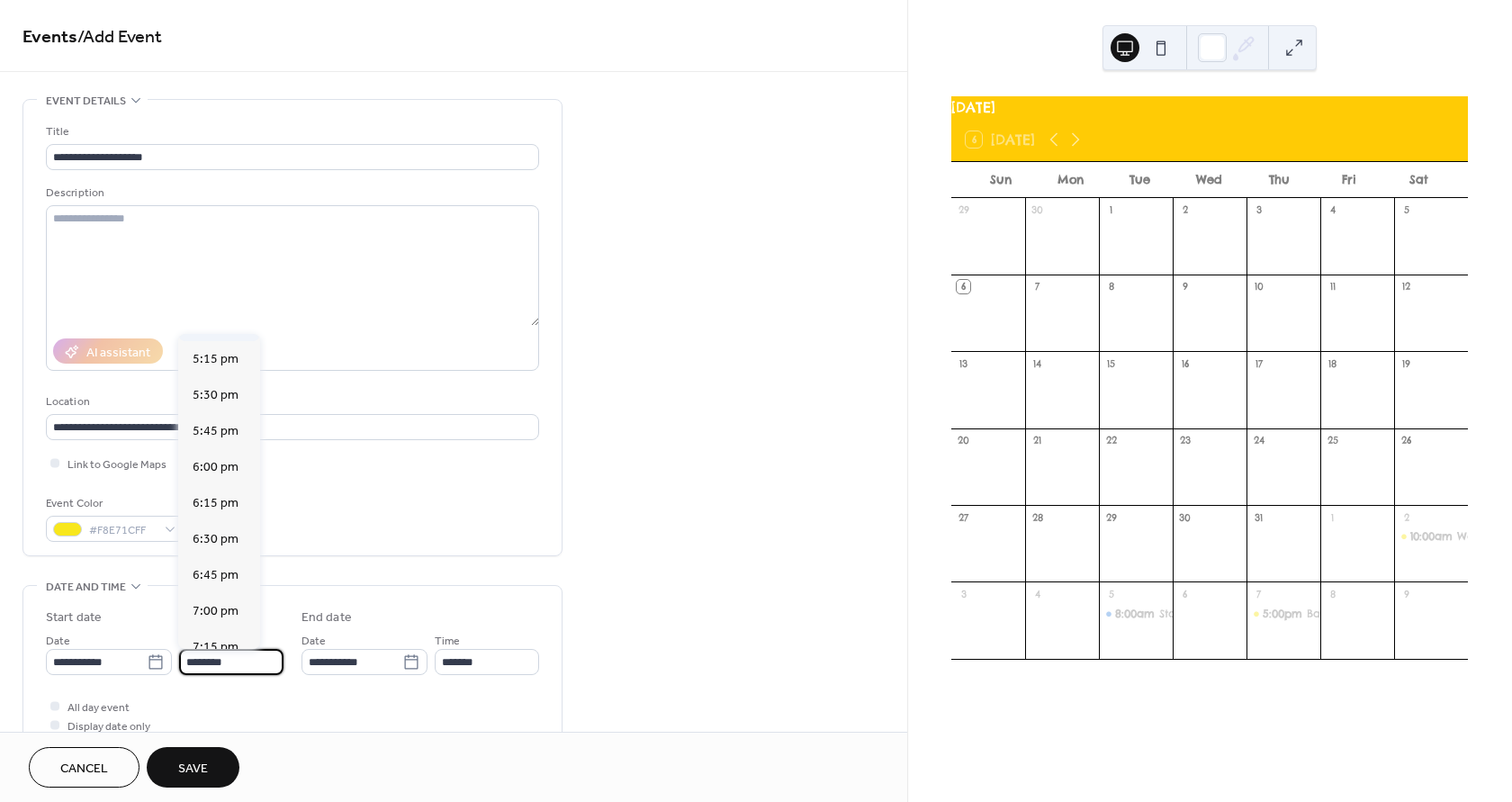 scroll, scrollTop: 2492, scrollLeft: 0, axis: vertical 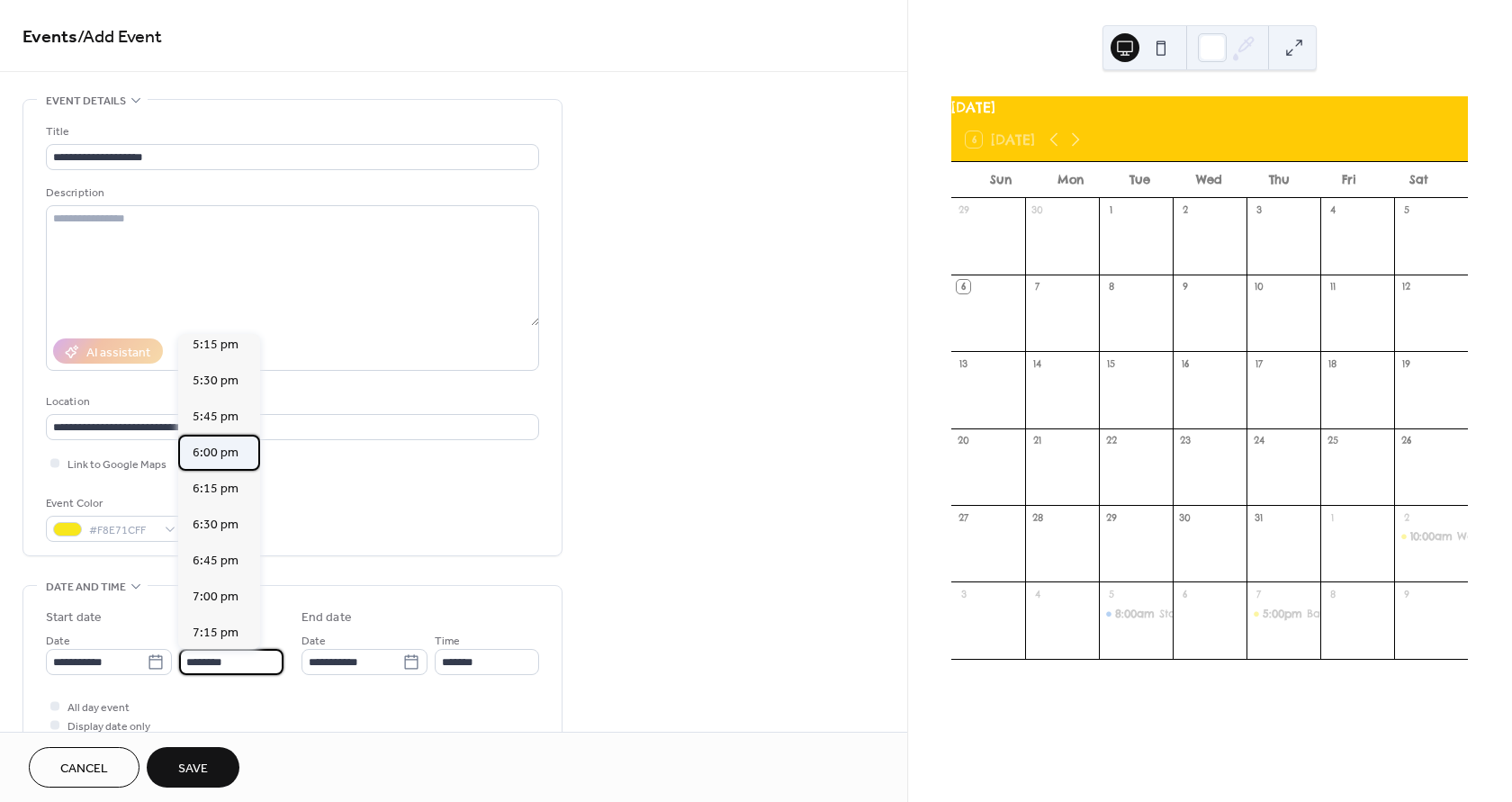 click on "6:00 pm" at bounding box center (215, 453) 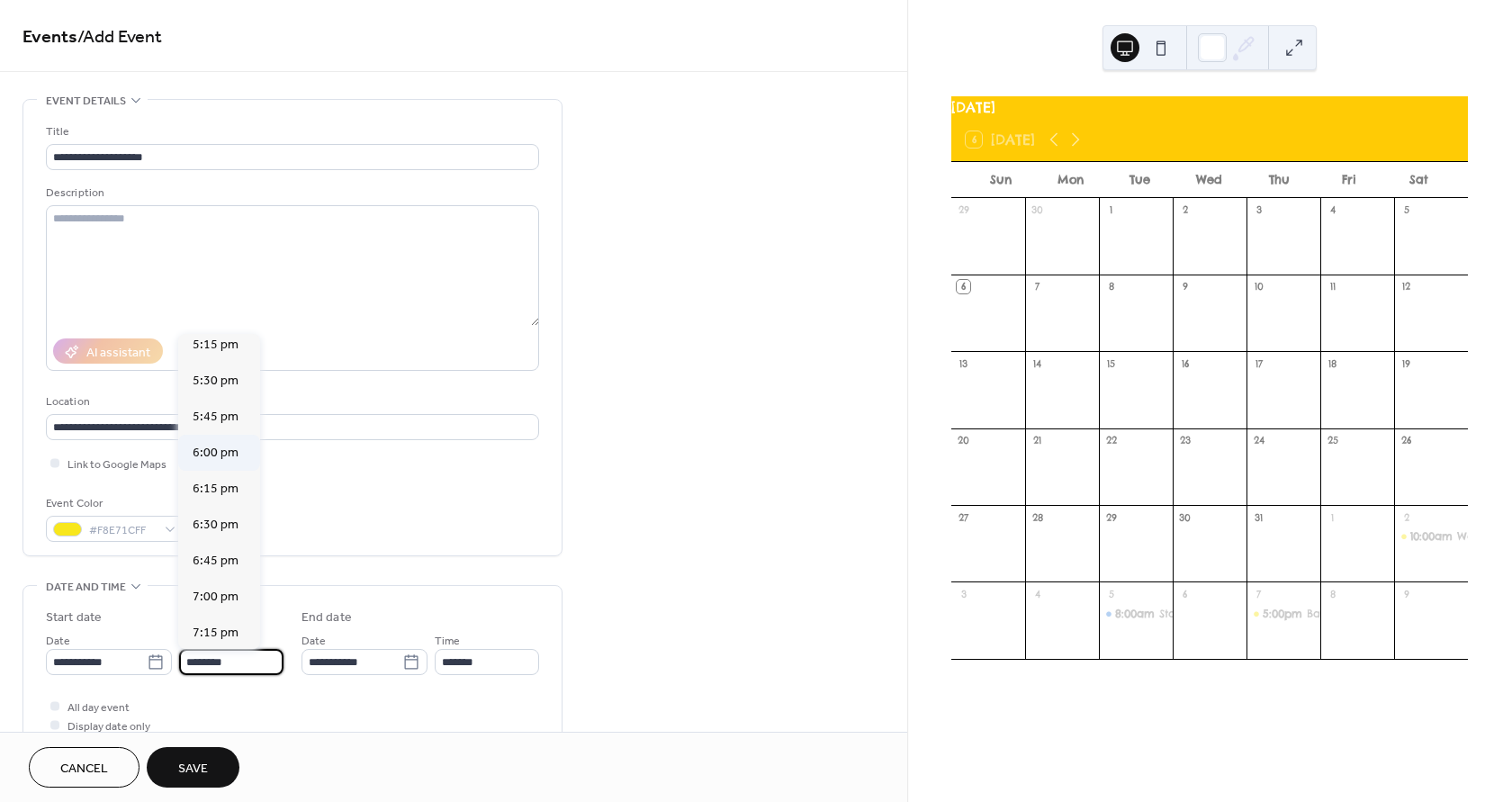 type on "*******" 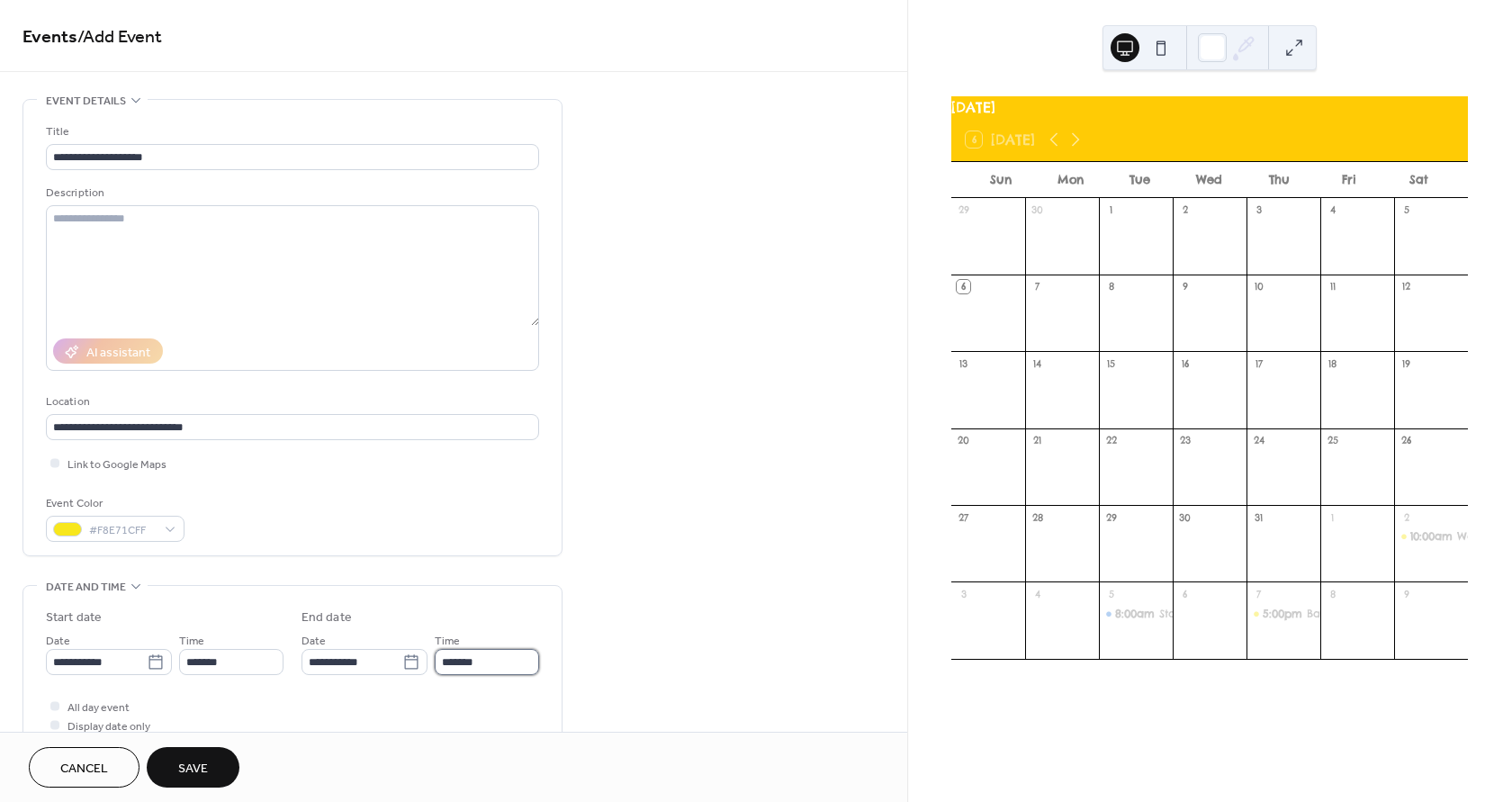 click on "*******" at bounding box center [487, 662] 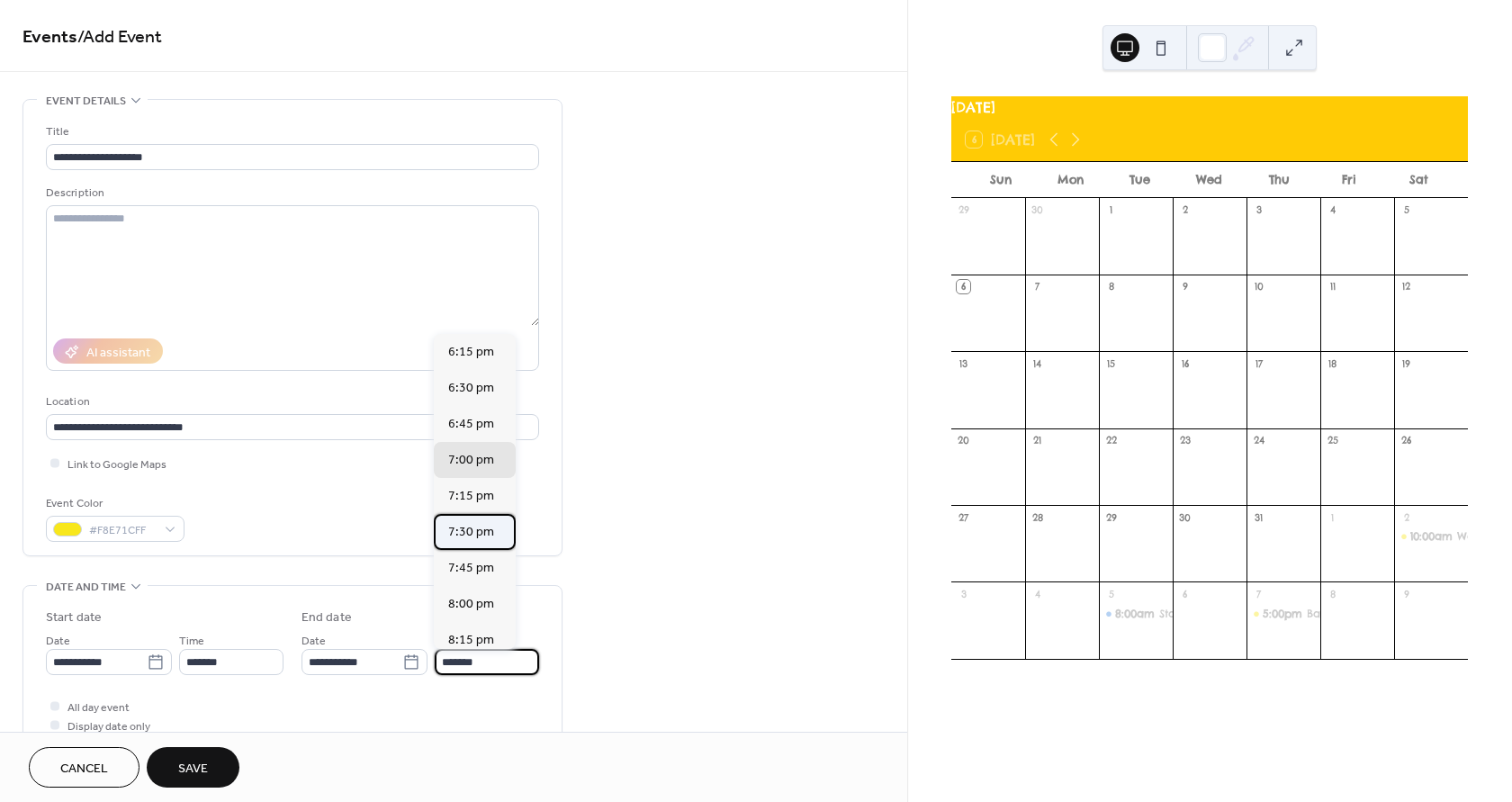 click on "7:30 pm" at bounding box center [474, 532] 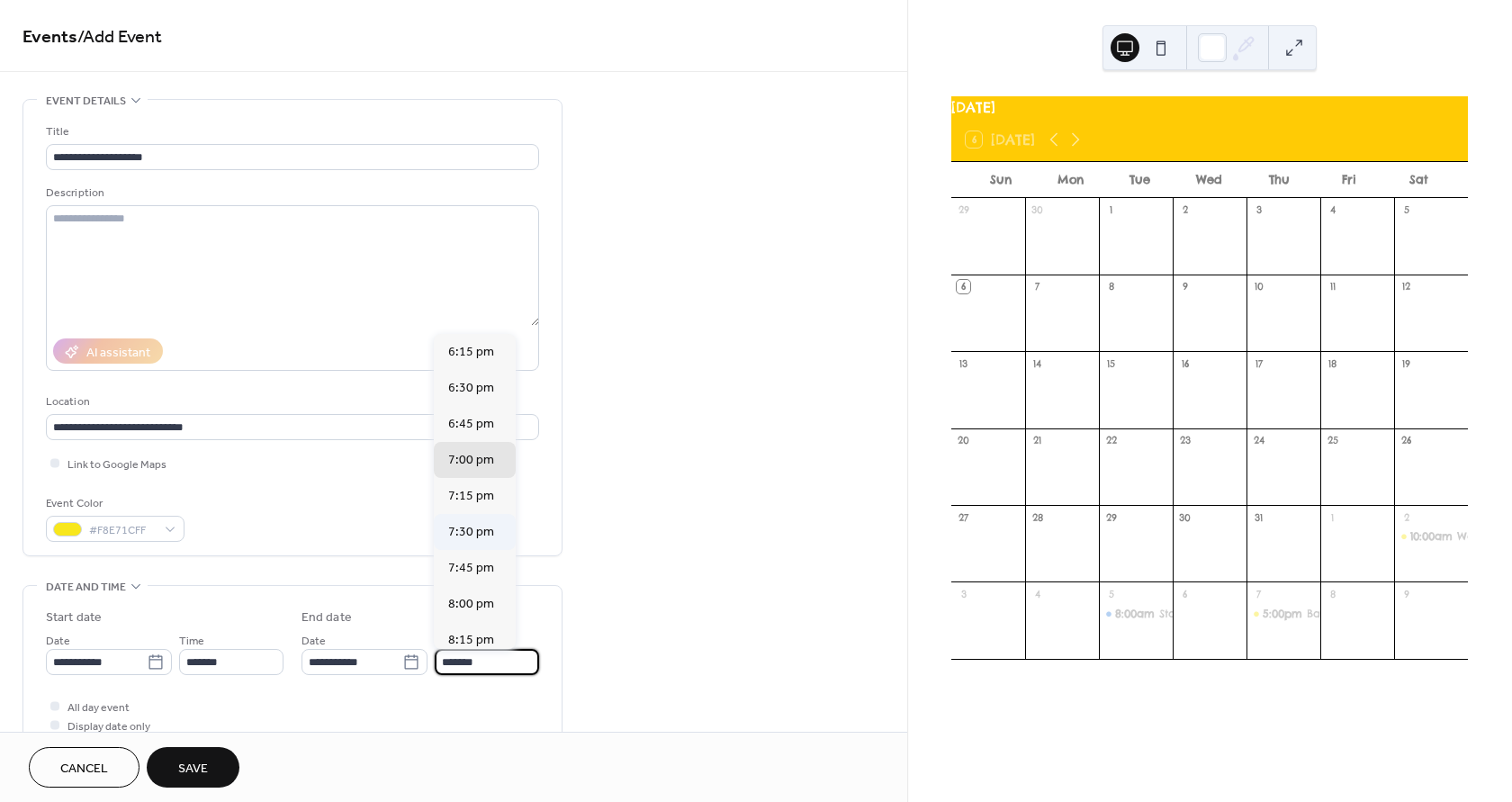 type on "*******" 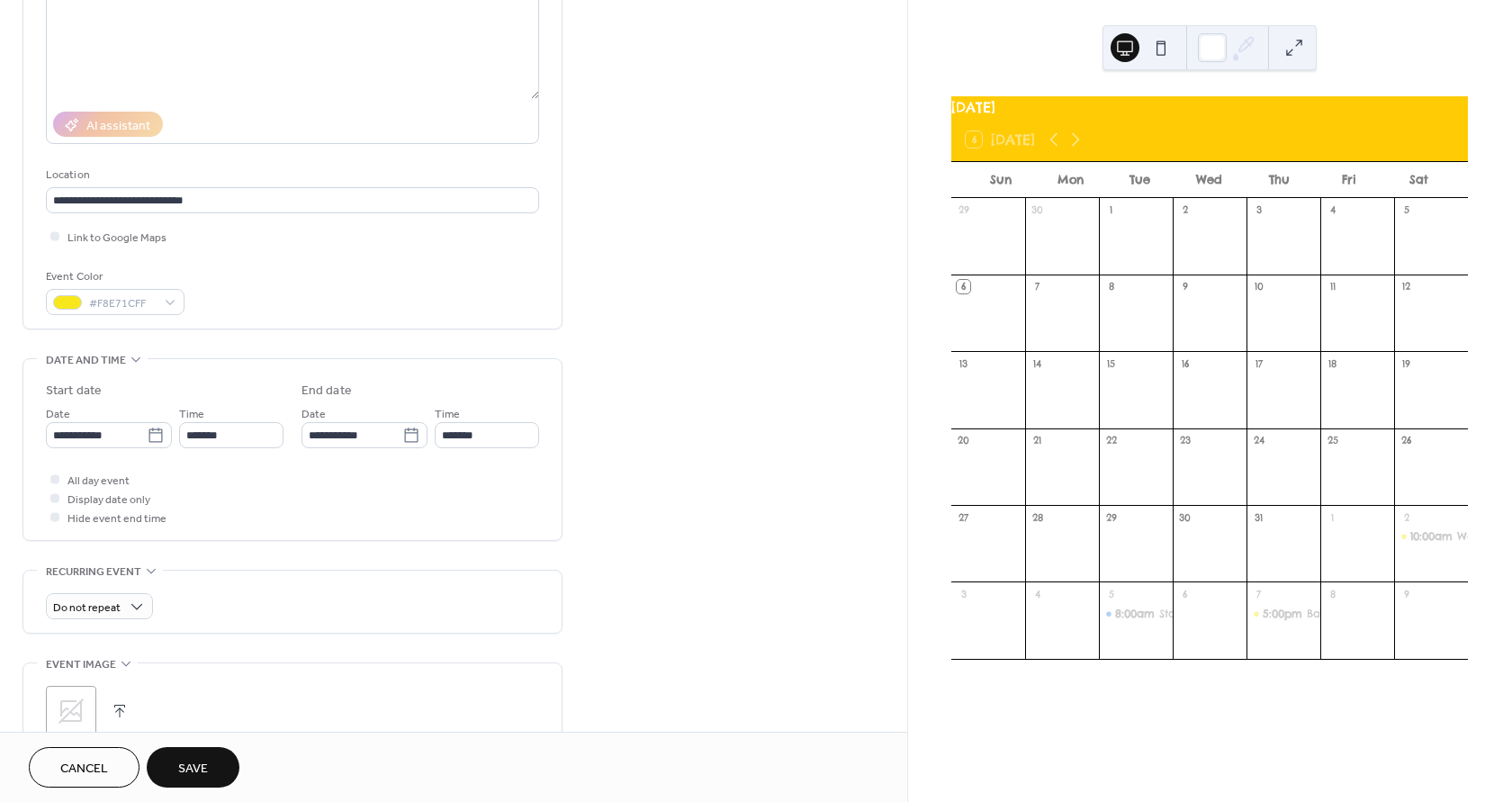 scroll, scrollTop: 360, scrollLeft: 0, axis: vertical 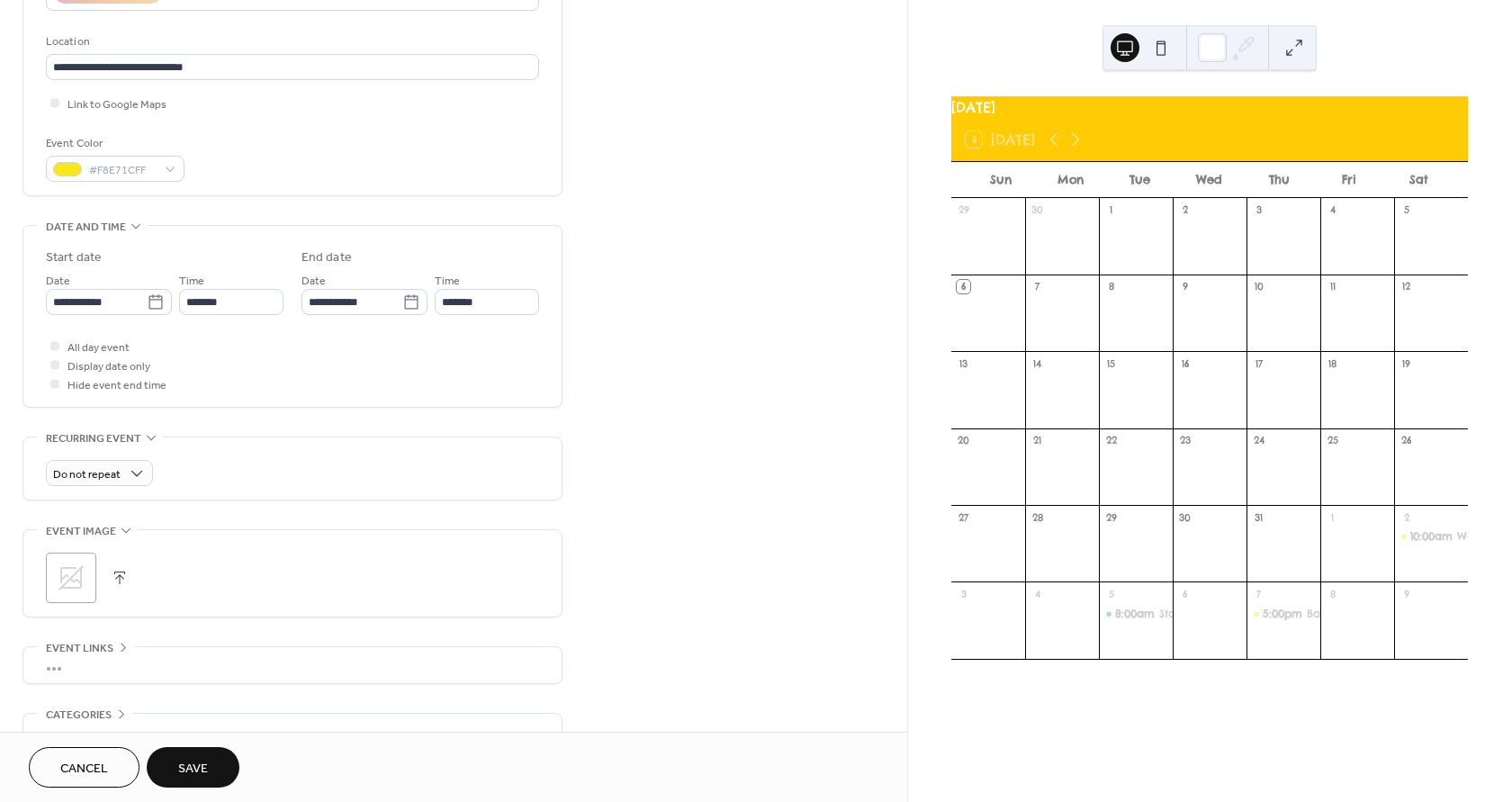 click on "Save" at bounding box center (193, 769) 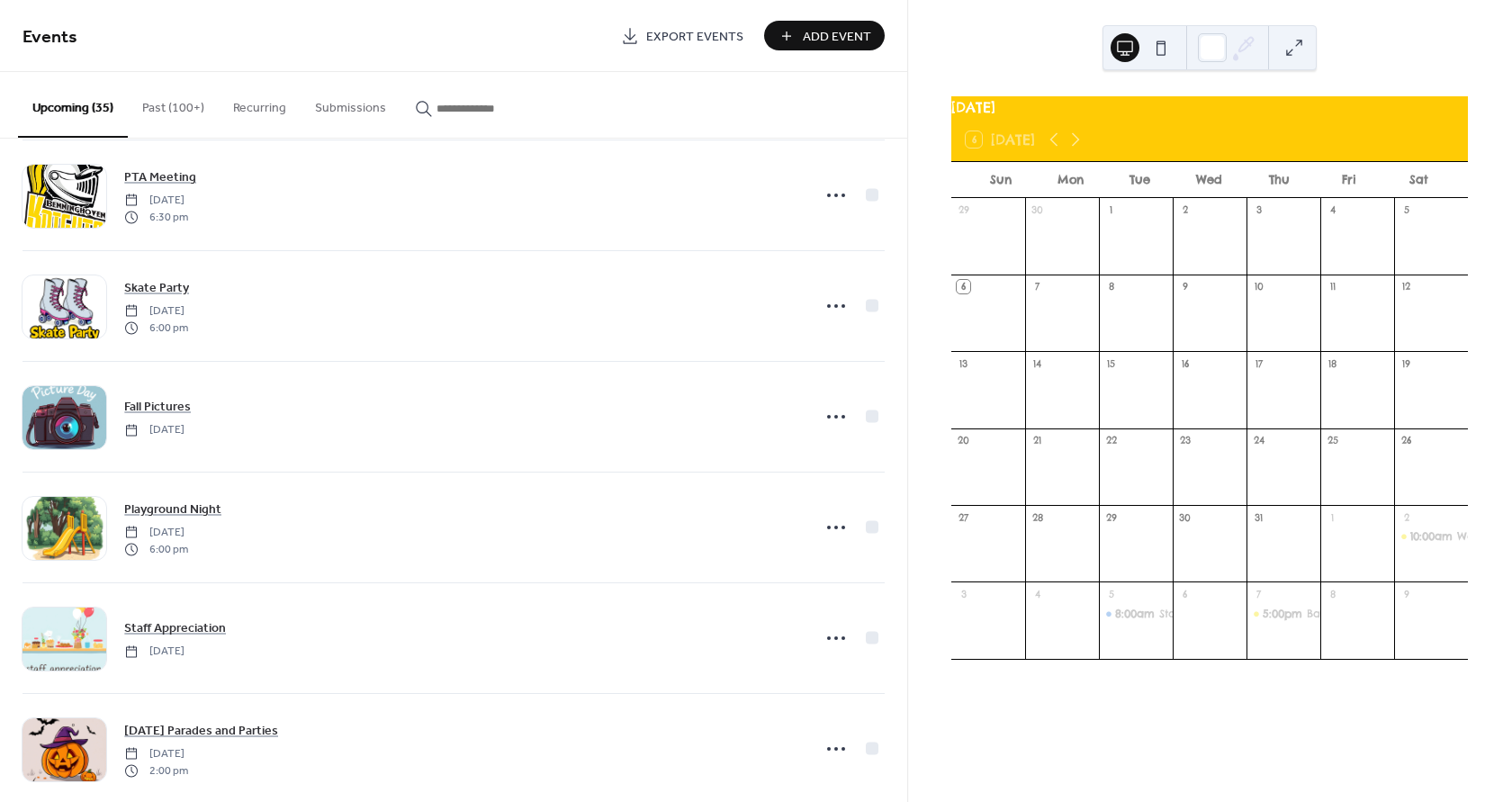 scroll, scrollTop: 1620, scrollLeft: 0, axis: vertical 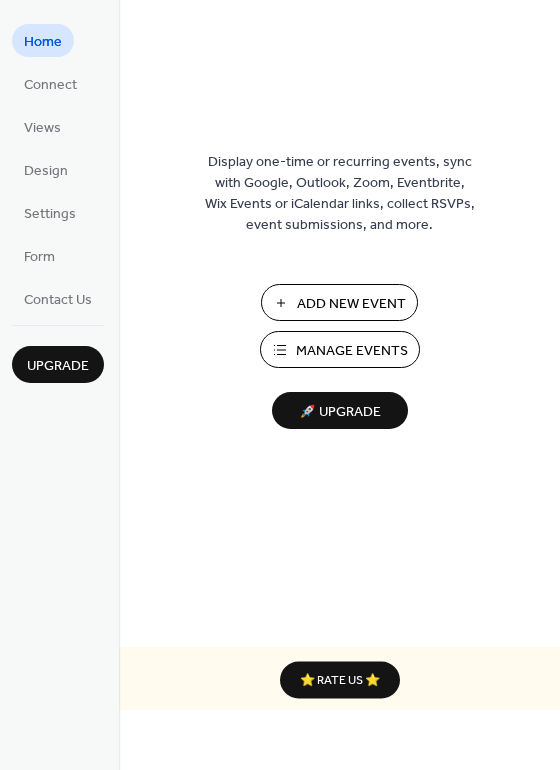 click on "Manage Events" at bounding box center [352, 351] 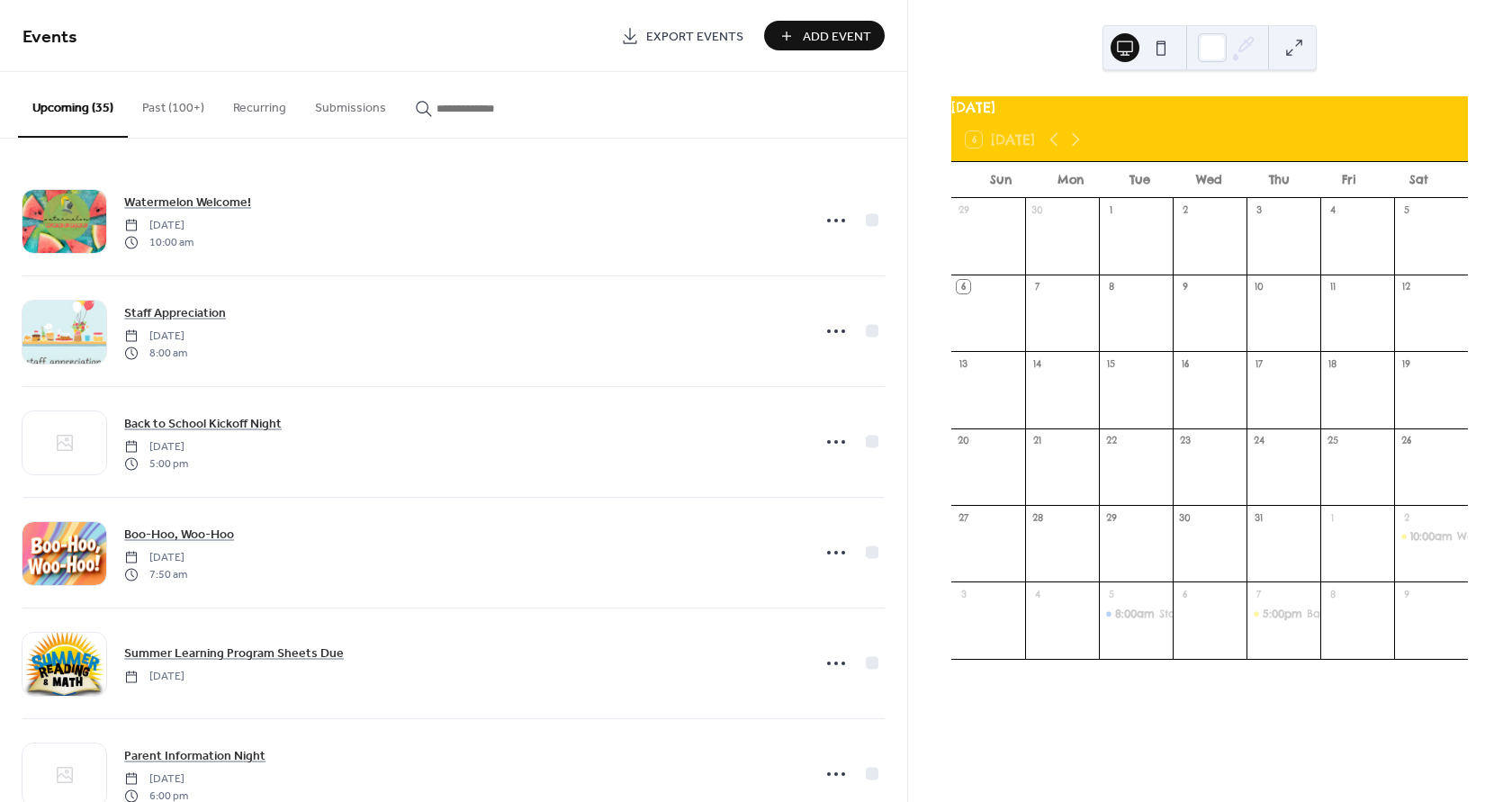 scroll, scrollTop: 0, scrollLeft: 0, axis: both 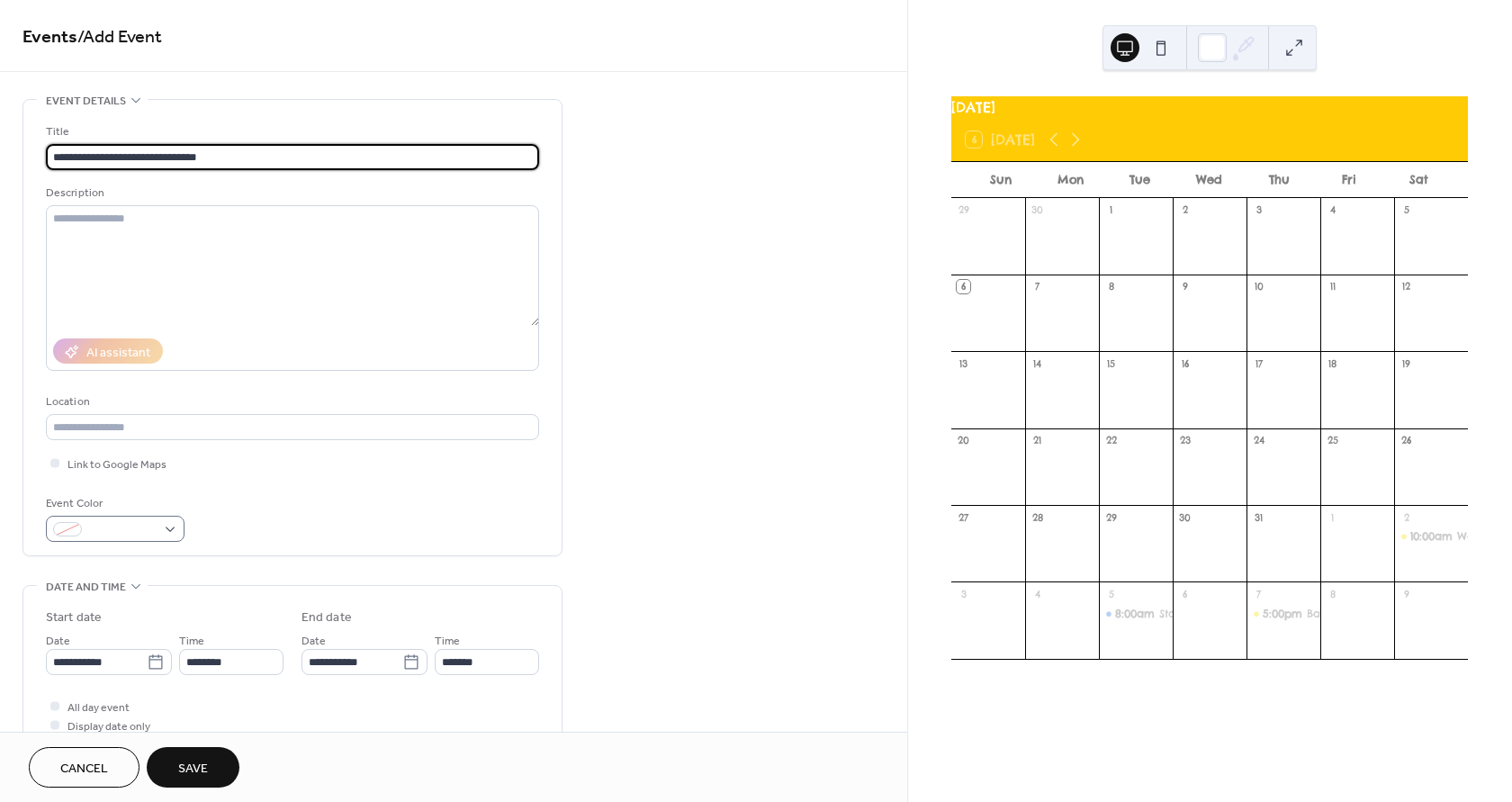 type on "**********" 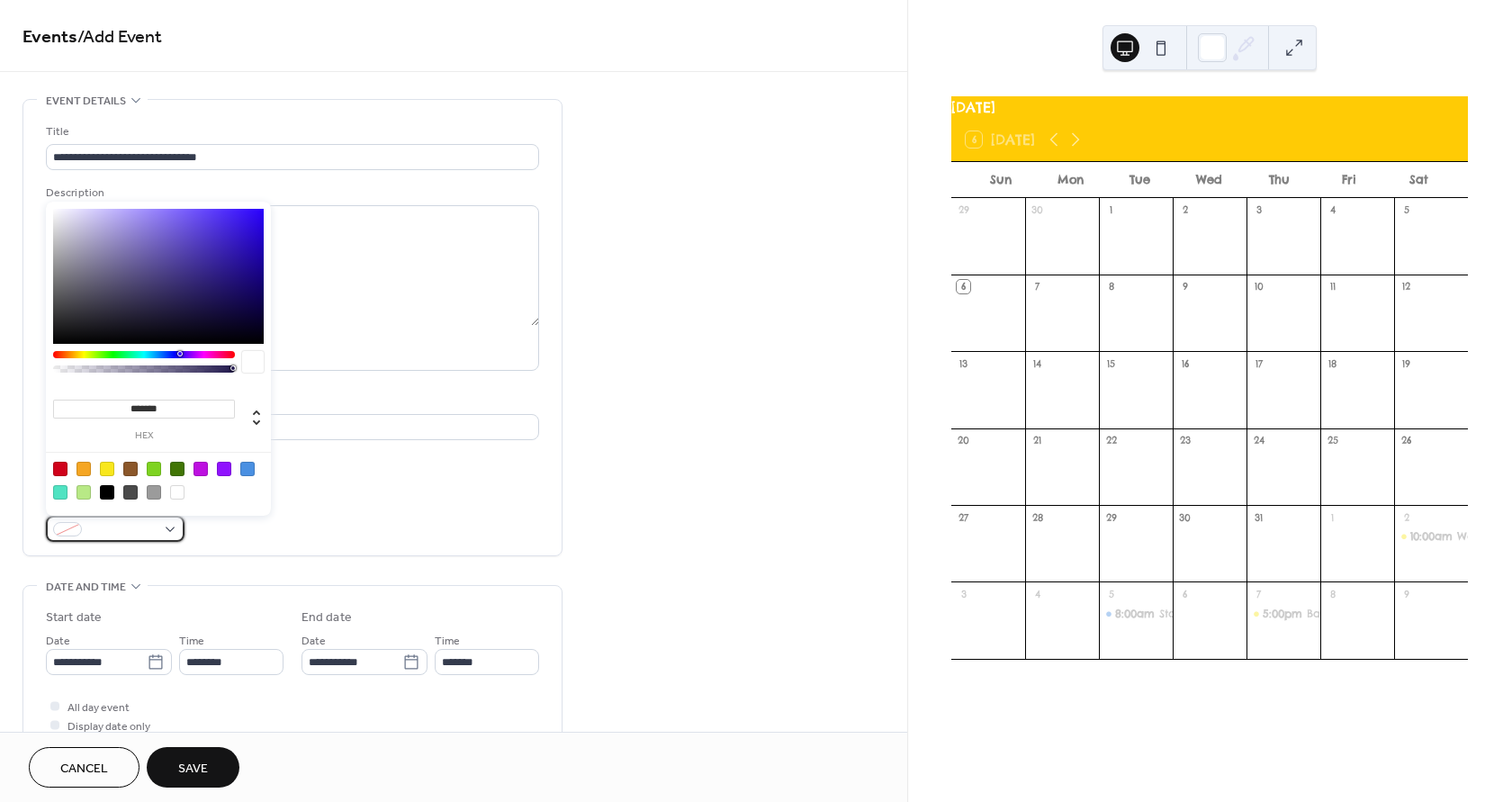 click at bounding box center [115, 528] 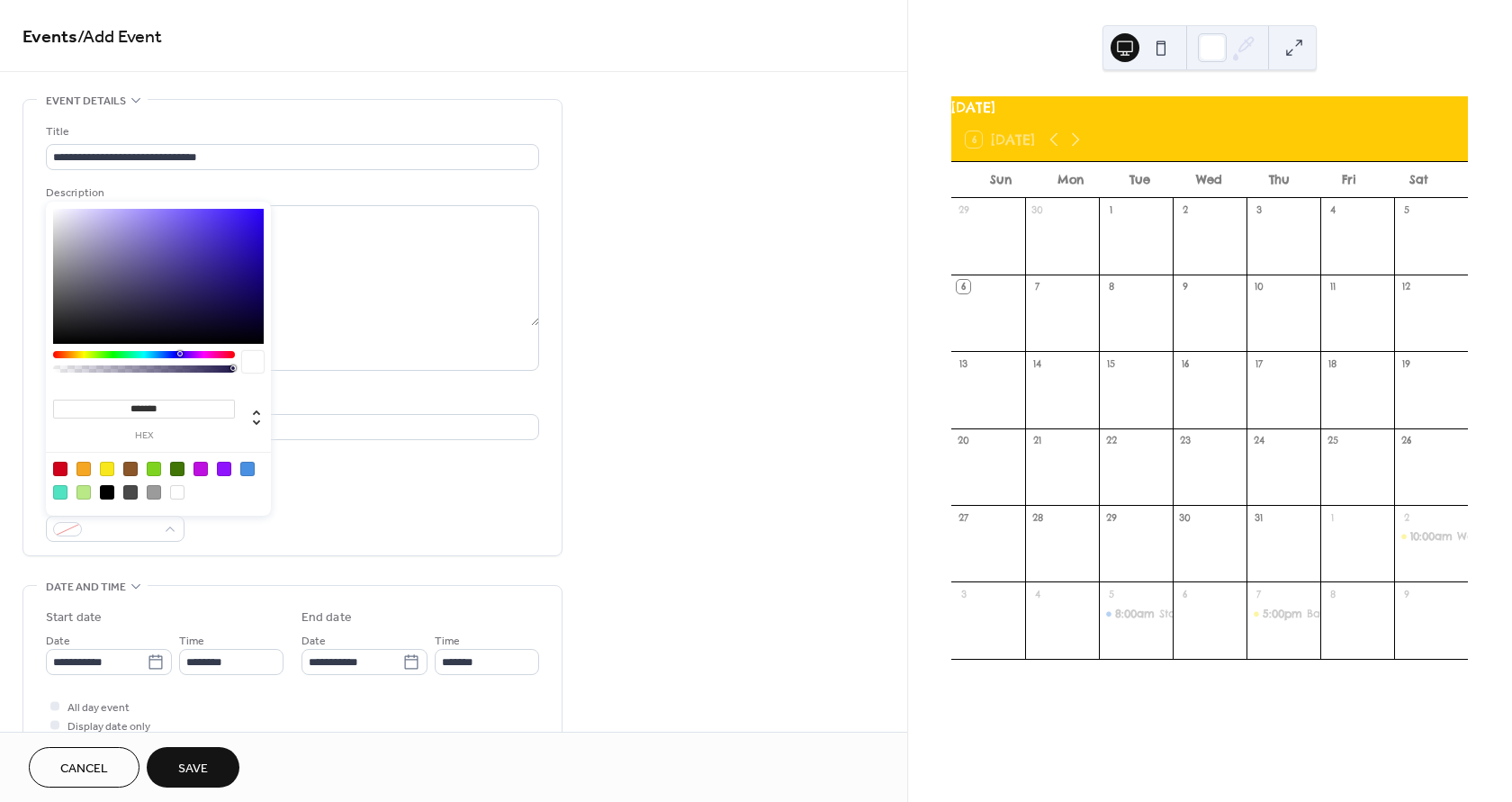 click at bounding box center (158, 480) 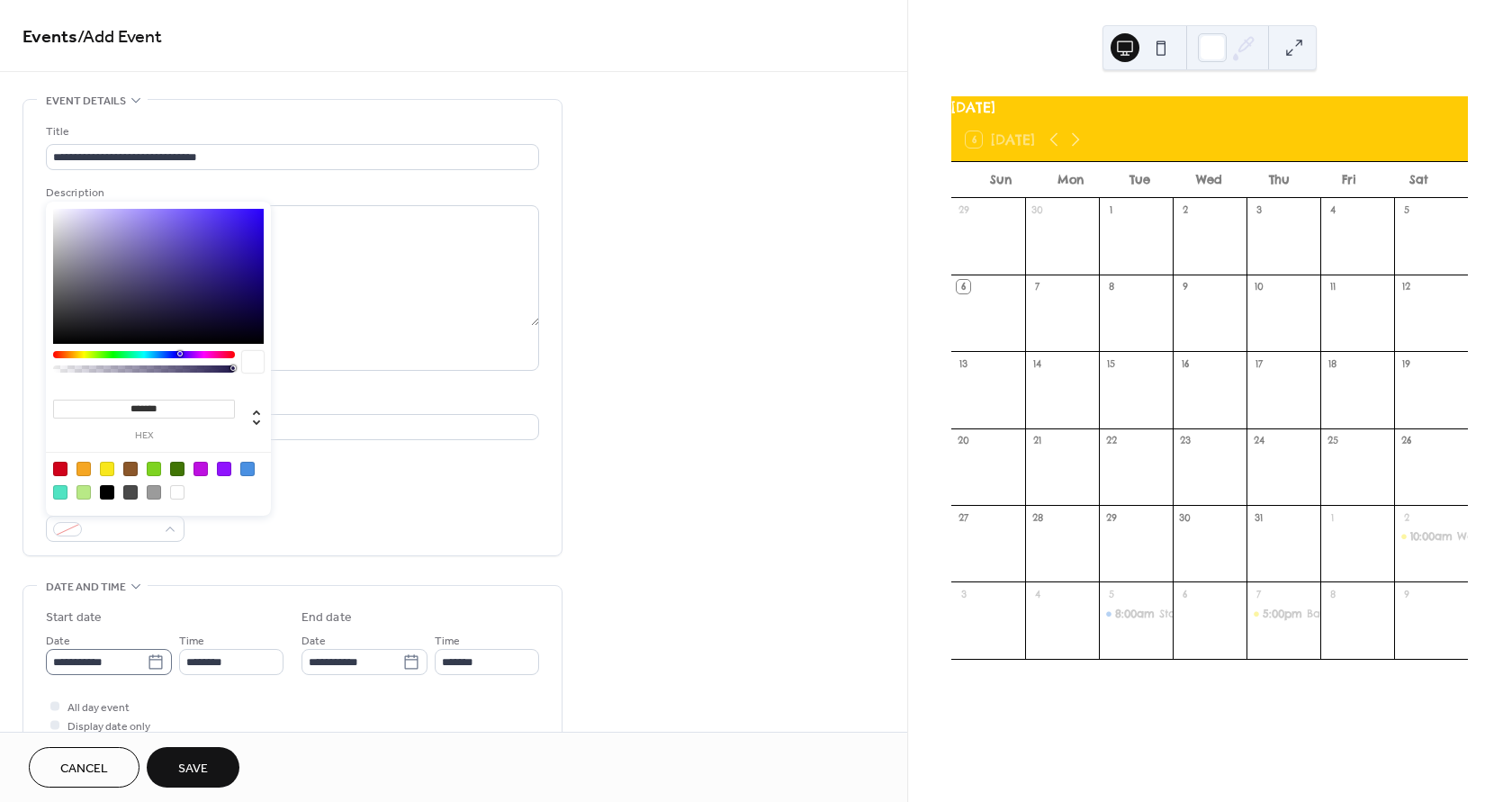 click on "**********" at bounding box center (109, 662) 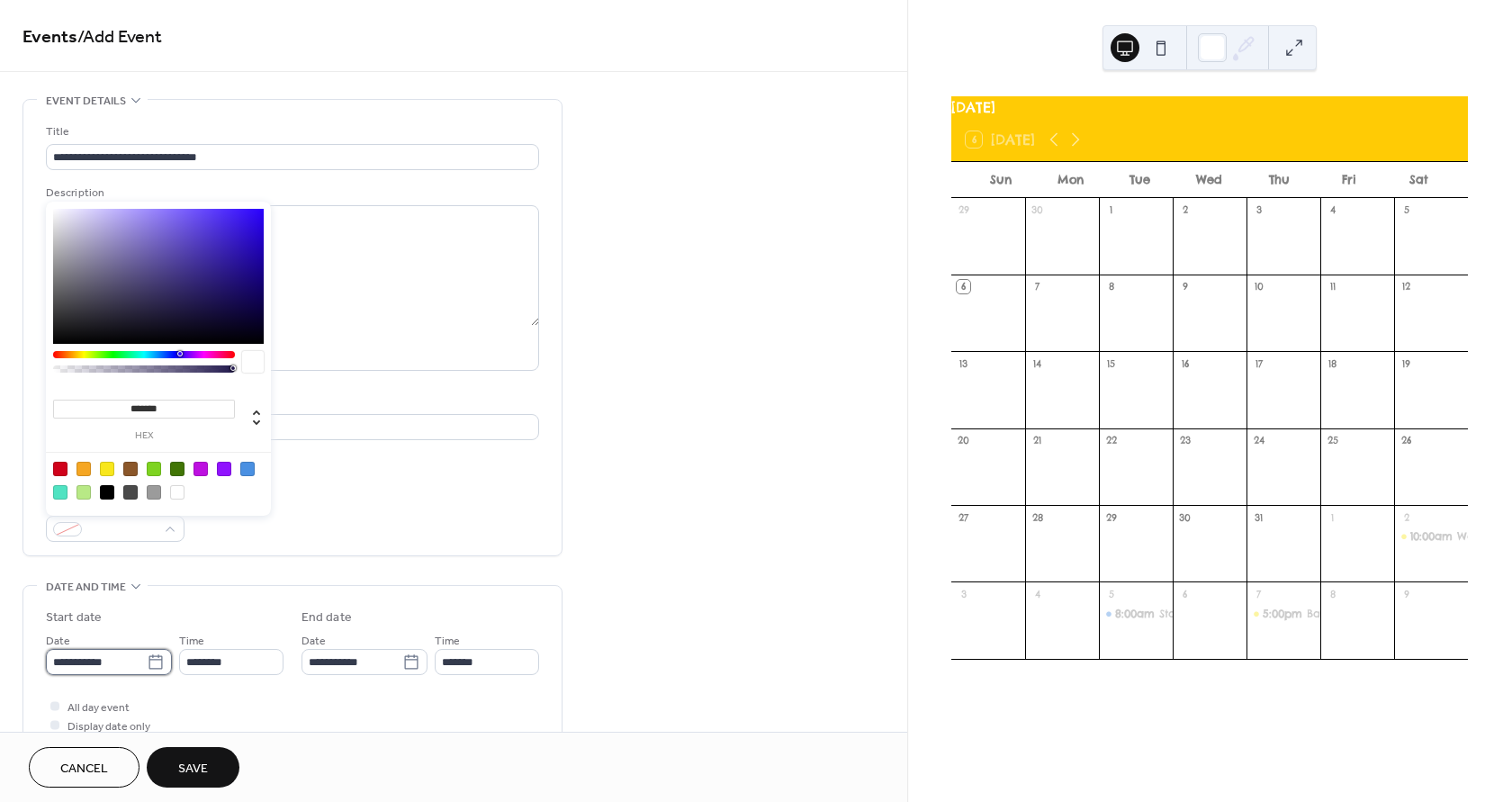 click on "**********" at bounding box center [96, 662] 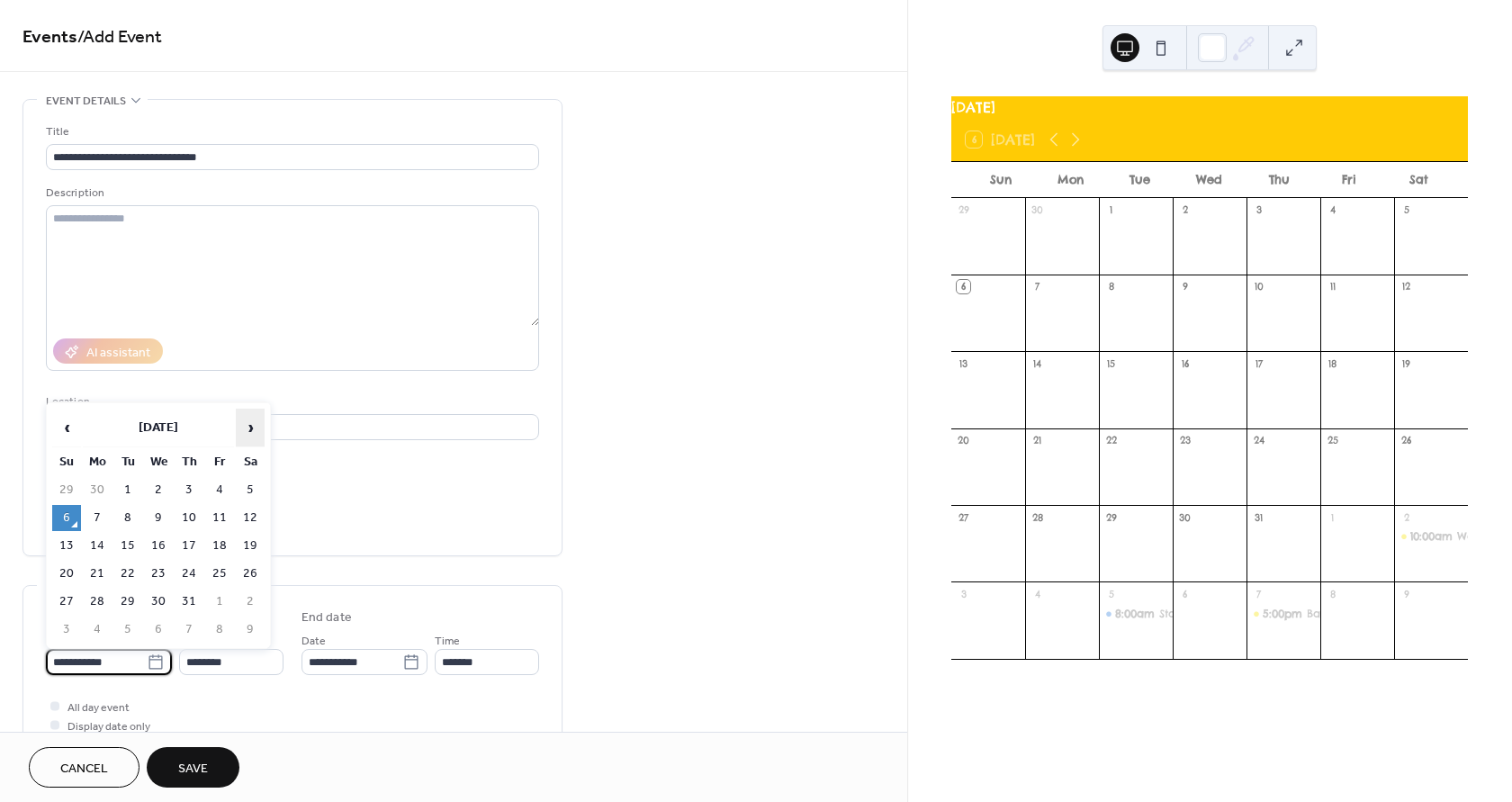click on "›" at bounding box center (250, 428) 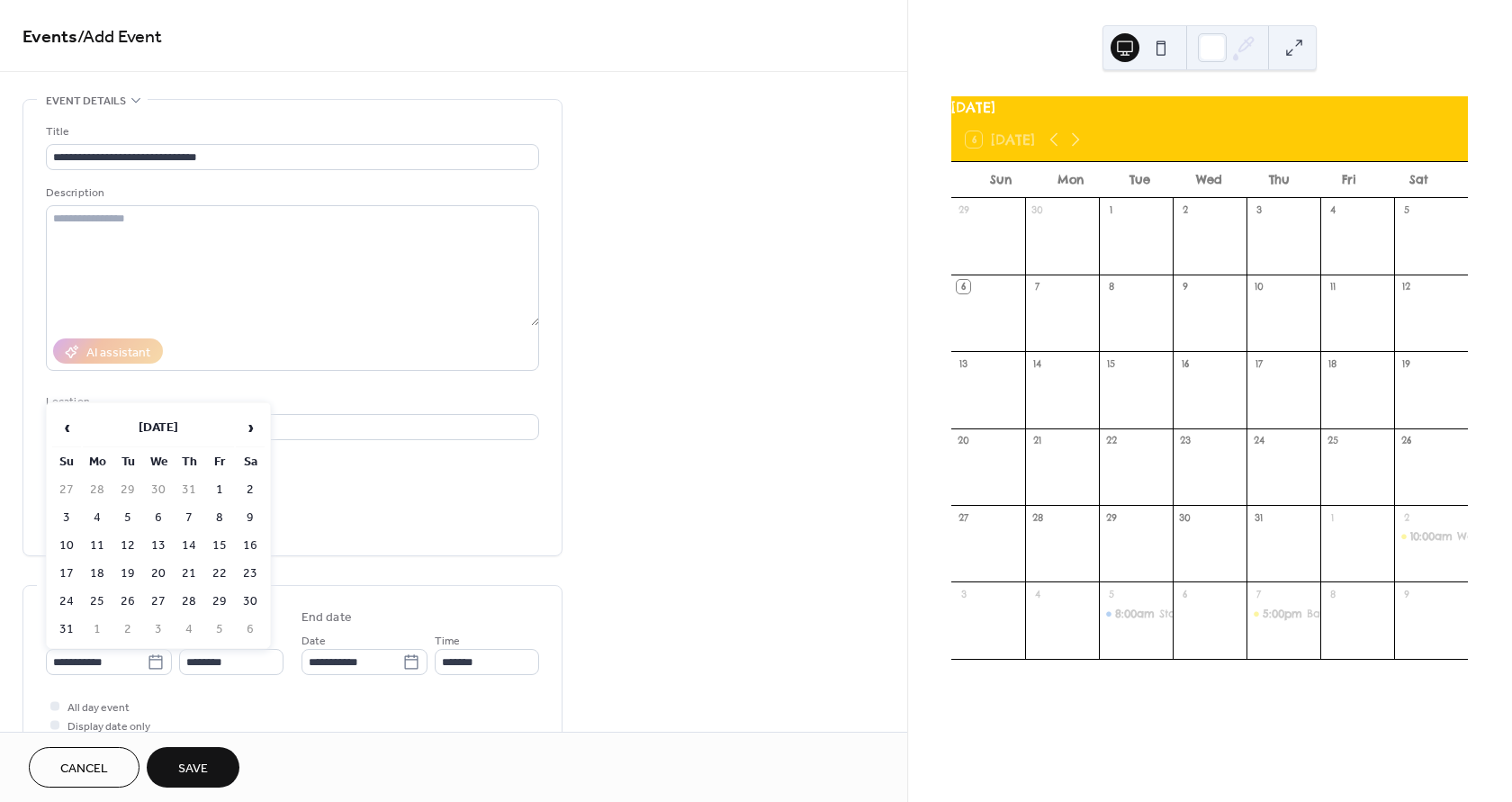 click on "13" at bounding box center [158, 545] 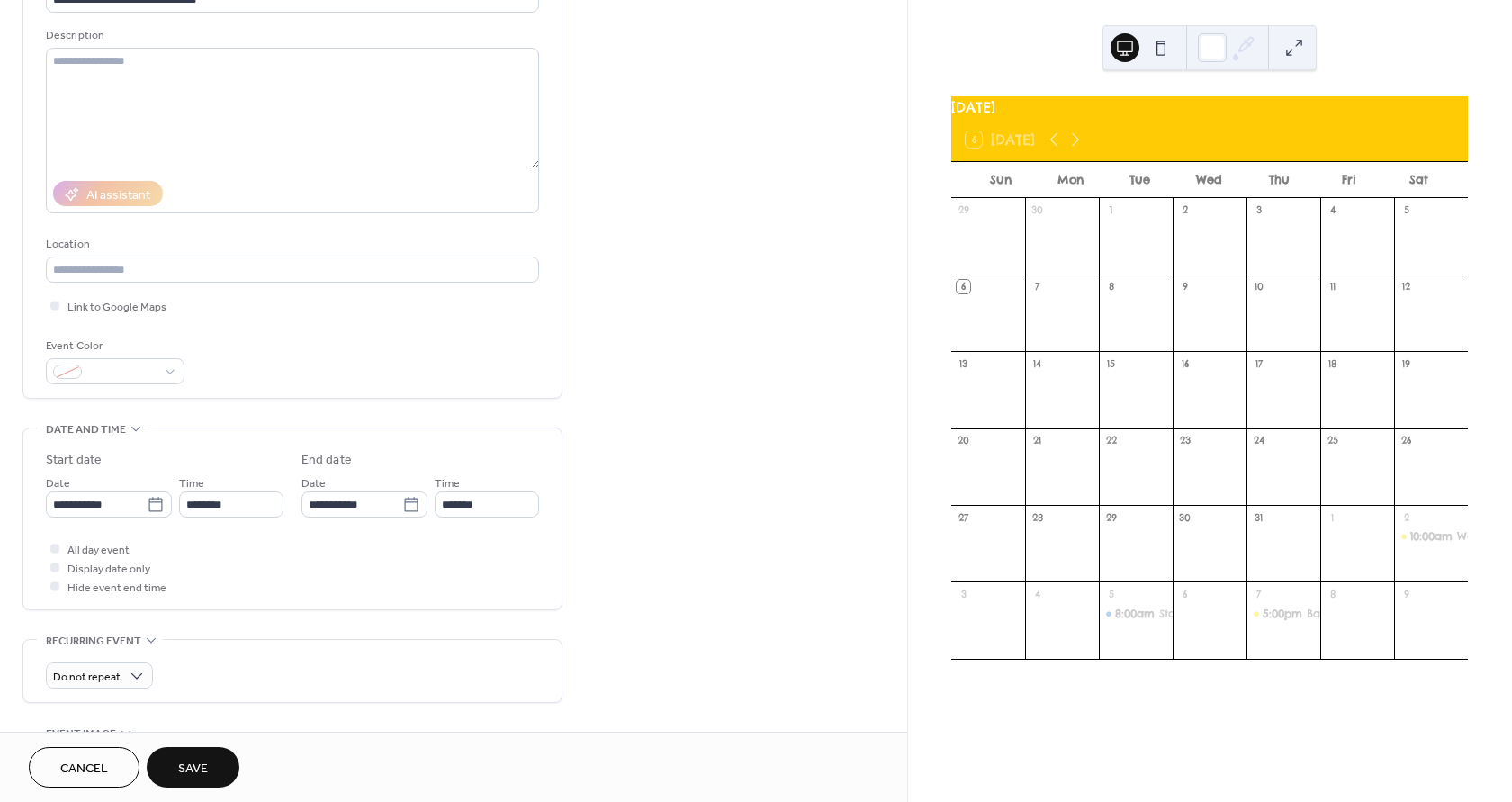 scroll, scrollTop: 270, scrollLeft: 0, axis: vertical 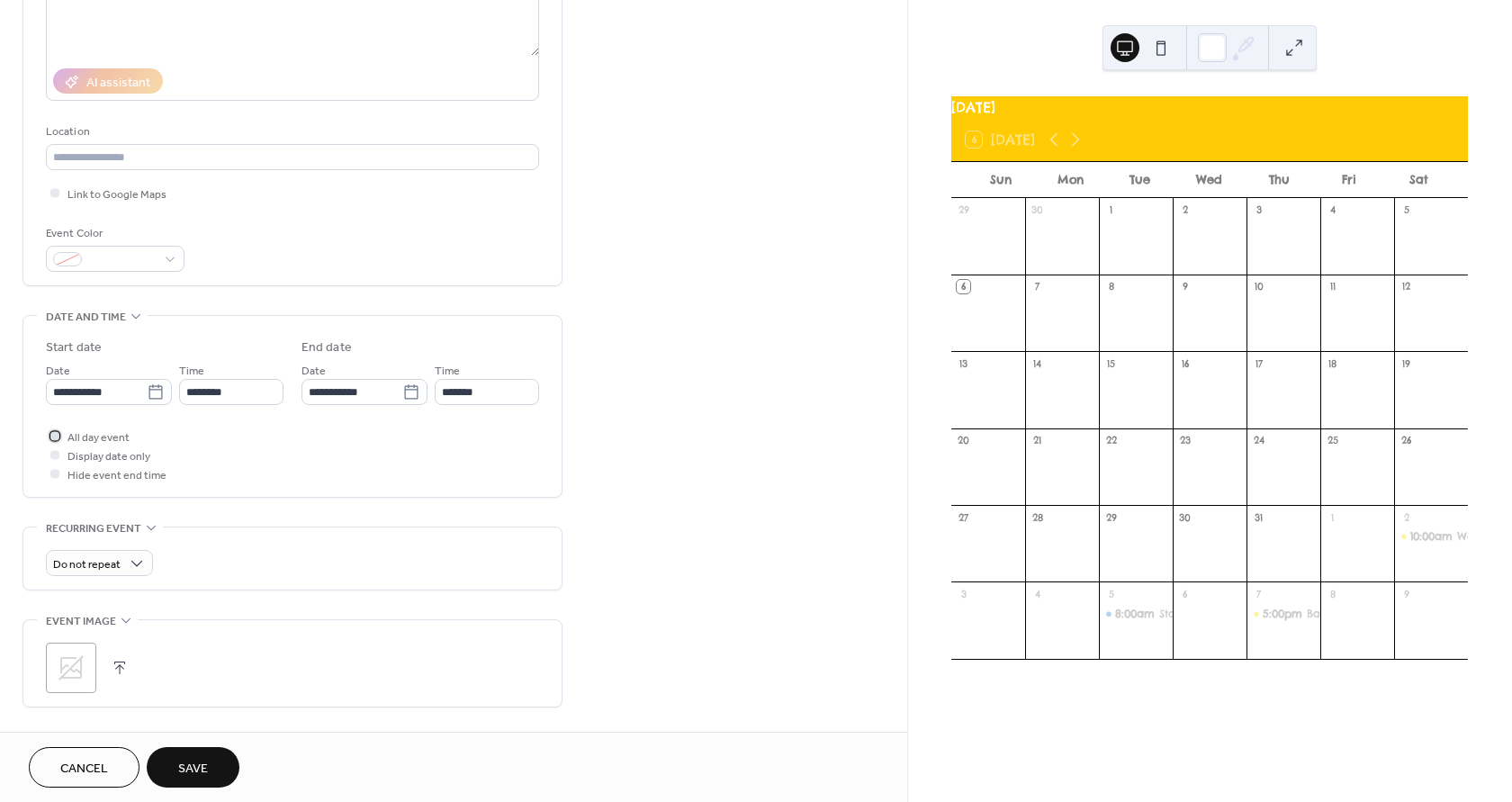 click at bounding box center (55, 436) 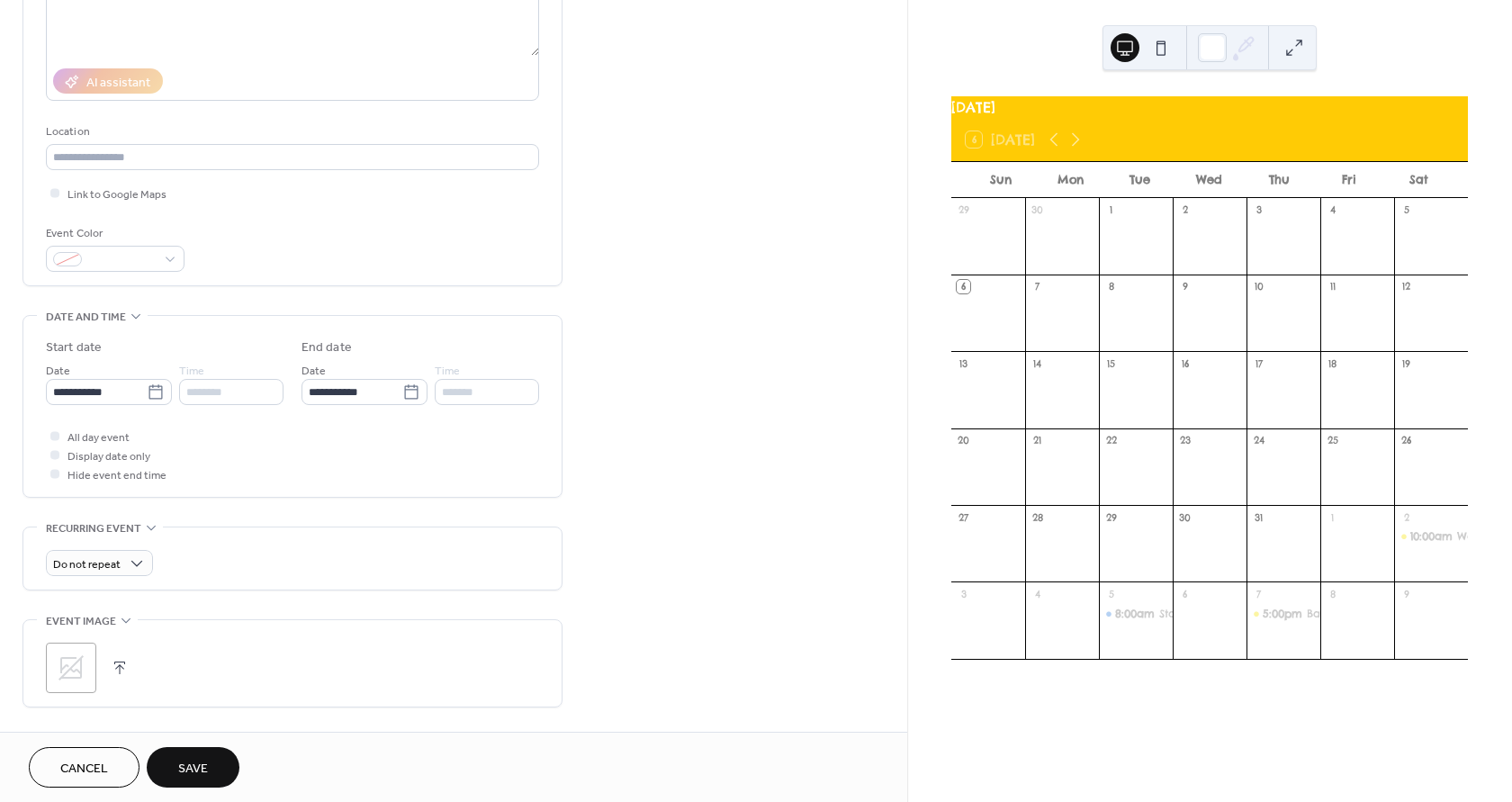 click on "Save" at bounding box center (193, 769) 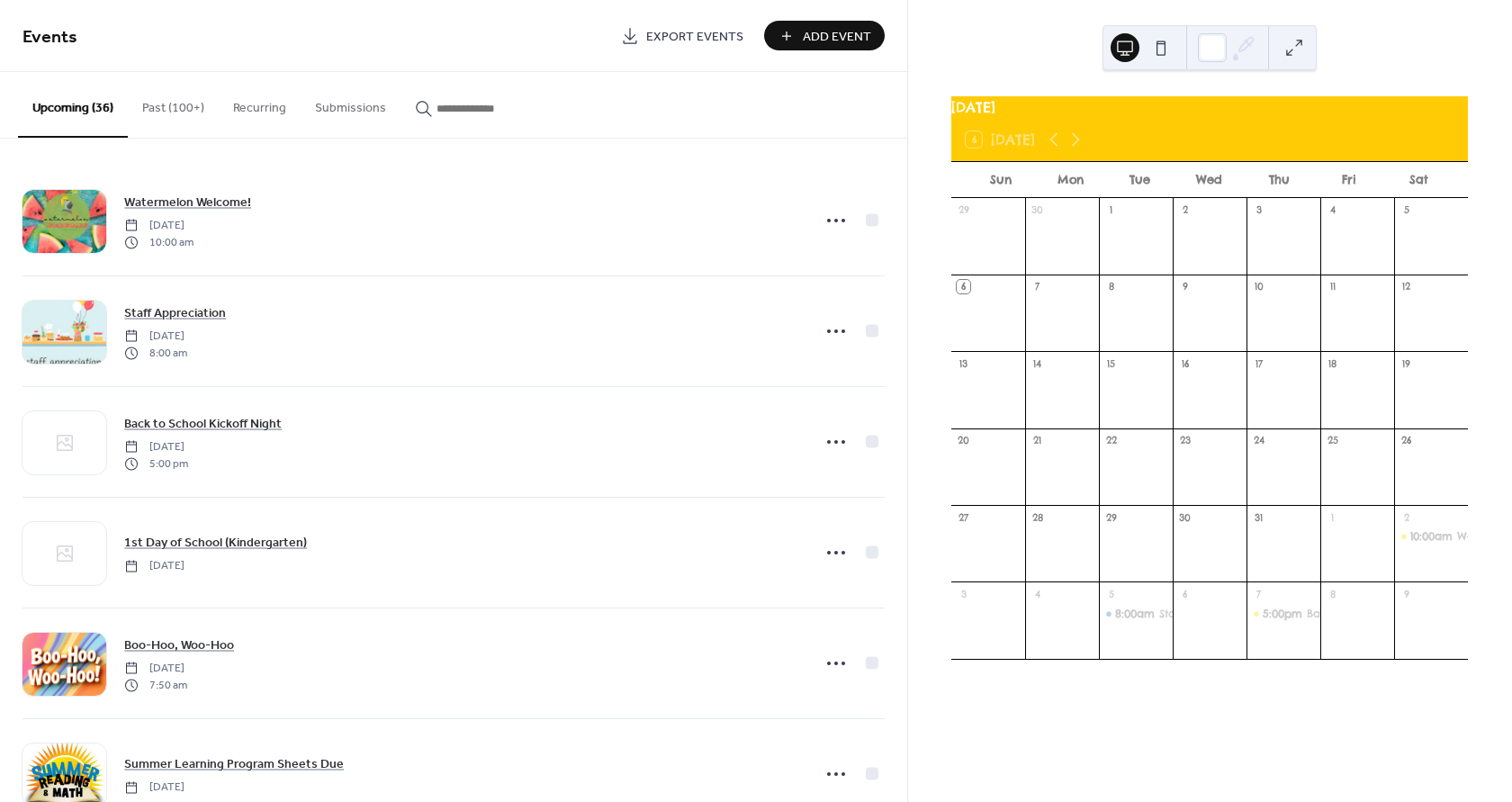 click on "Add Event" at bounding box center [824, 35] 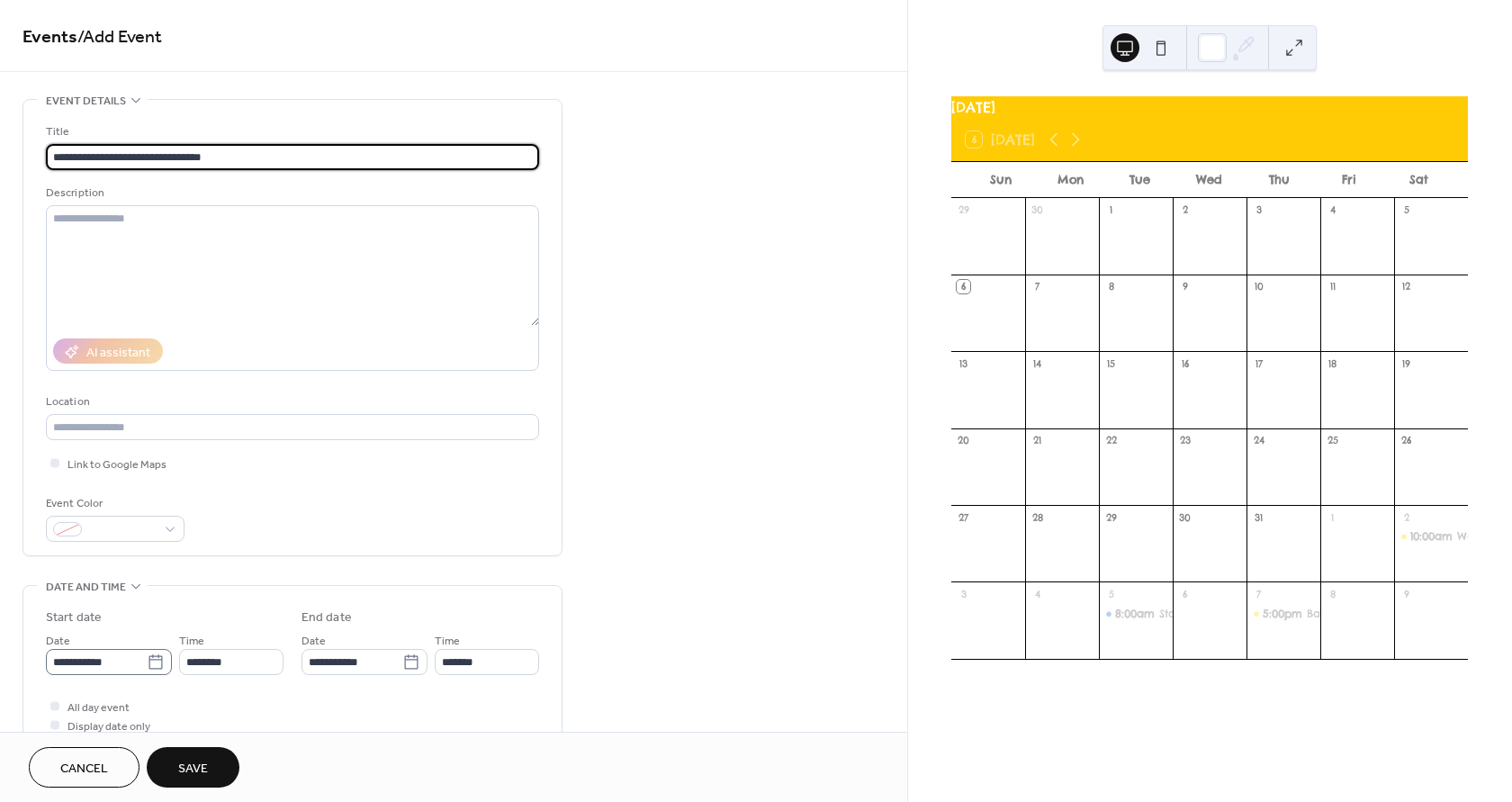 type on "**********" 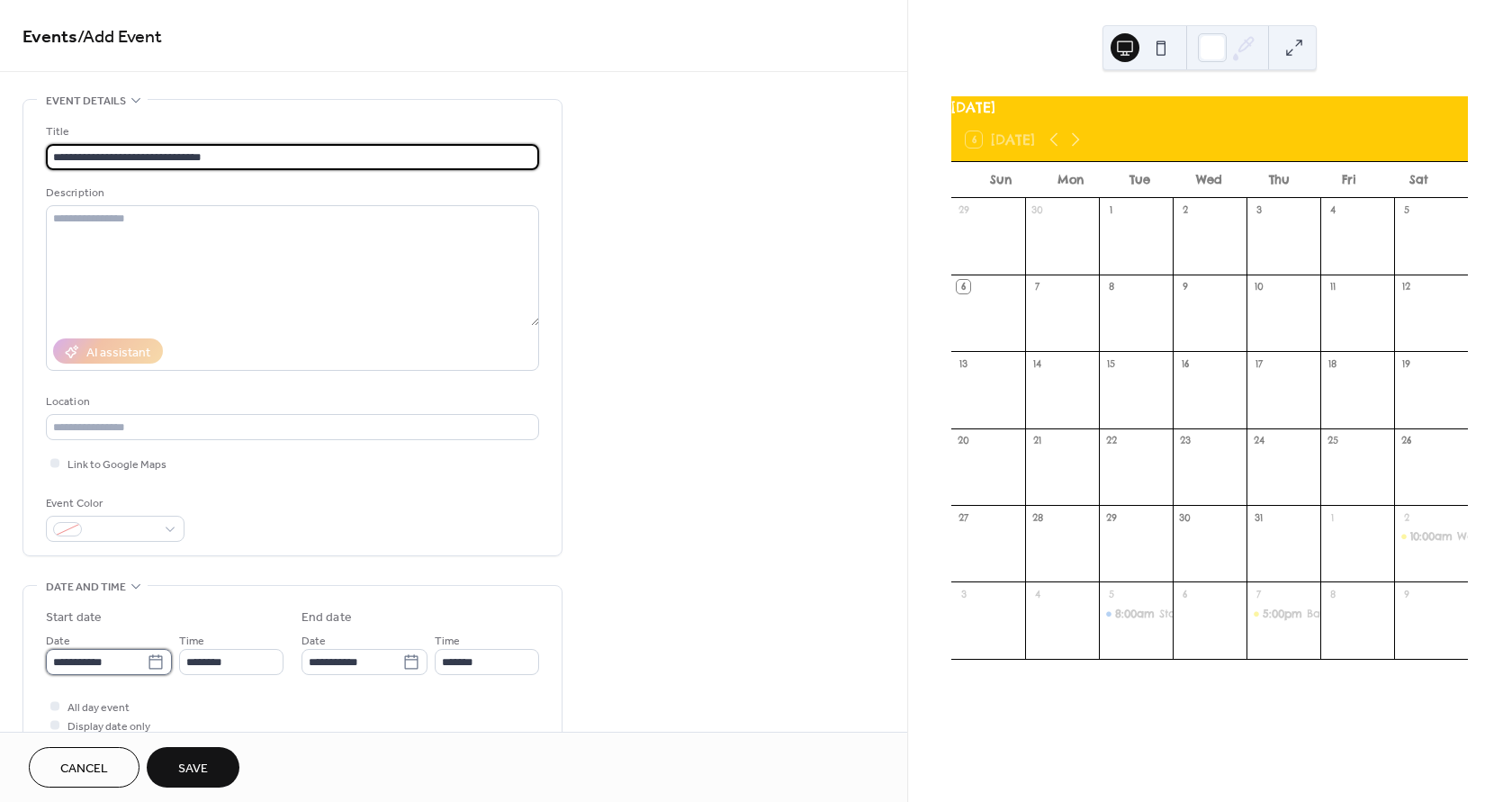 click on "**********" at bounding box center [96, 662] 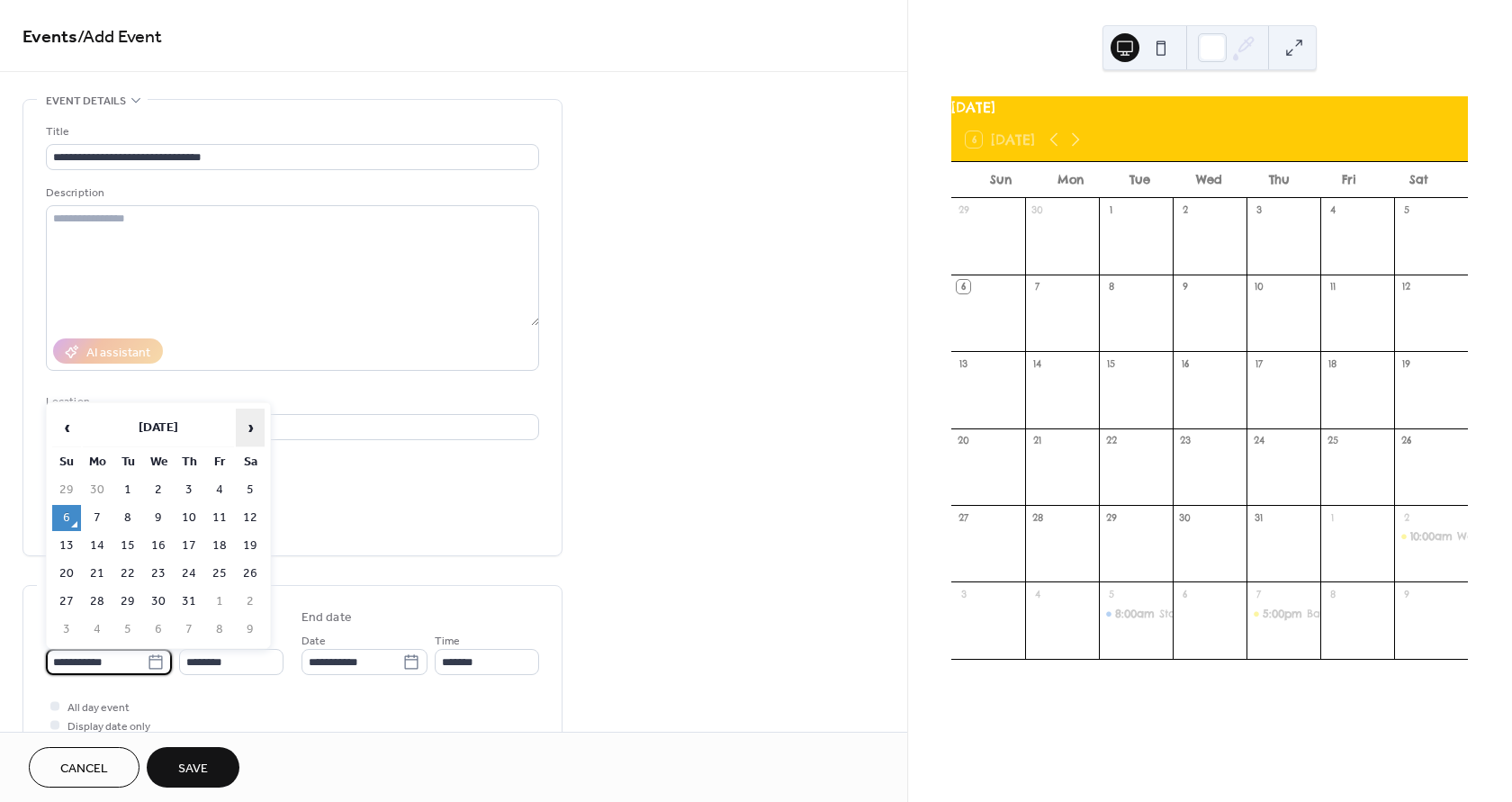 click on "›" at bounding box center [250, 428] 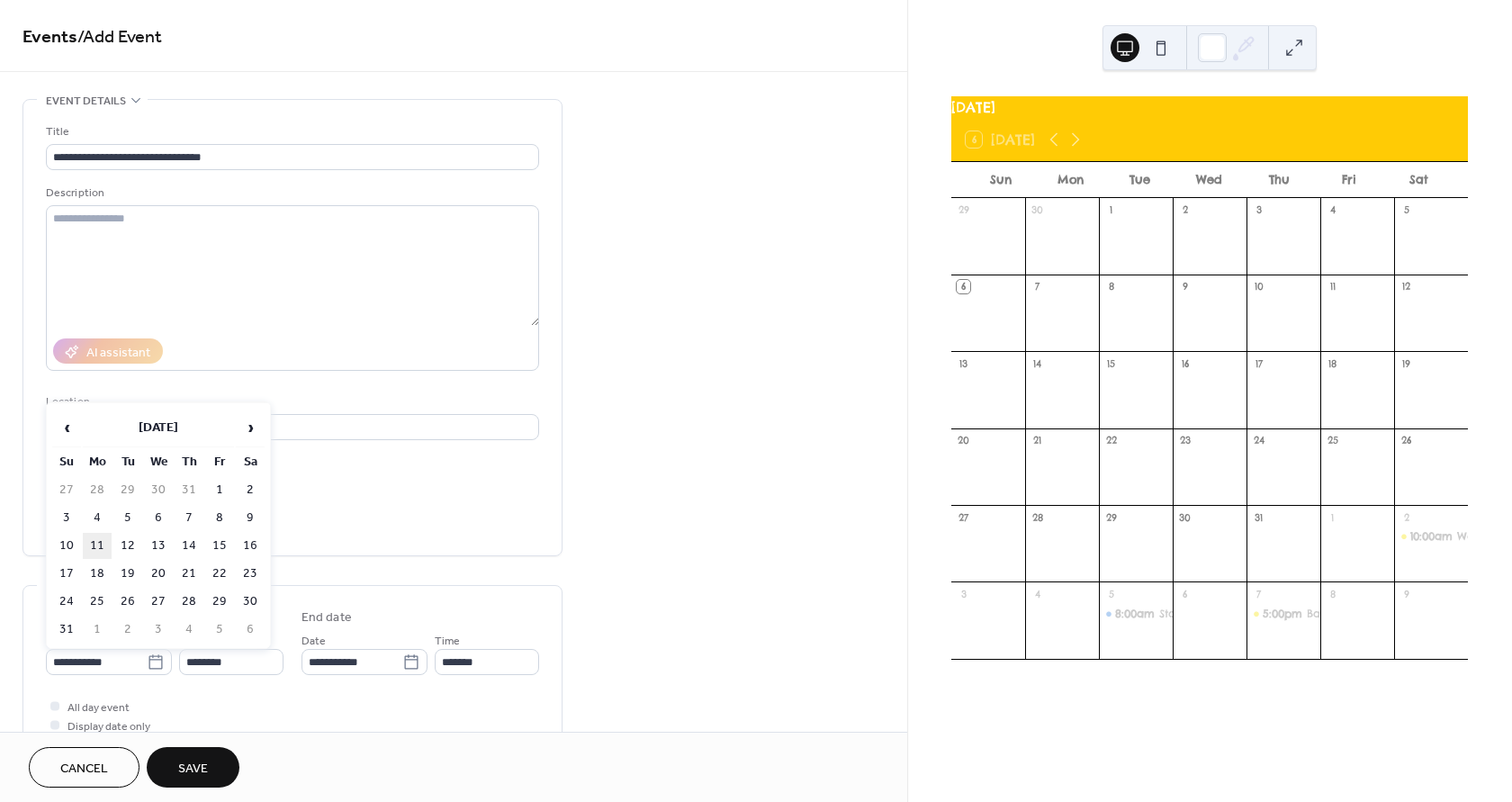 click on "11" at bounding box center [97, 545] 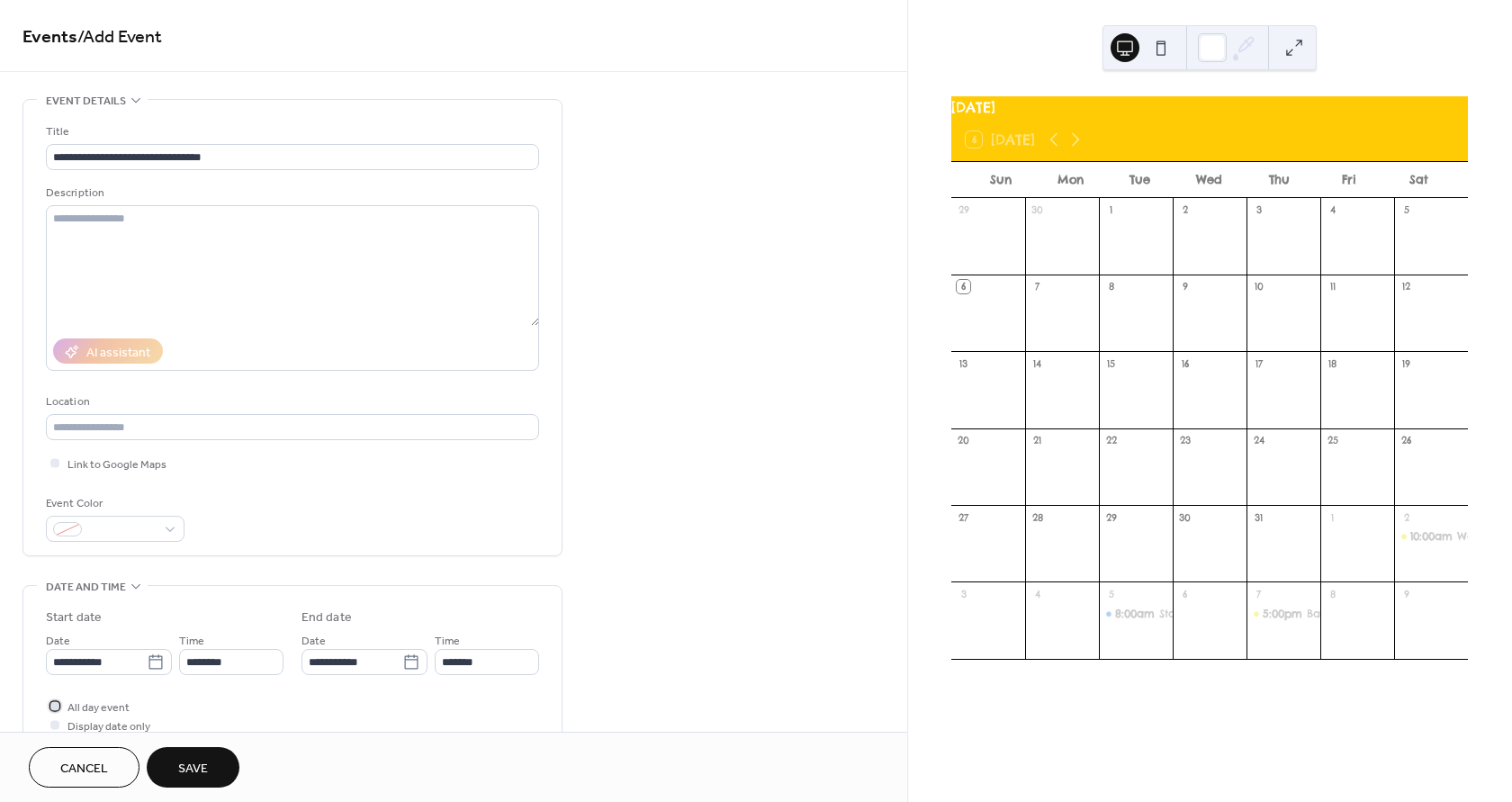 click at bounding box center (55, 706) 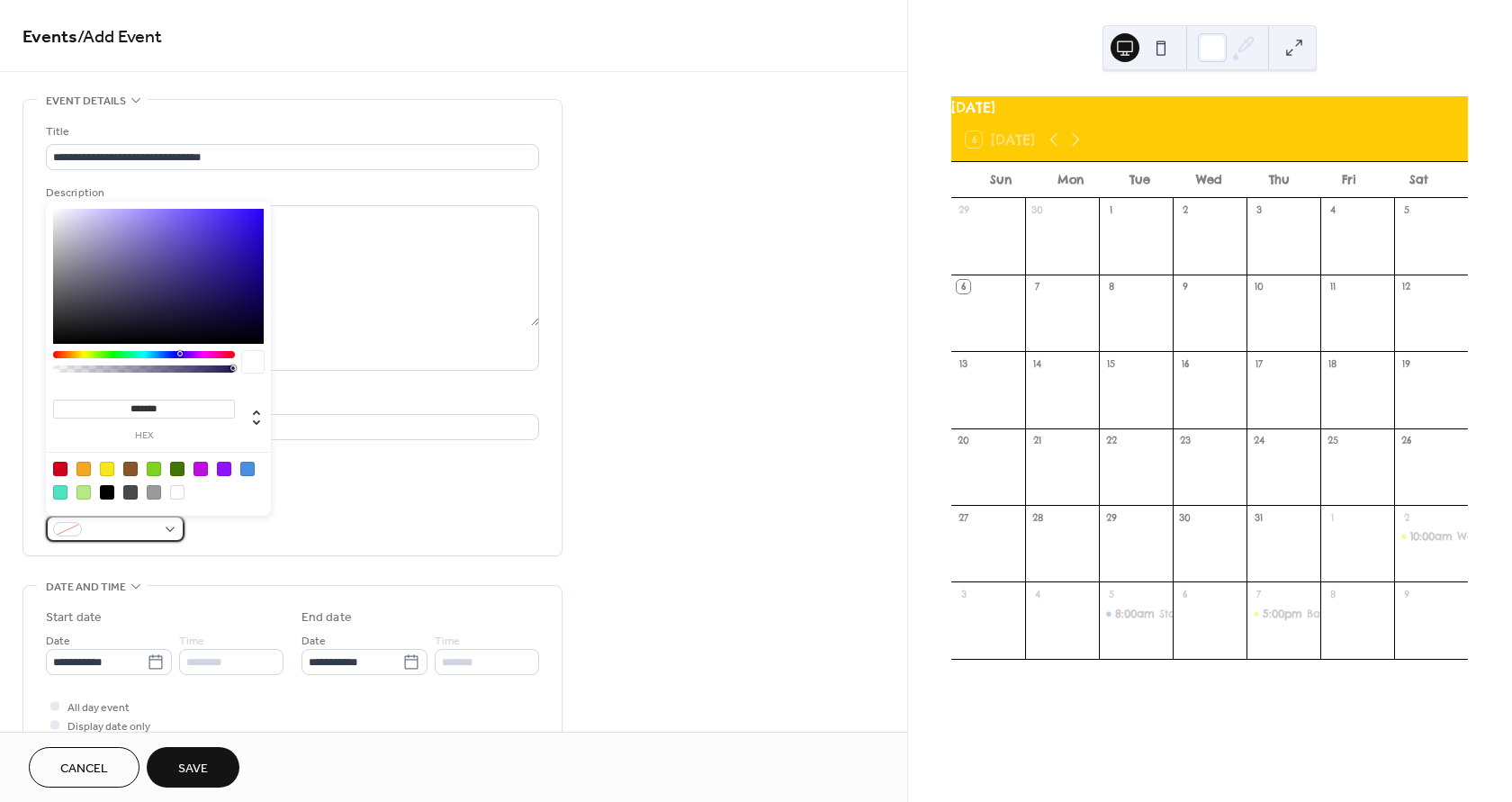 click at bounding box center (115, 528) 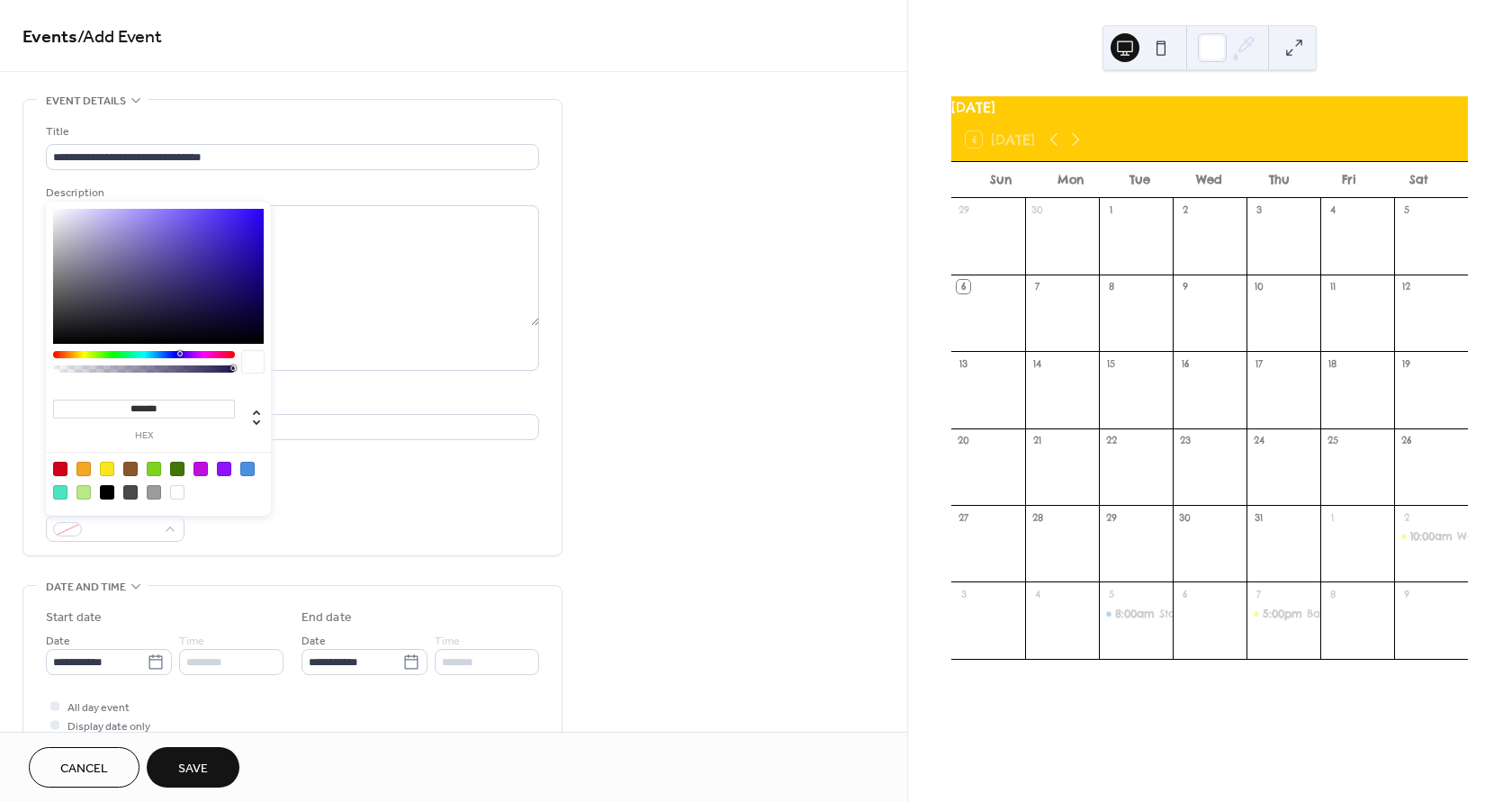 click at bounding box center [154, 492] 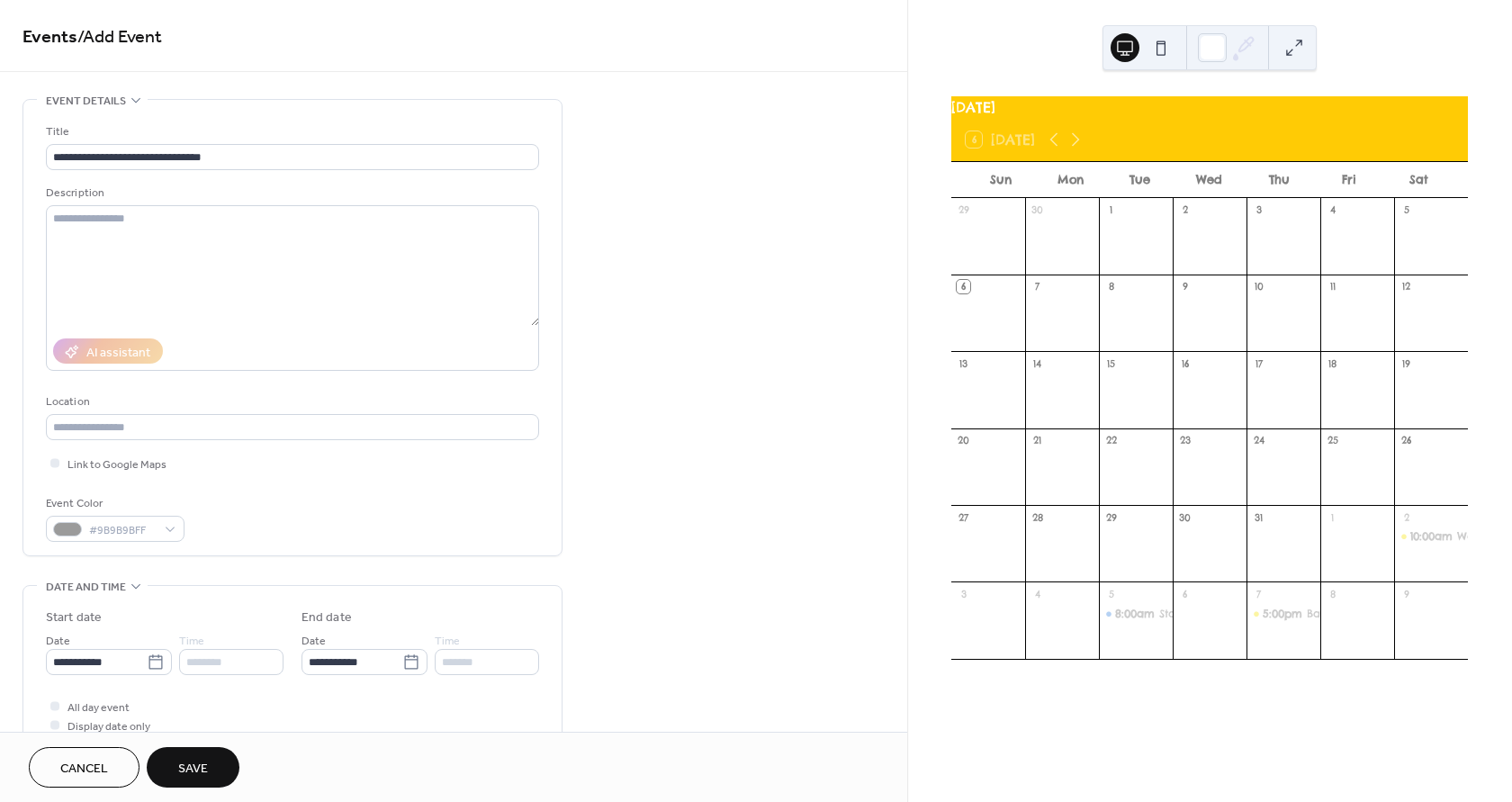 click on "Event Color #9B9B9BFF" at bounding box center (292, 518) 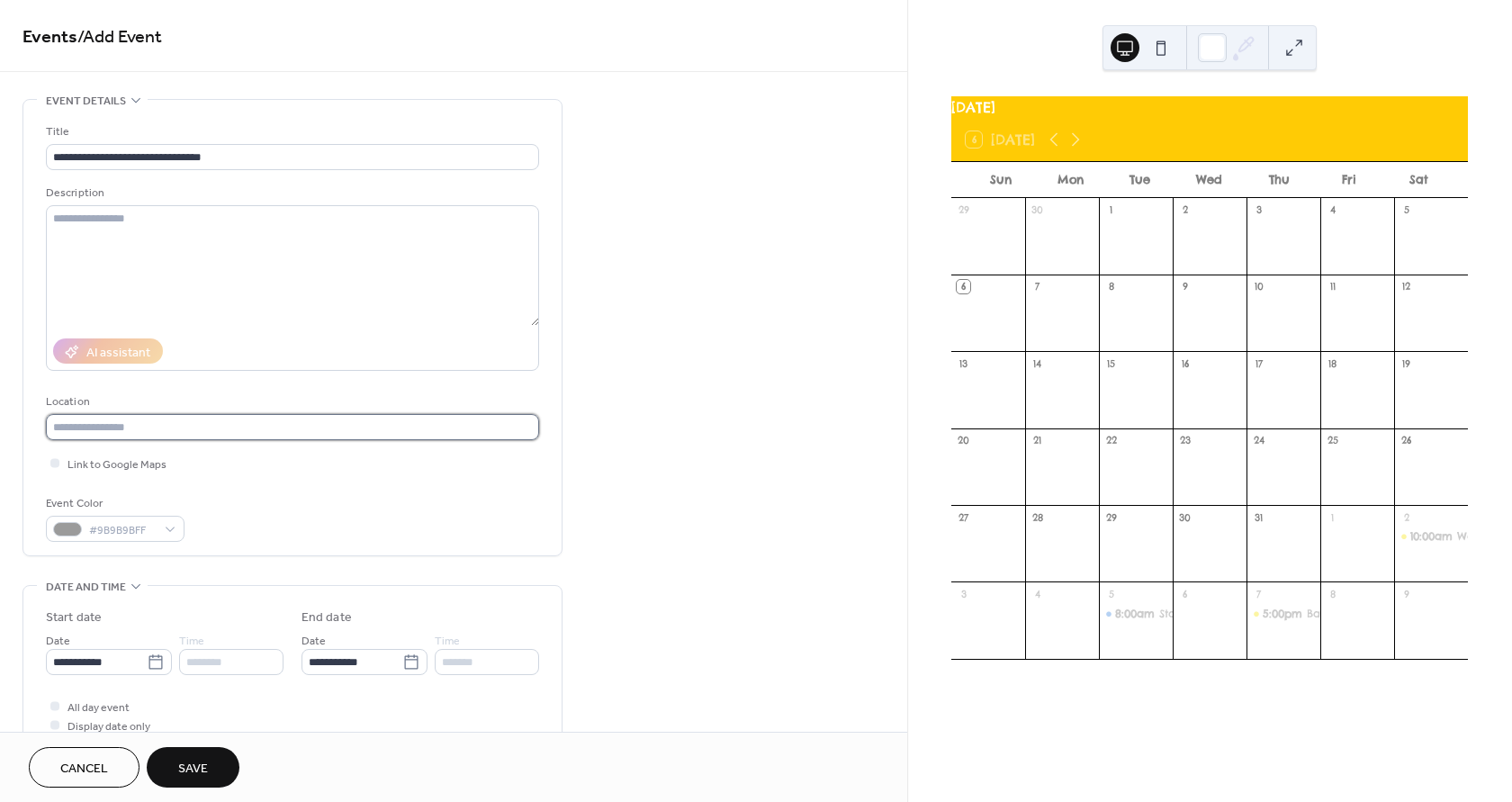click at bounding box center [292, 427] 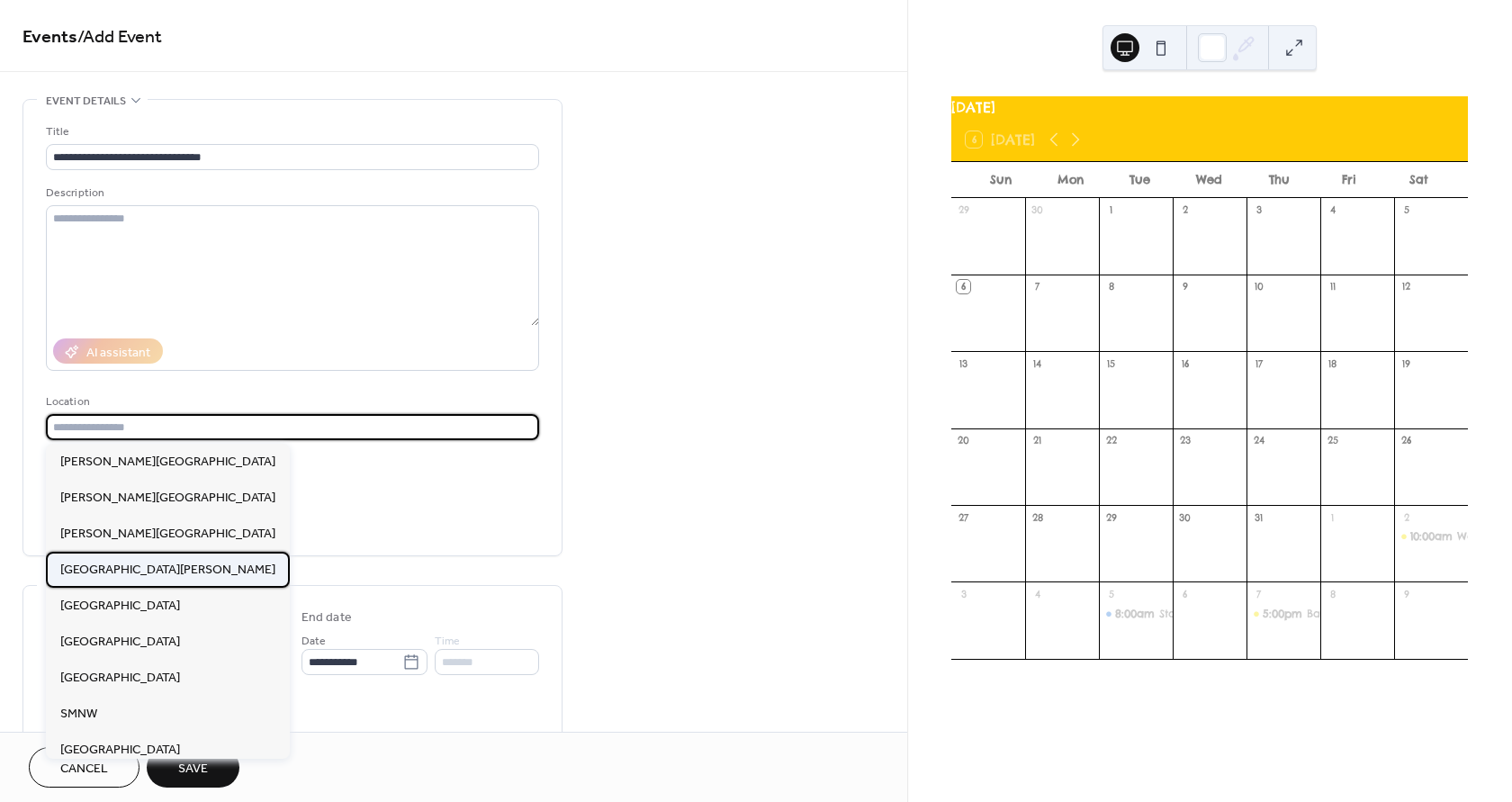 click on "[GEOGRAPHIC_DATA][PERSON_NAME]" at bounding box center (167, 570) 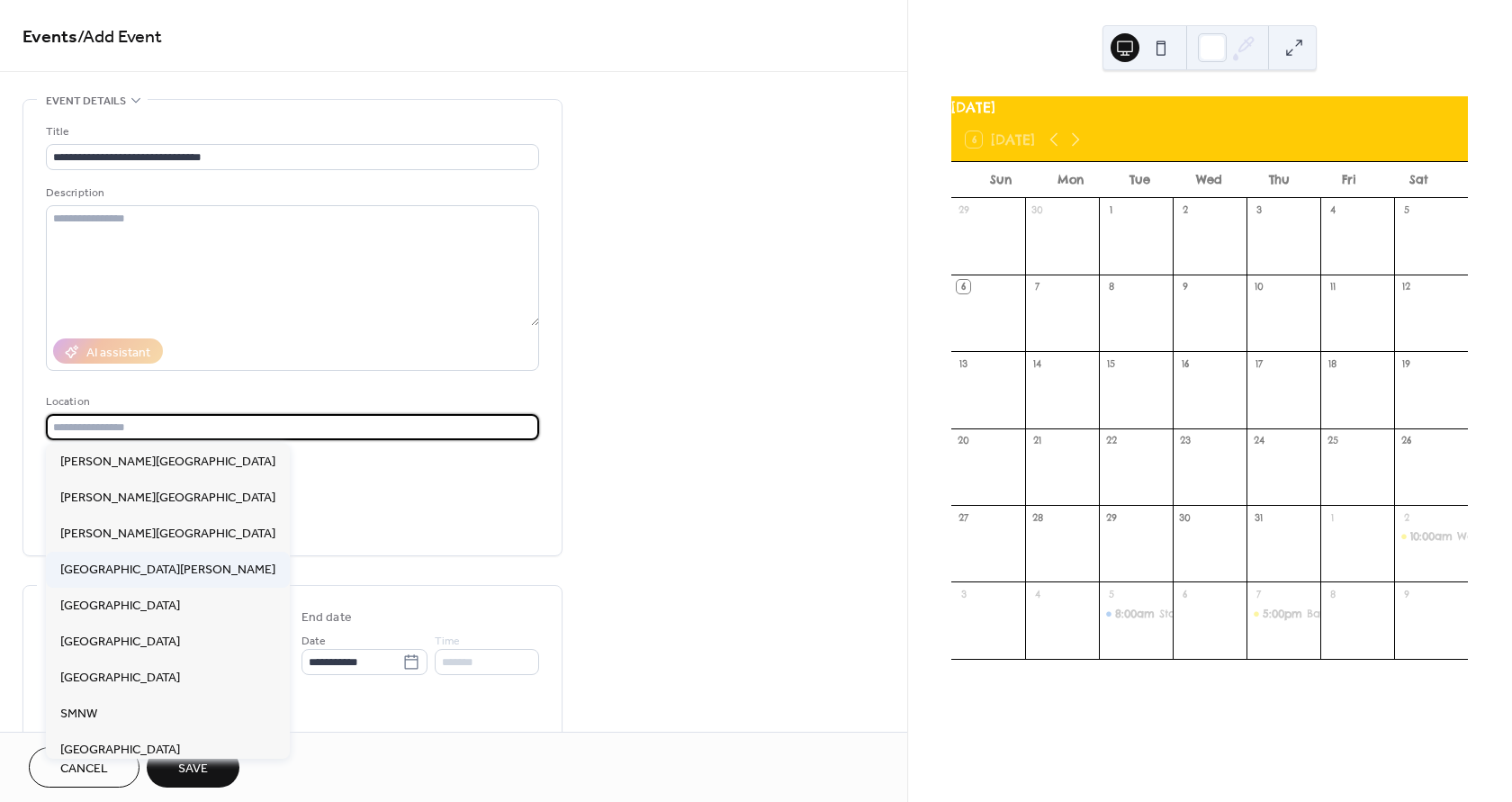 type on "**********" 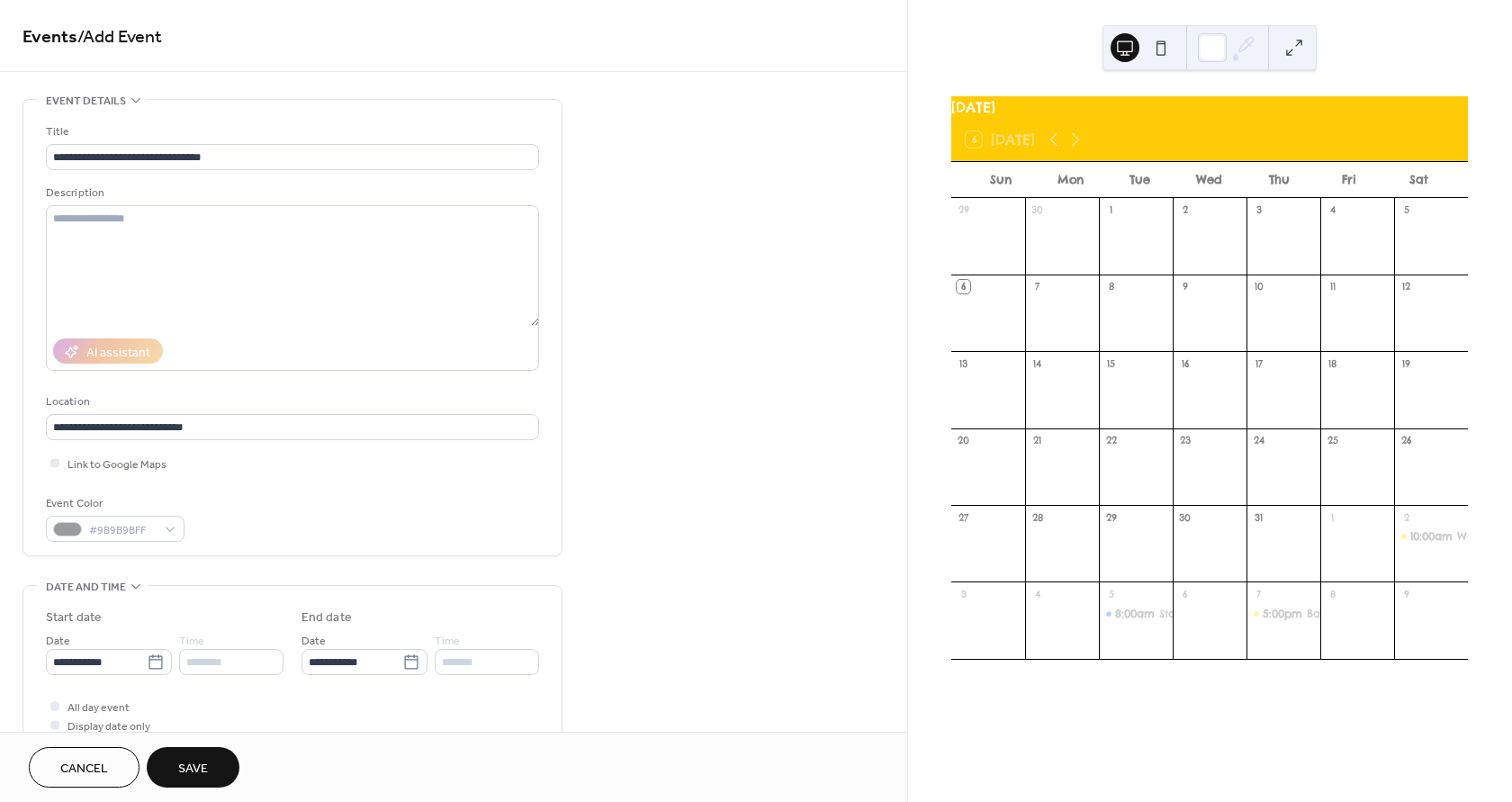 click on "Save" at bounding box center (193, 769) 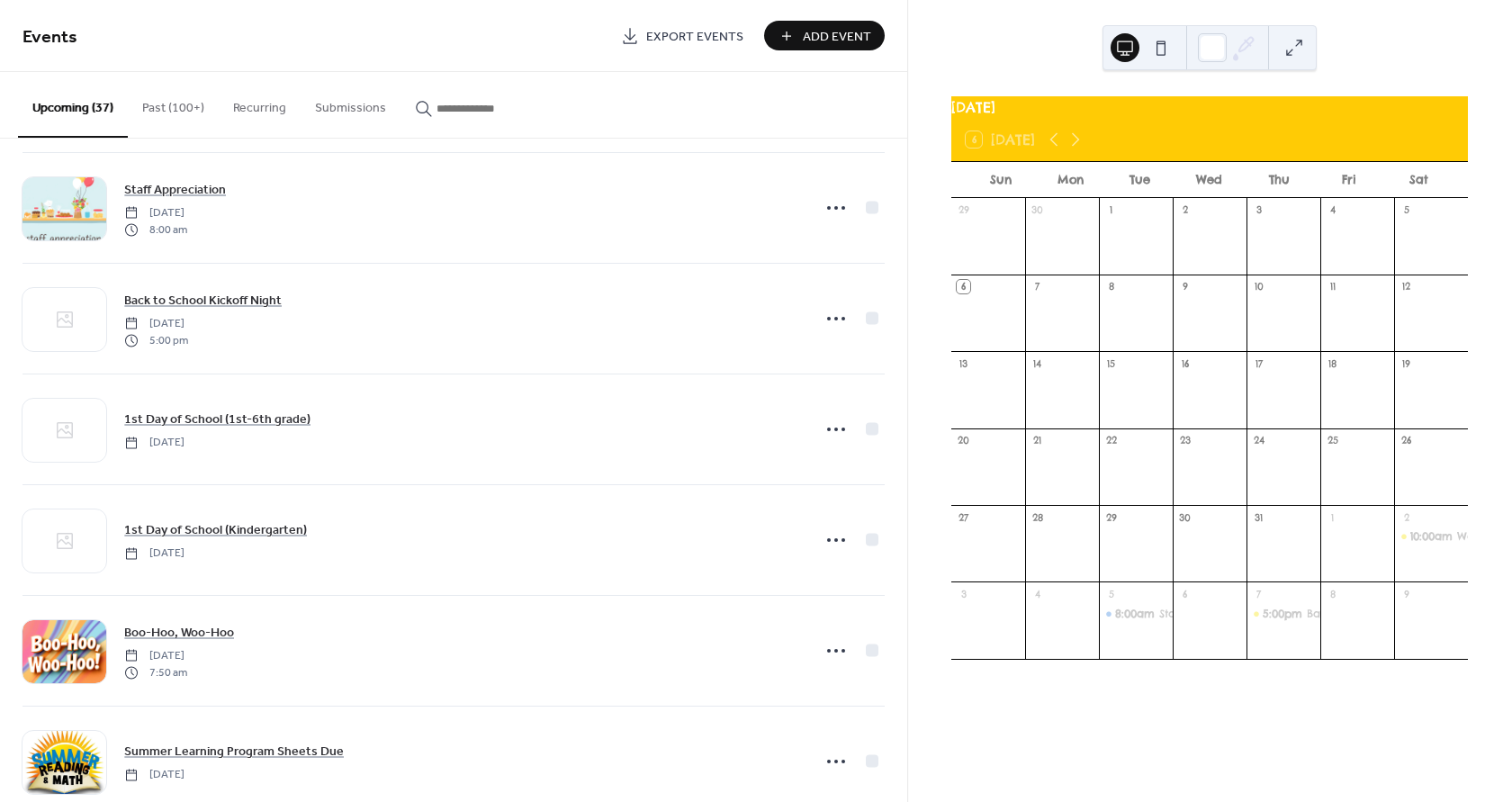 scroll, scrollTop: 180, scrollLeft: 0, axis: vertical 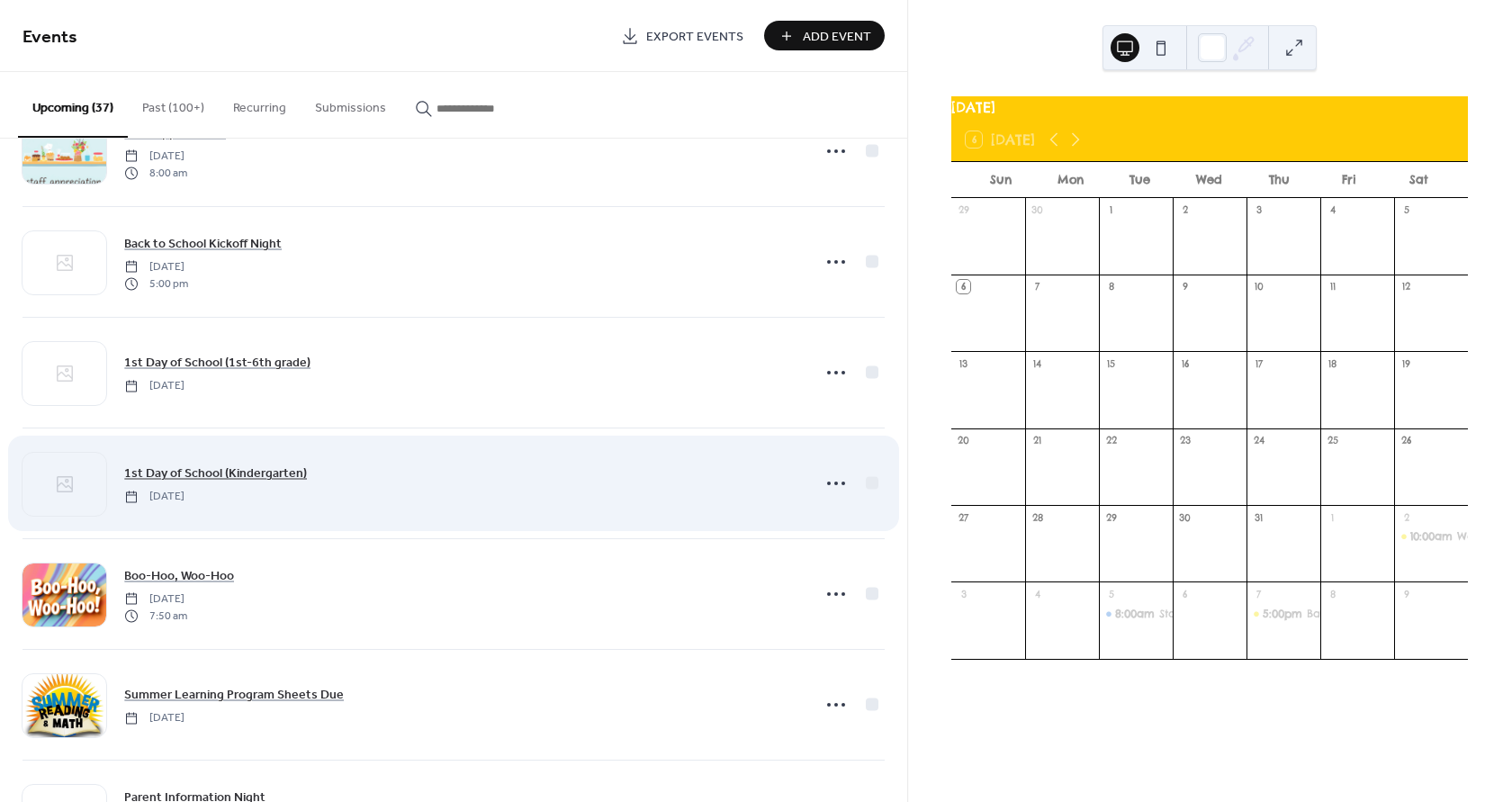 click on "1st Day of School (Kindergarten)" at bounding box center (215, 473) 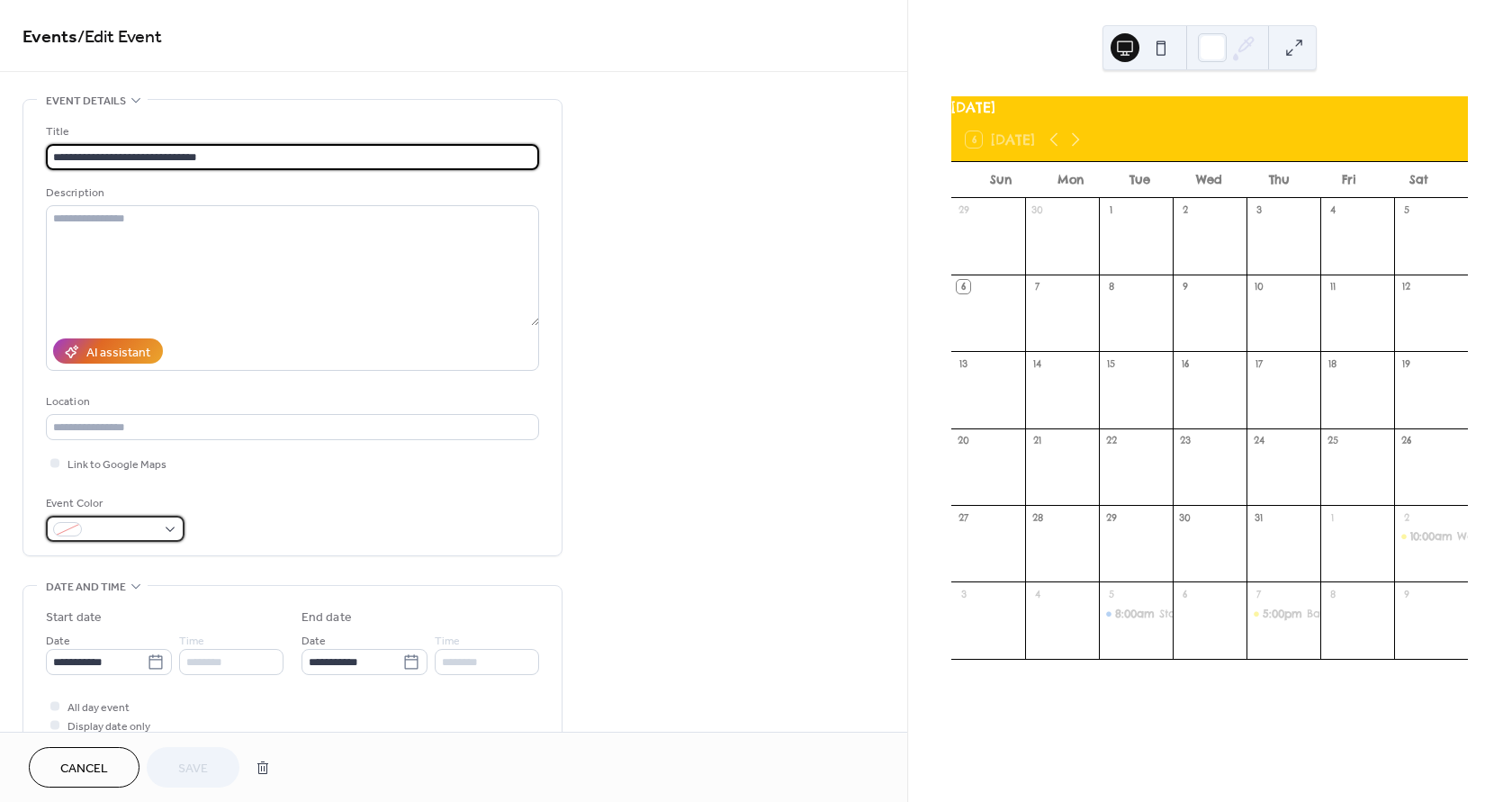 click at bounding box center [115, 528] 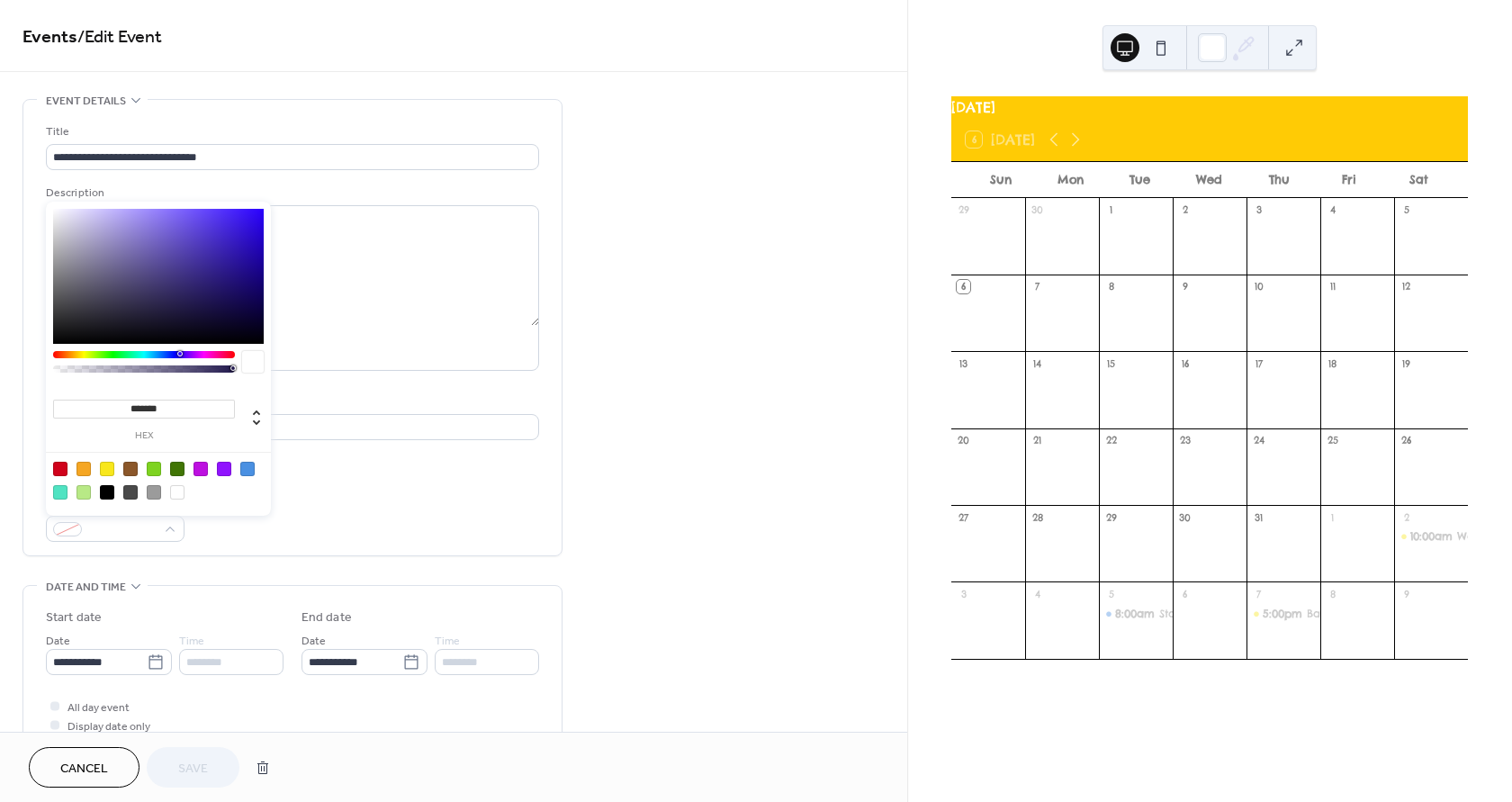 click at bounding box center [154, 492] 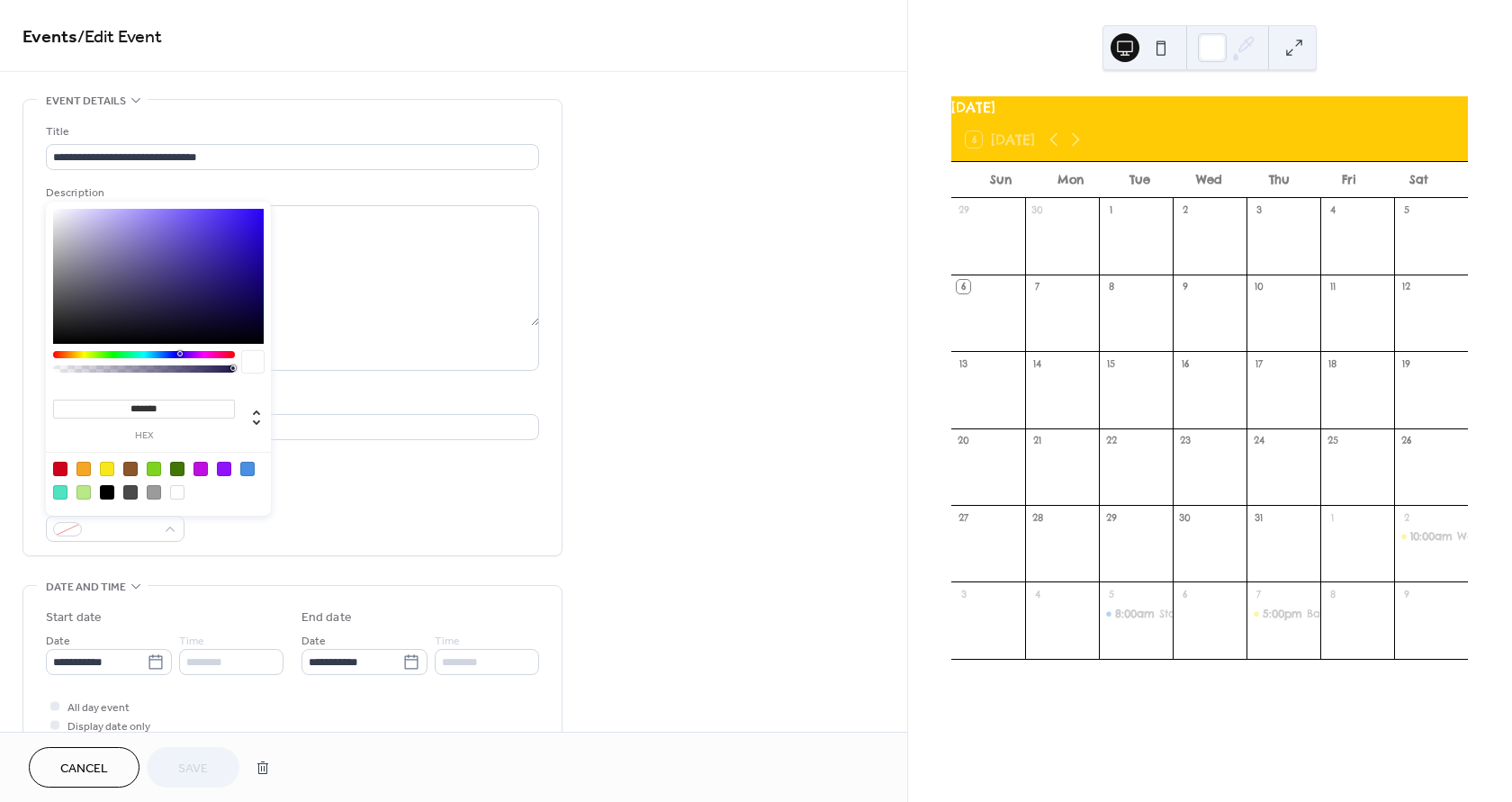 type on "*******" 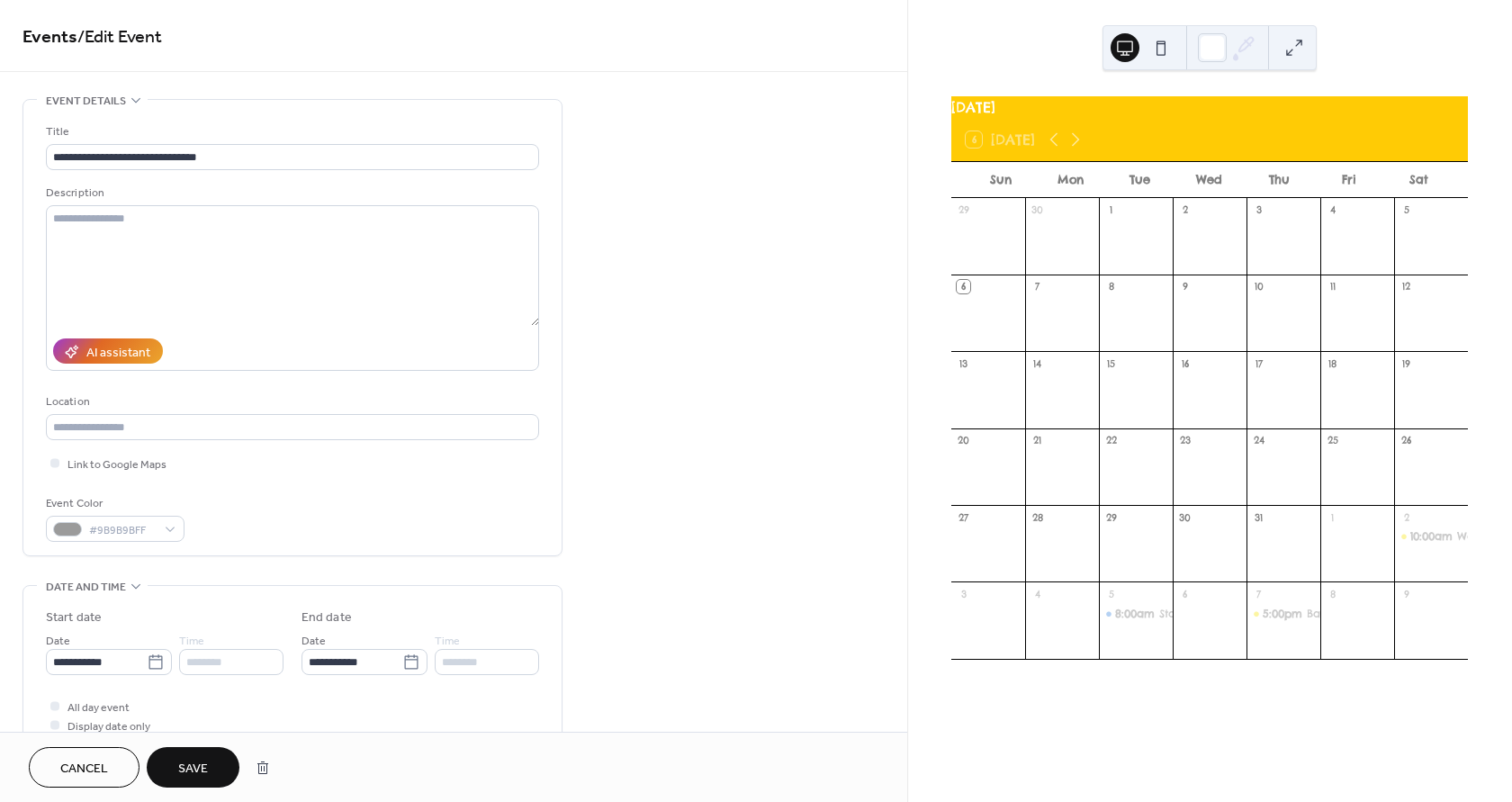 click on "Event Color #9B9B9BFF" at bounding box center [292, 518] 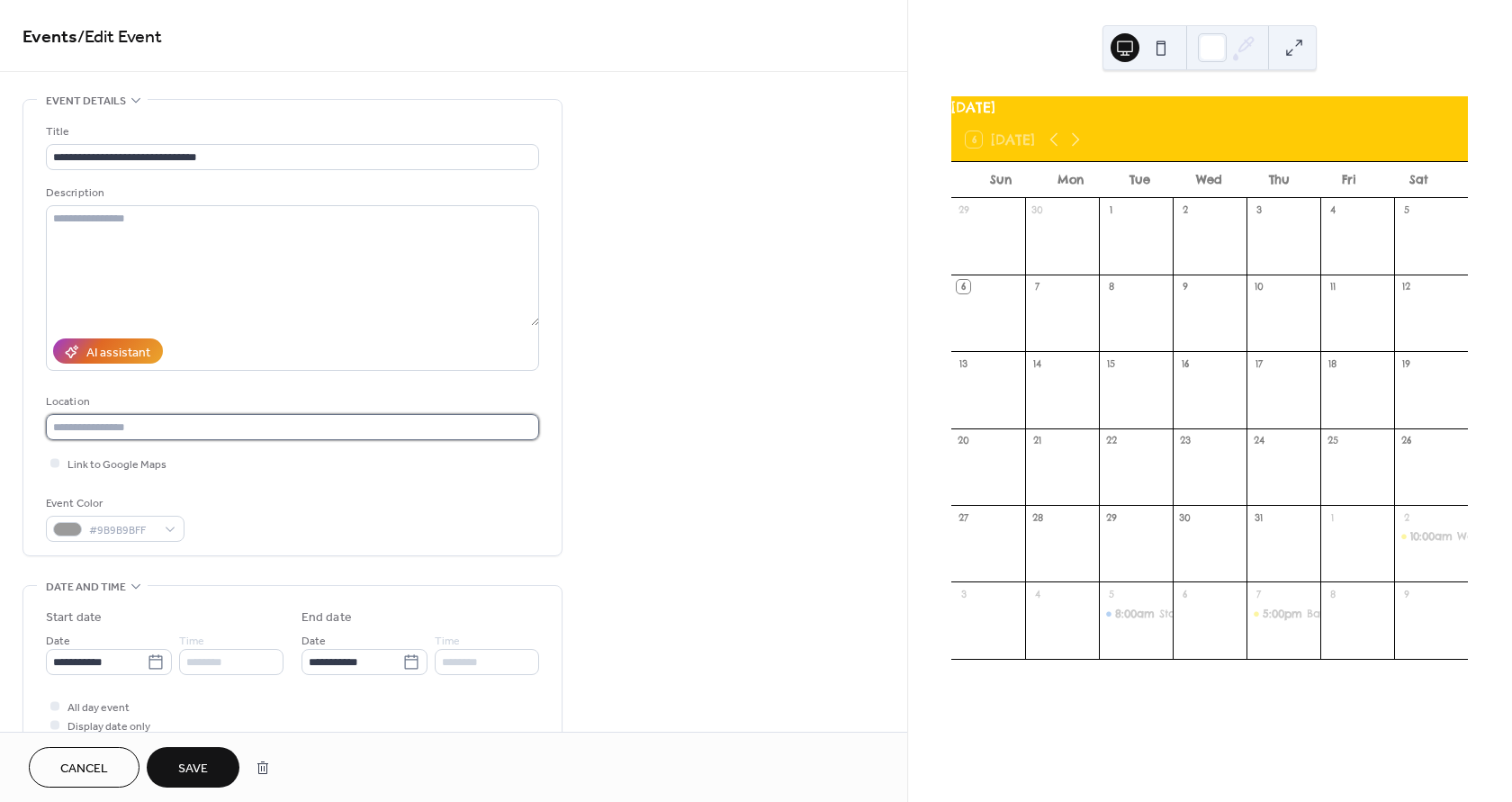 click at bounding box center [292, 427] 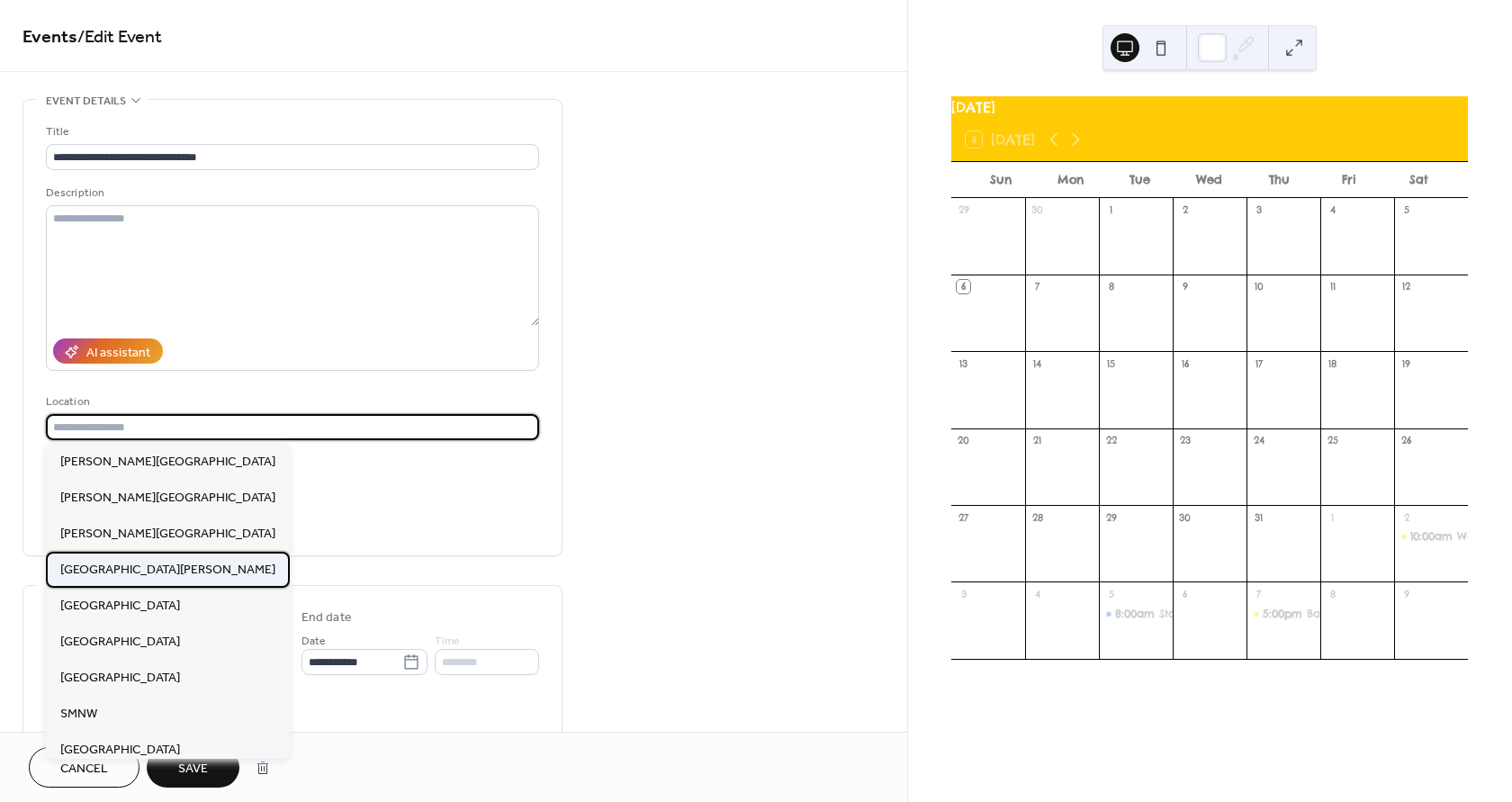 click on "[GEOGRAPHIC_DATA][PERSON_NAME]" at bounding box center (167, 570) 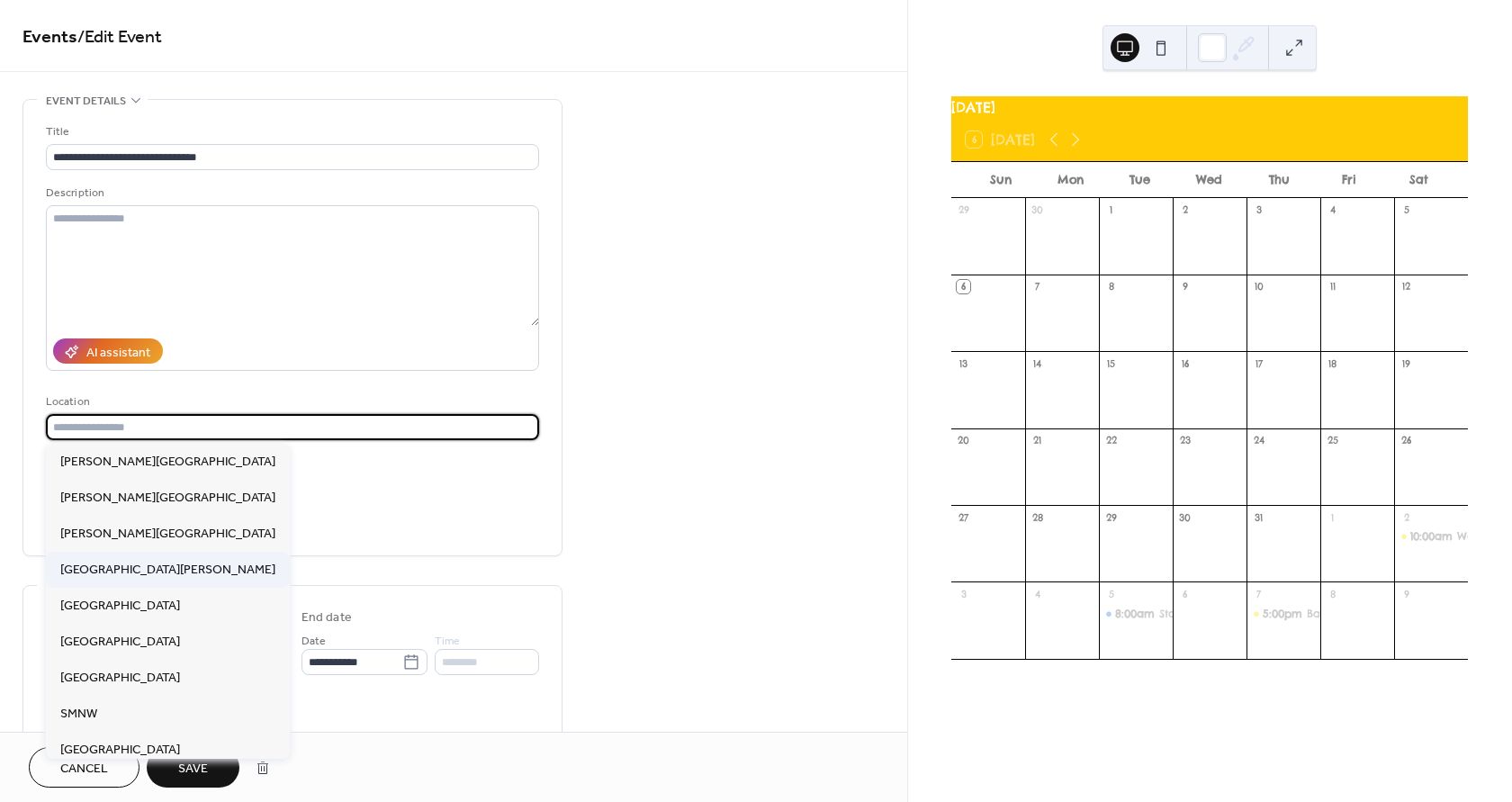 type on "**********" 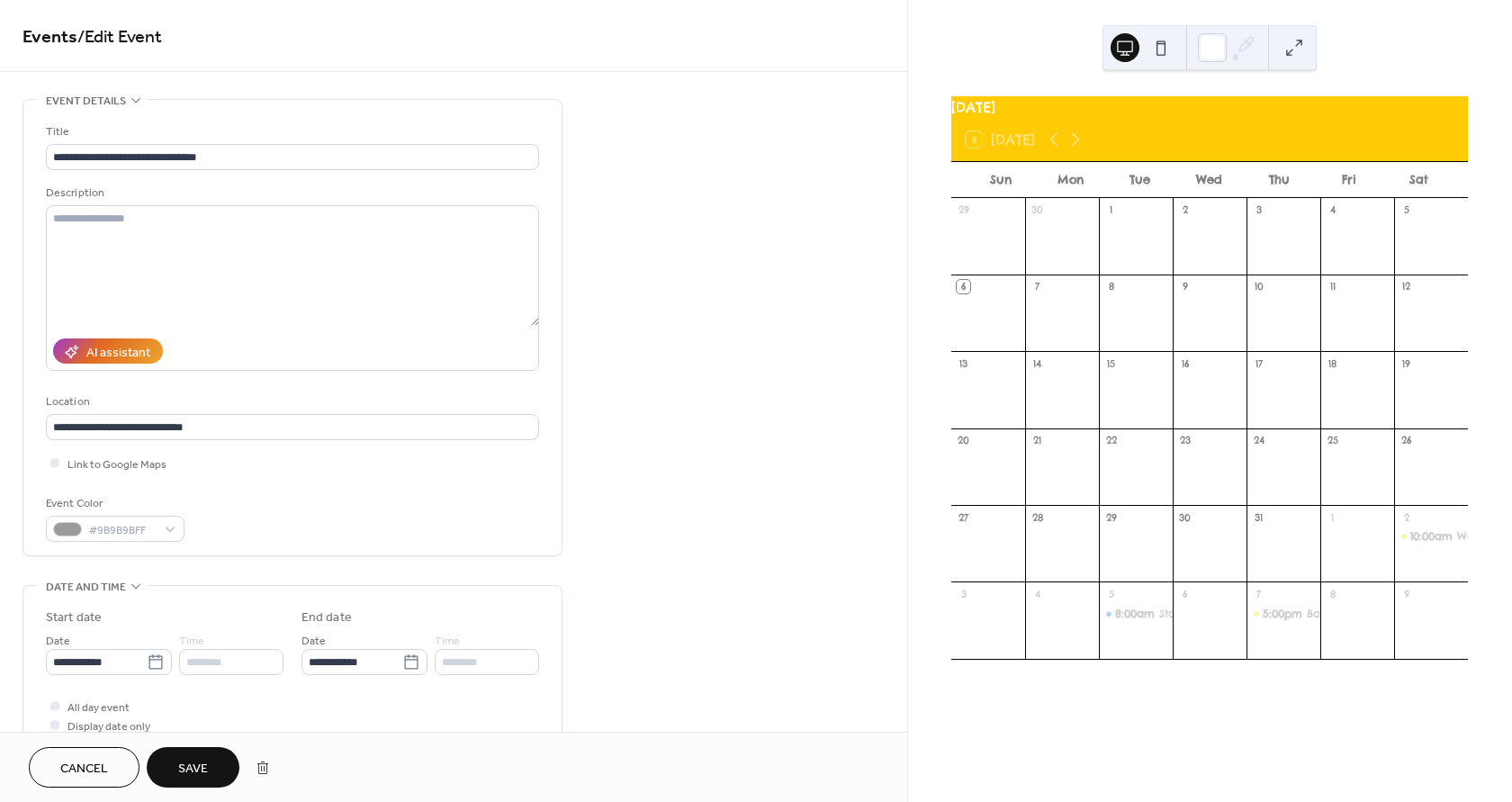 click on "Save" at bounding box center (193, 769) 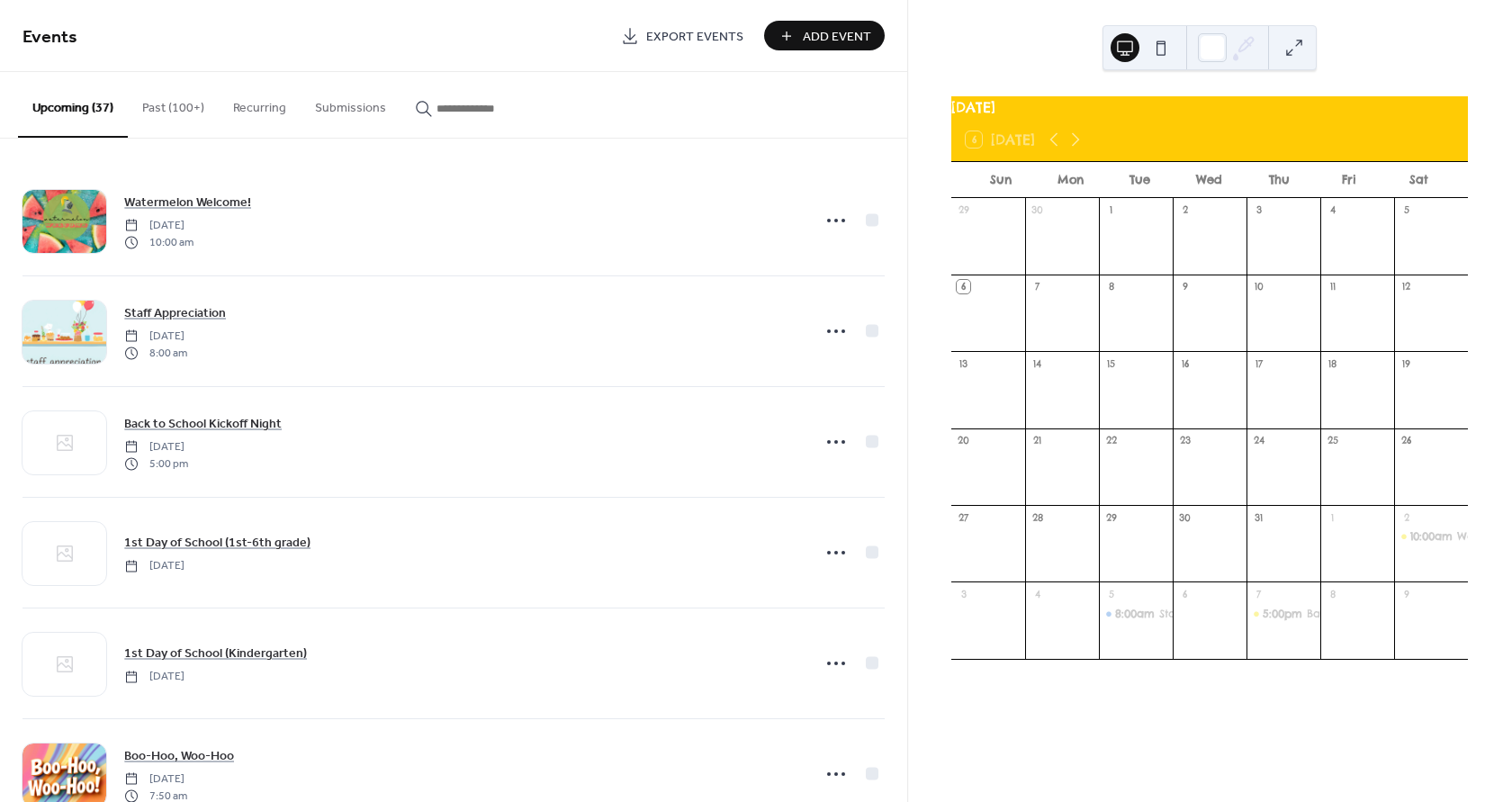 click on "Add Event" at bounding box center [837, 37] 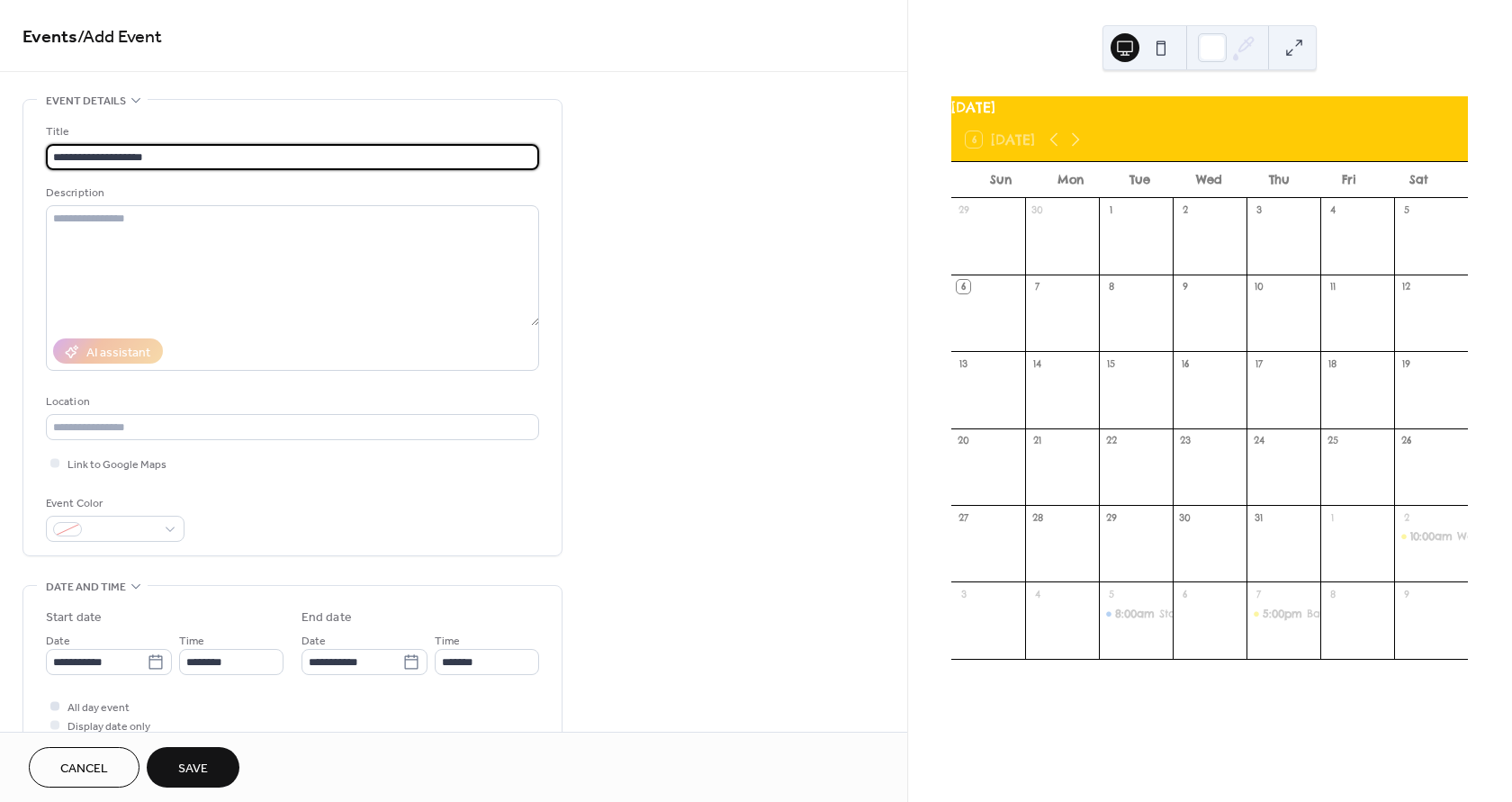 type on "**********" 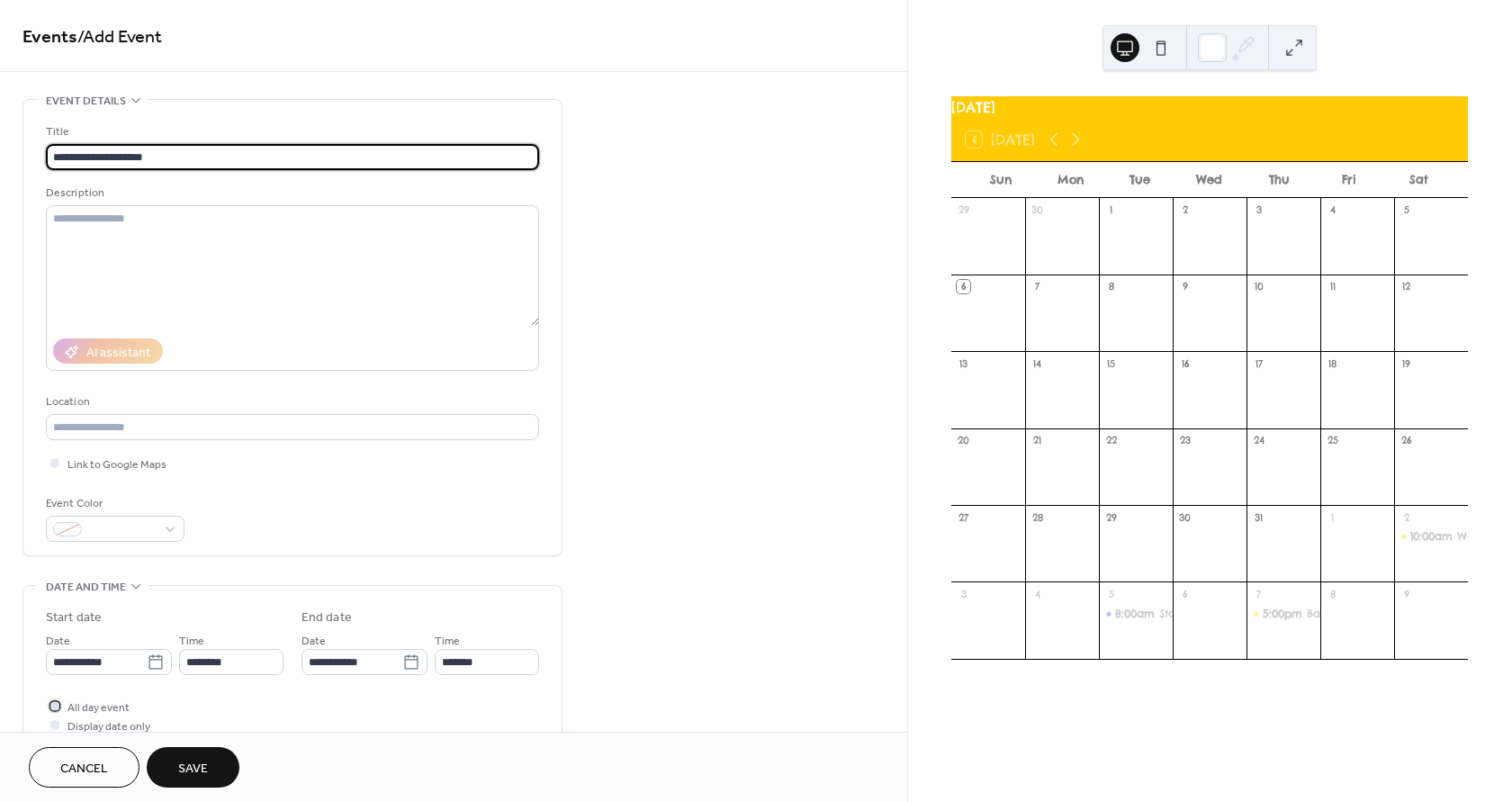 click at bounding box center (55, 706) 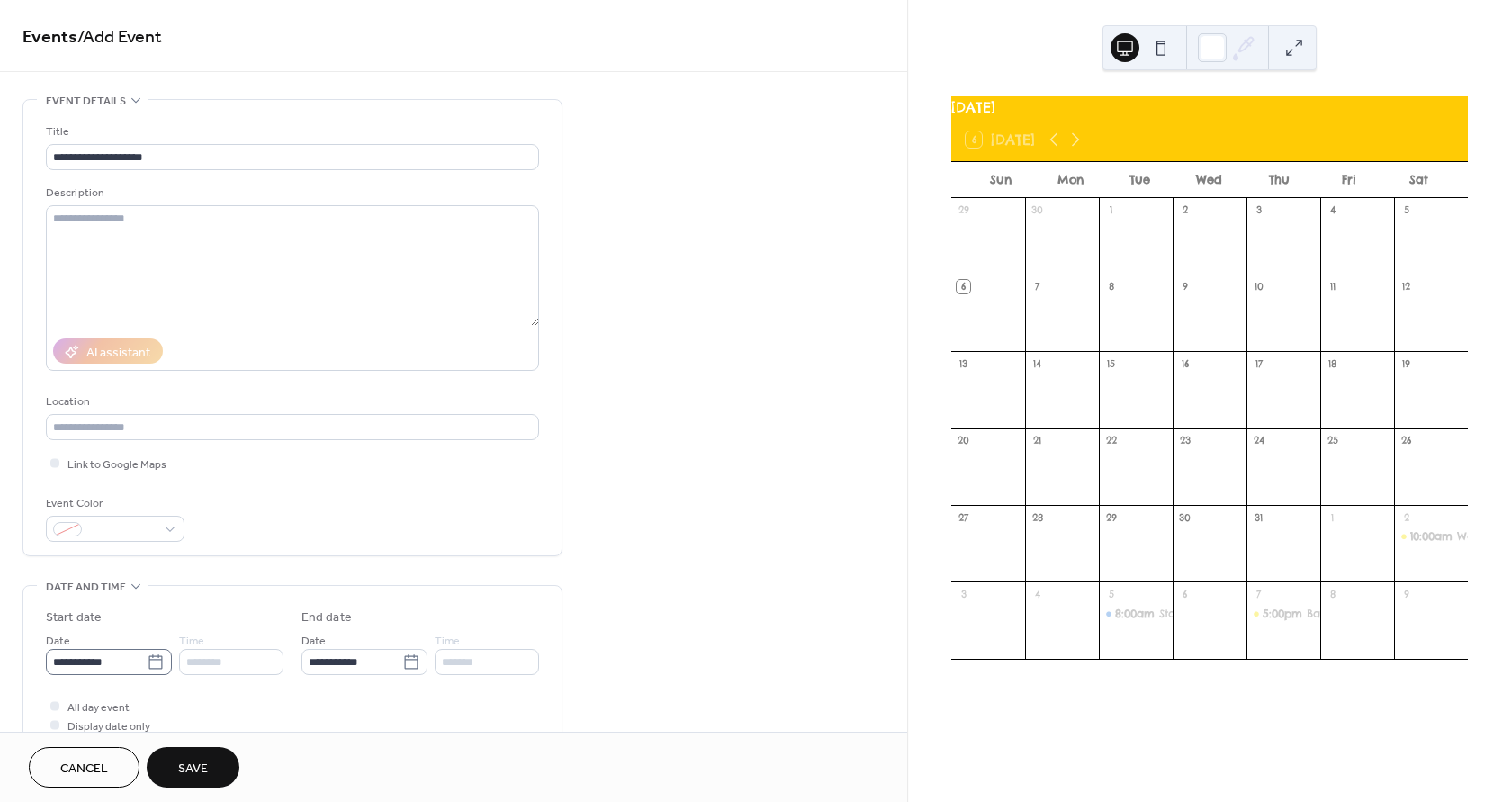 click 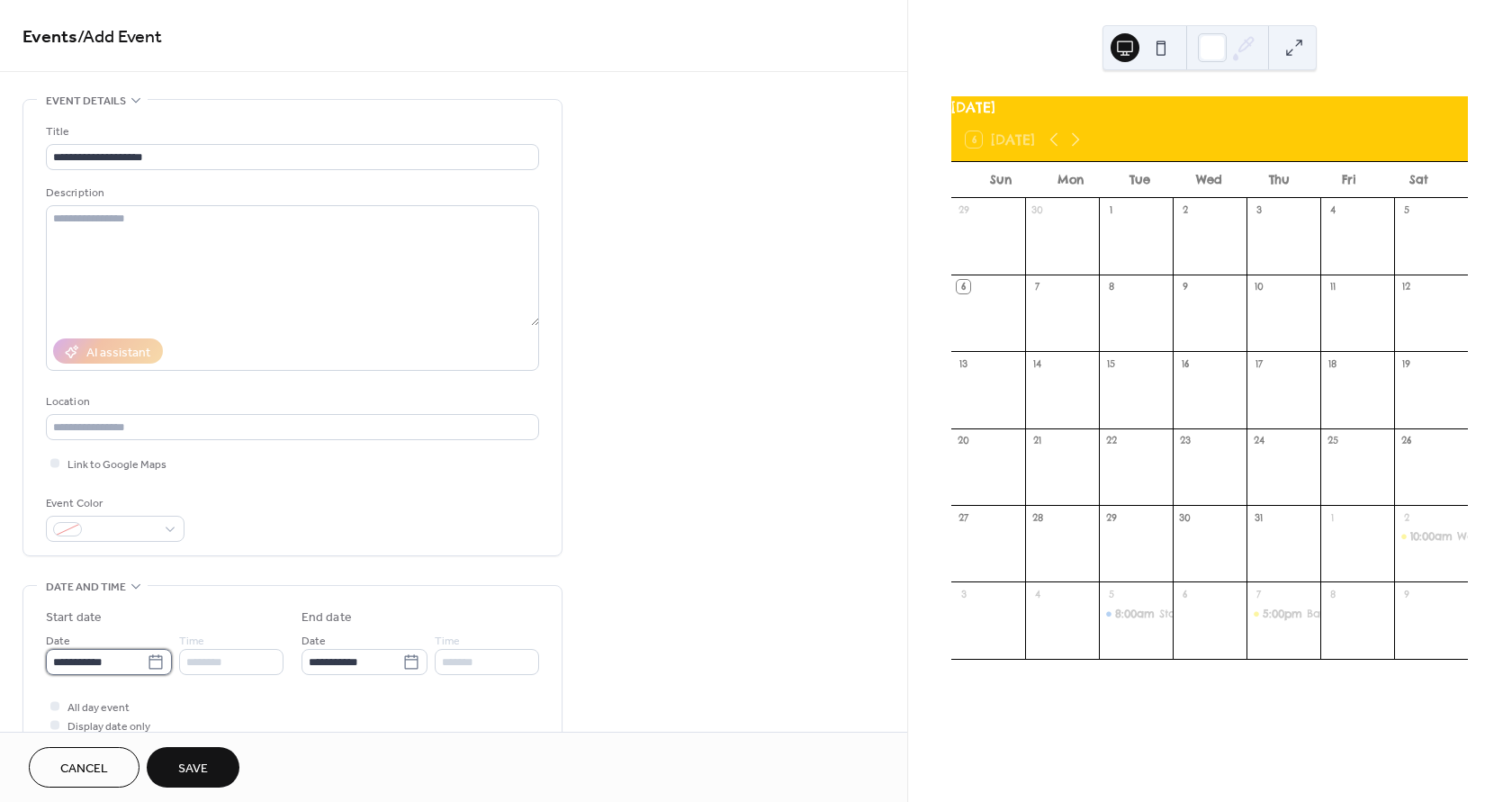 click on "**********" at bounding box center [96, 662] 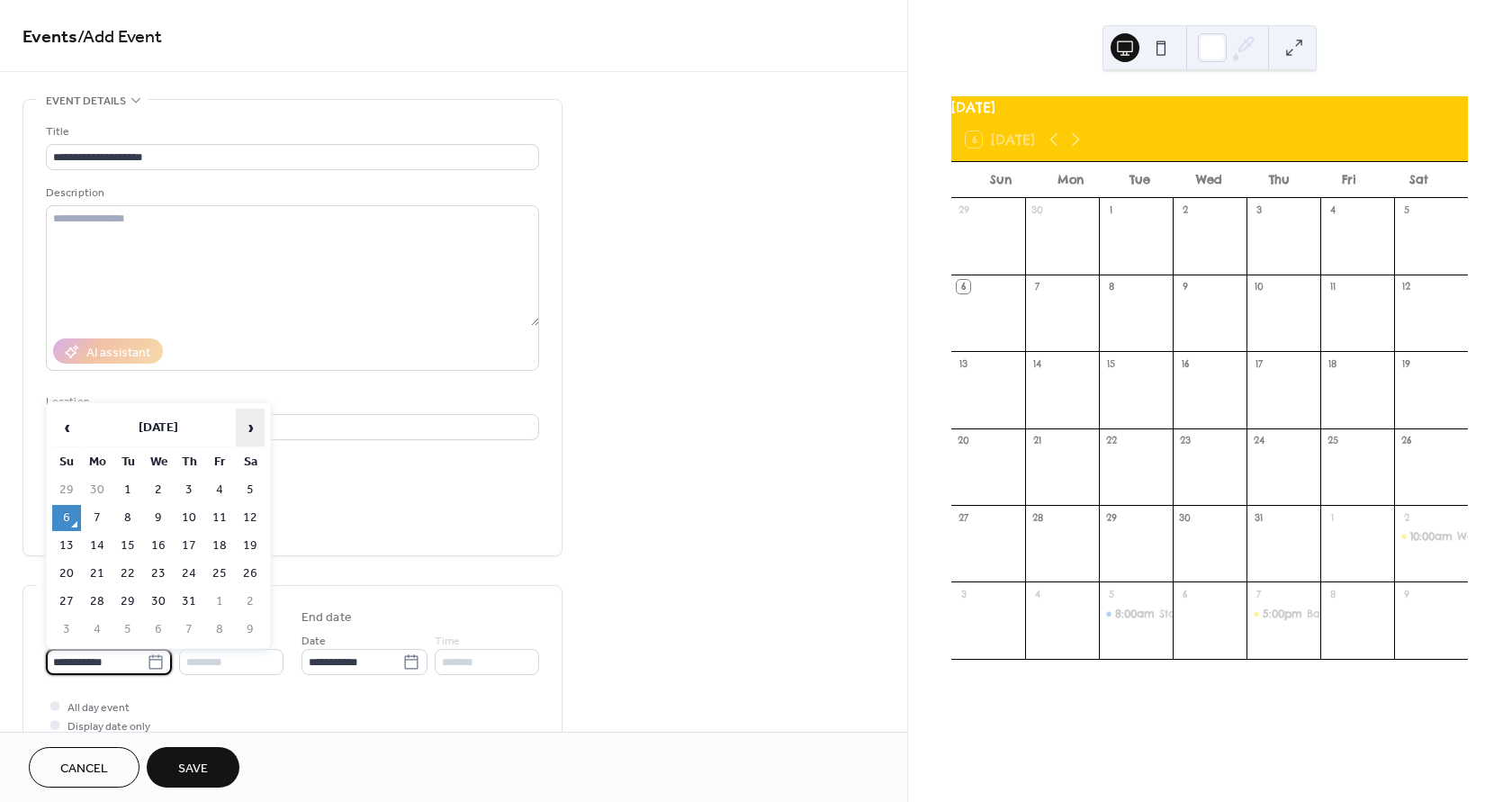 click on "›" at bounding box center (250, 428) 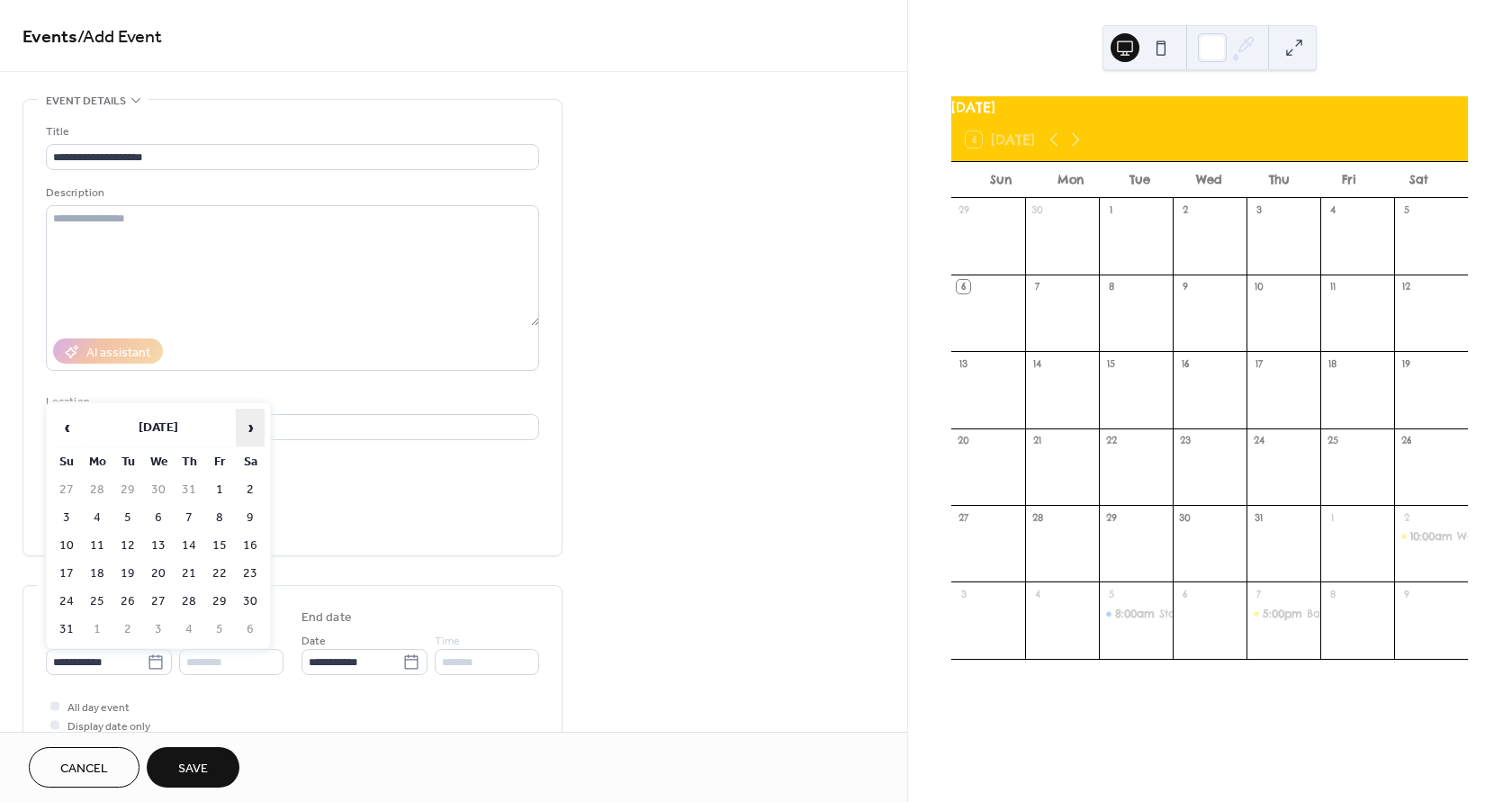 click on "›" at bounding box center (250, 428) 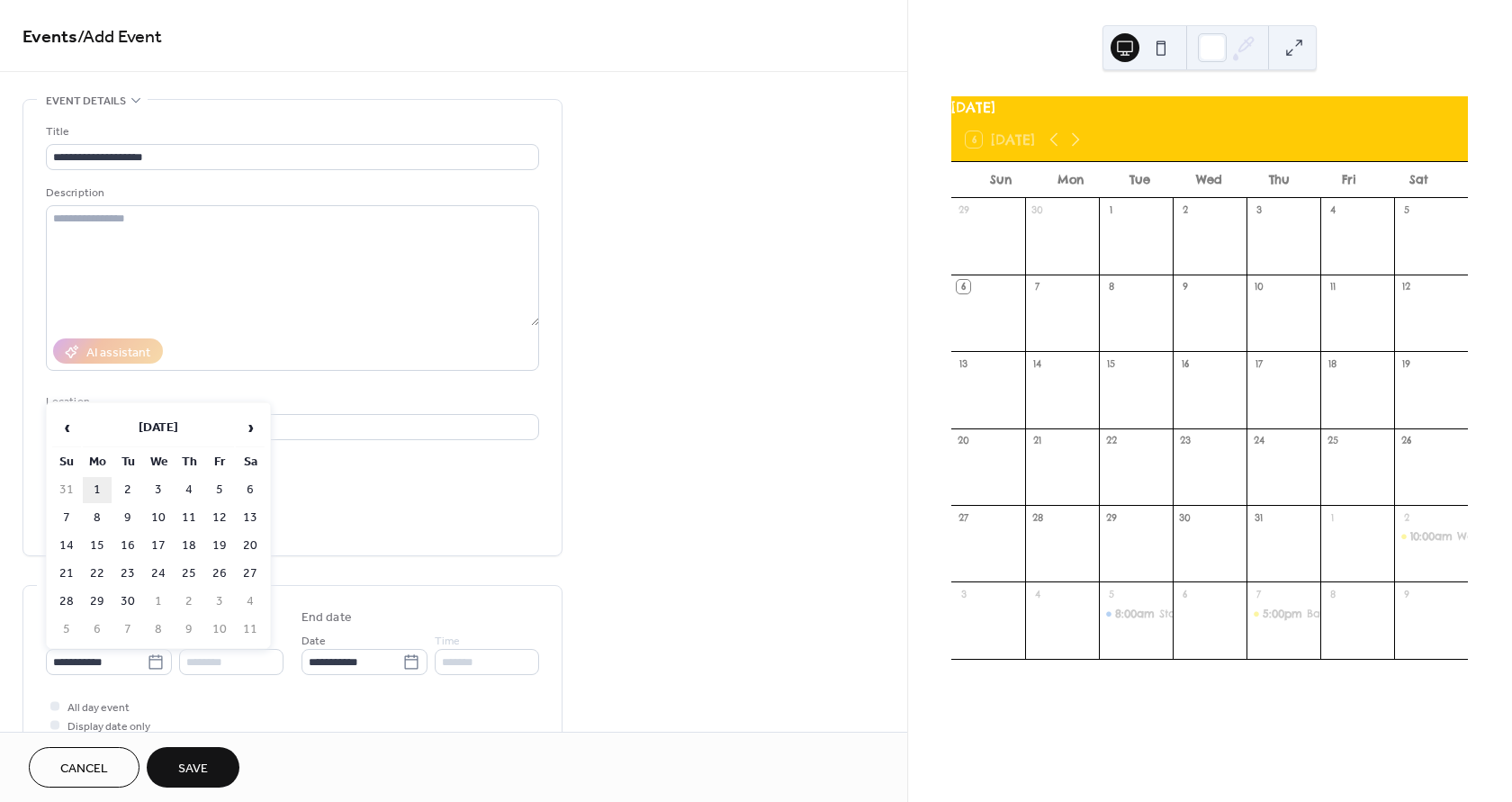 click on "1" at bounding box center (97, 490) 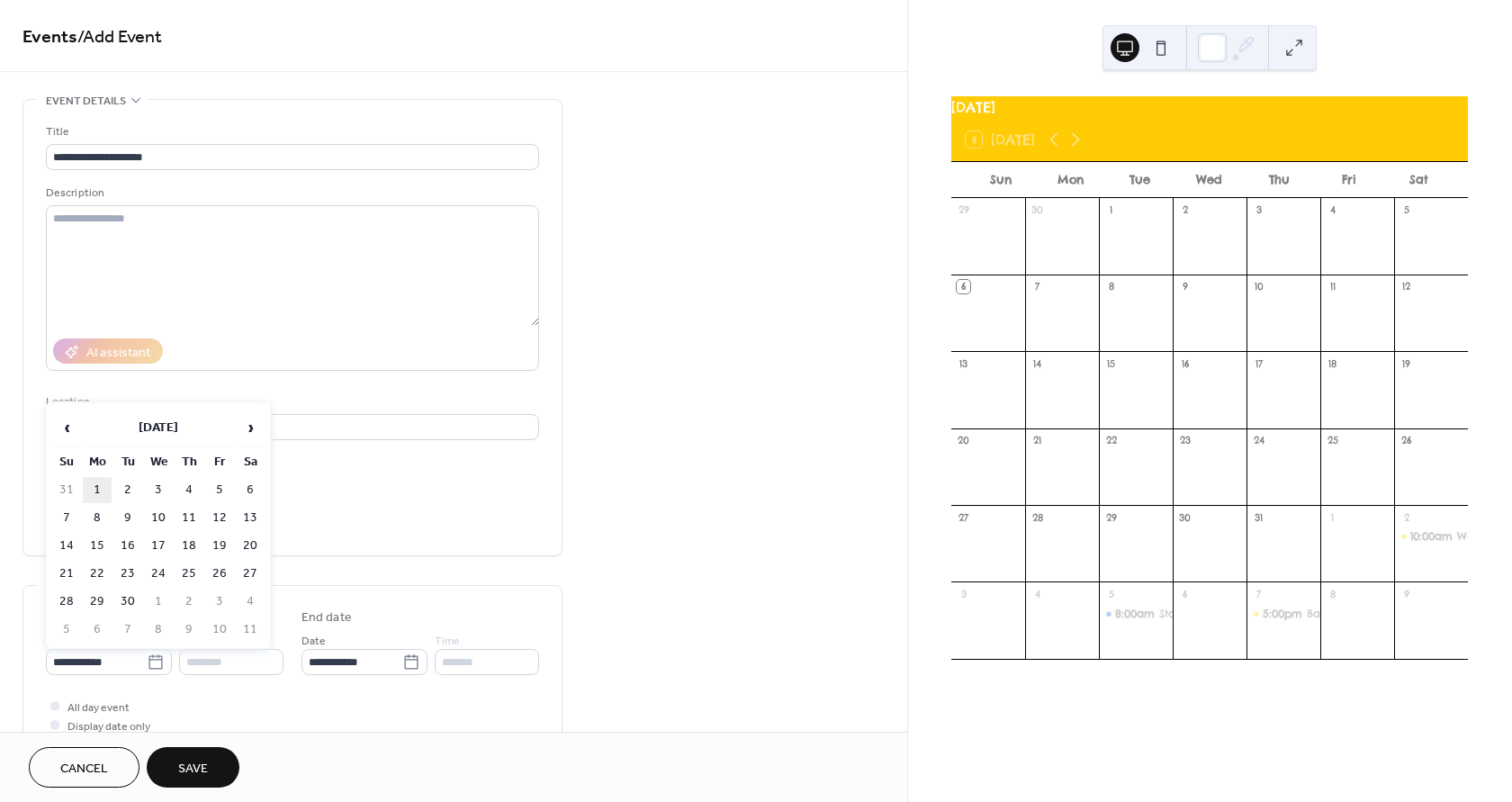 type on "**********" 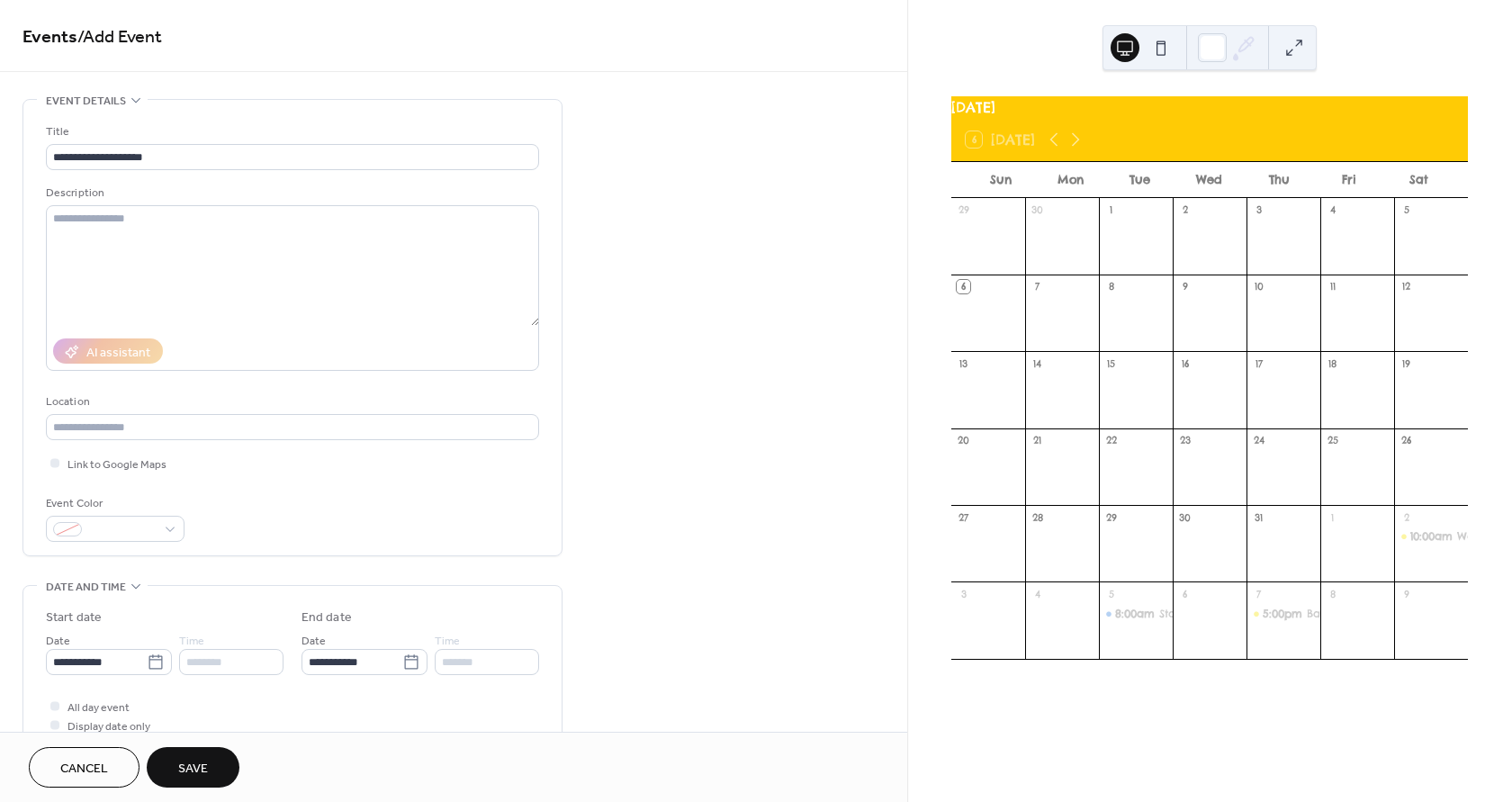 click on "Save" at bounding box center [193, 767] 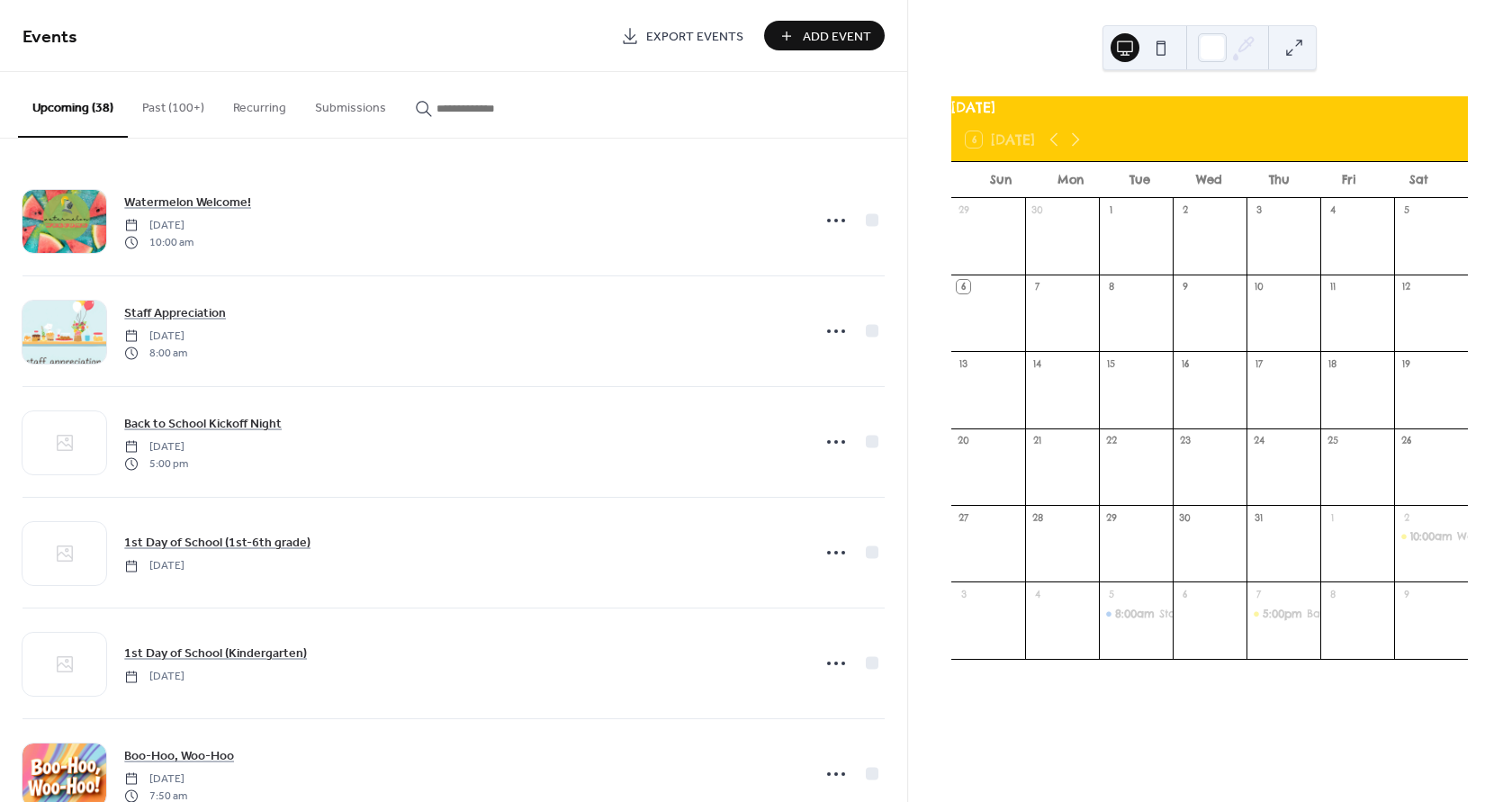 click on "Add Event" at bounding box center (824, 35) 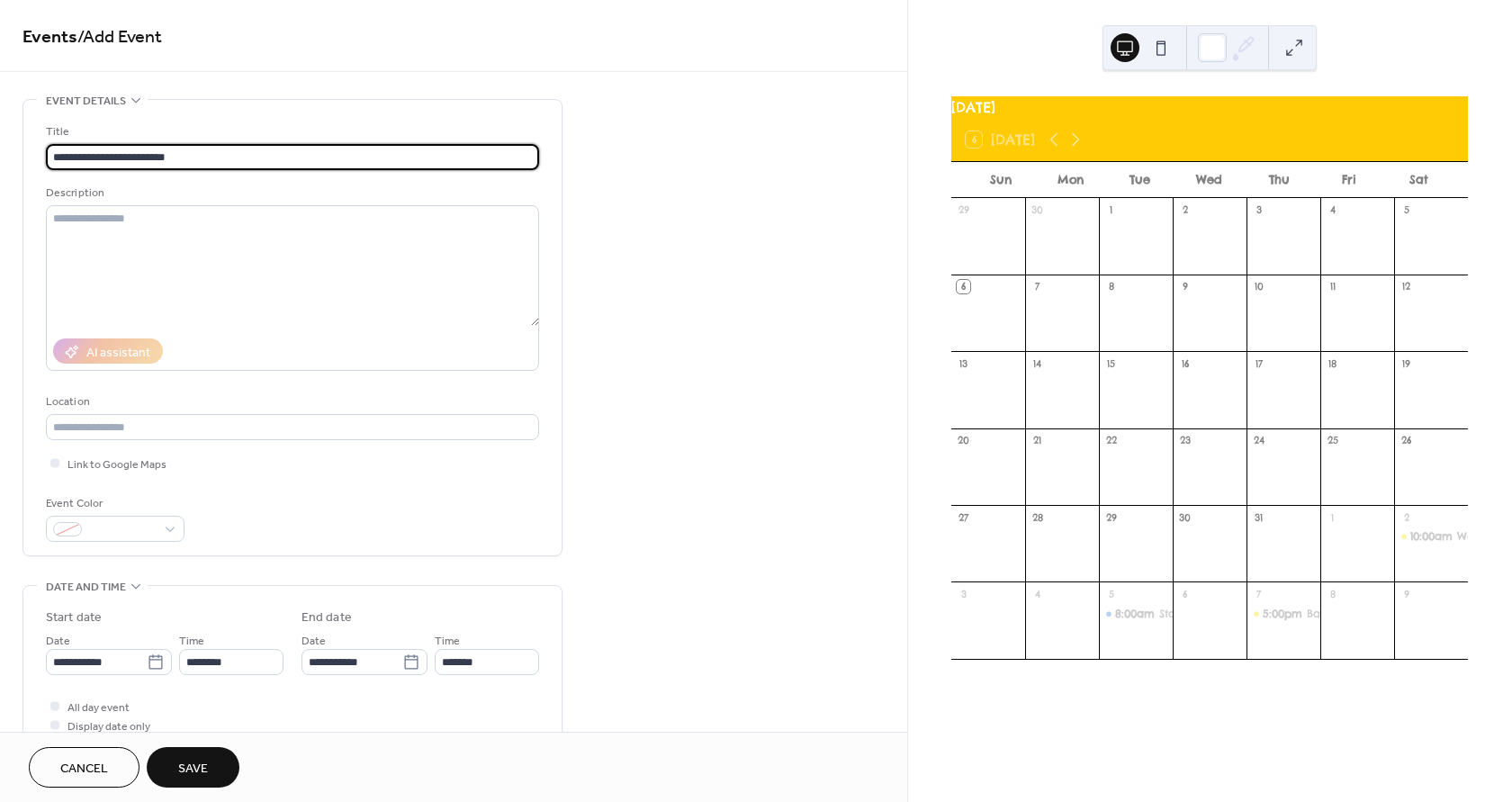click on "**********" at bounding box center [292, 157] 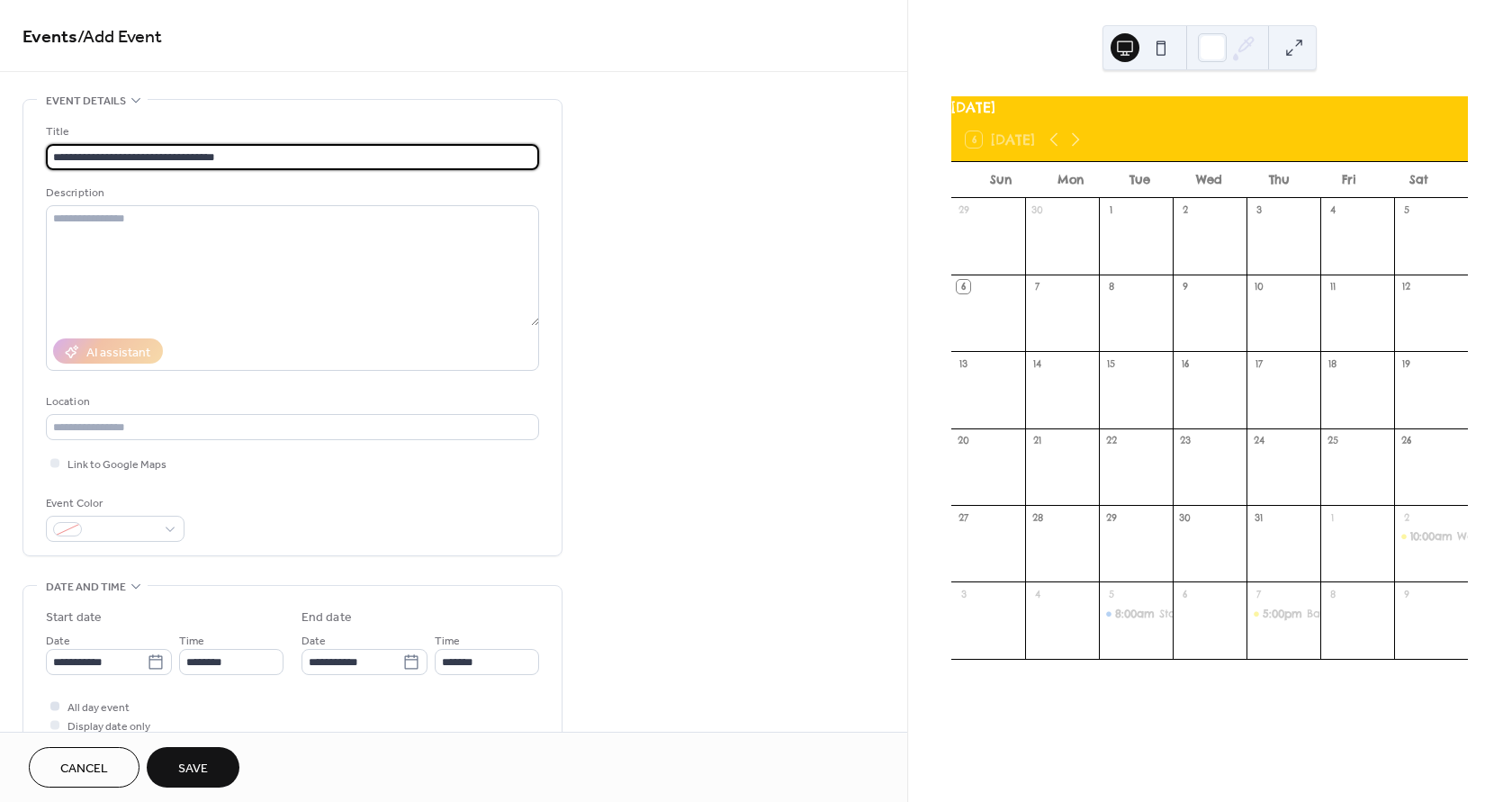 type on "**********" 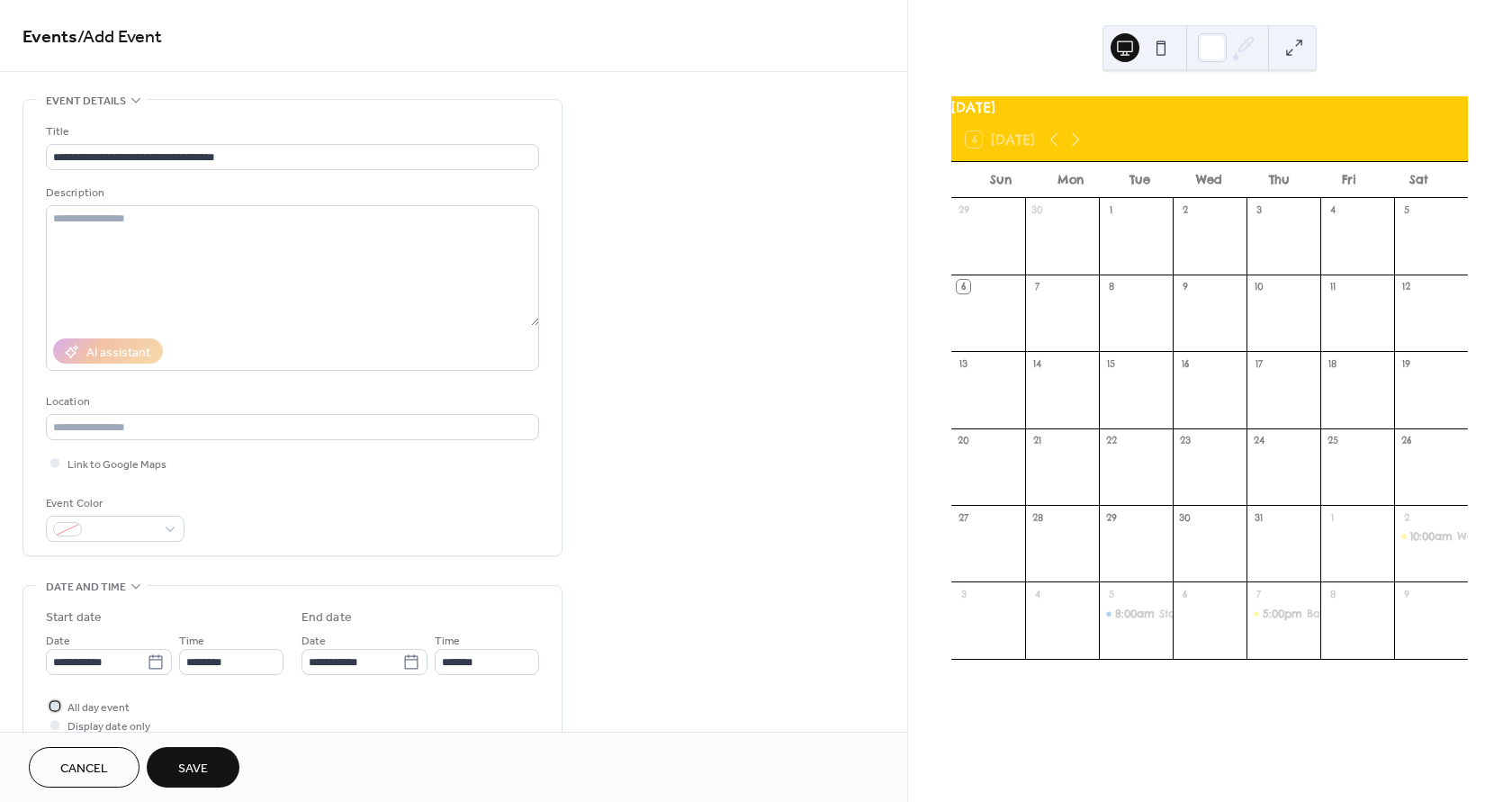 drag, startPoint x: 54, startPoint y: 705, endPoint x: 76, endPoint y: 710, distance: 22.561028 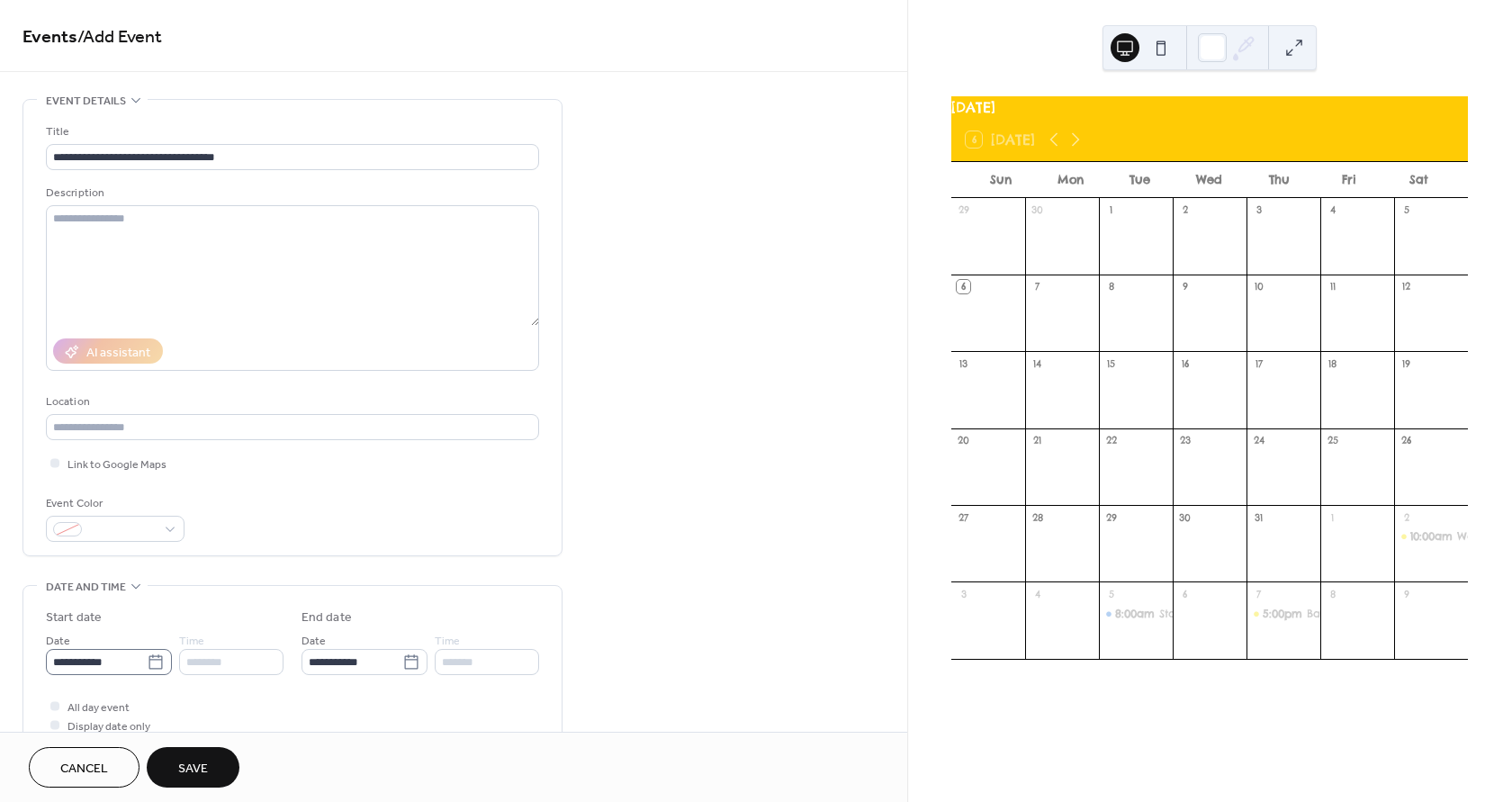 click 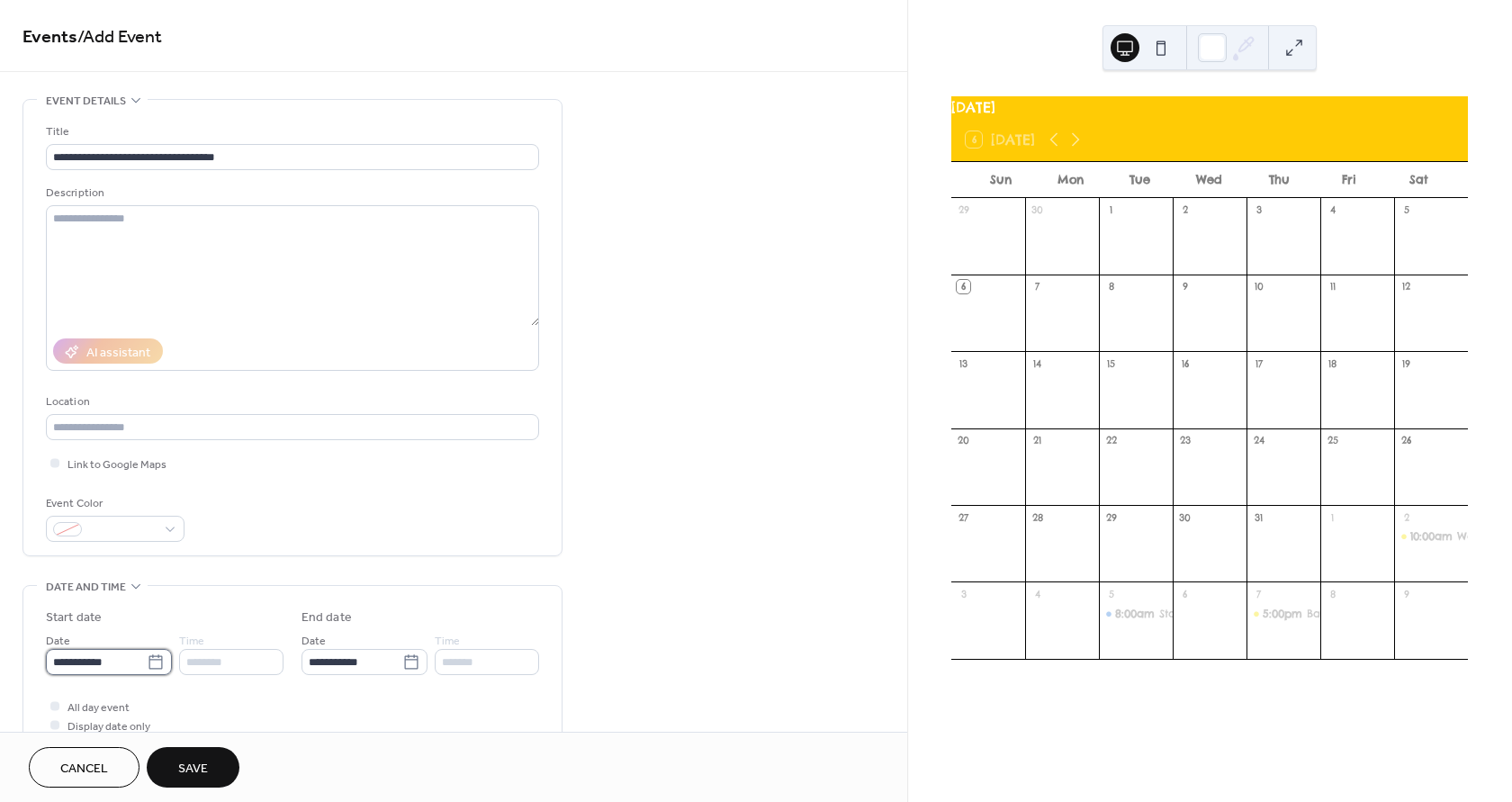 click on "**********" at bounding box center [96, 662] 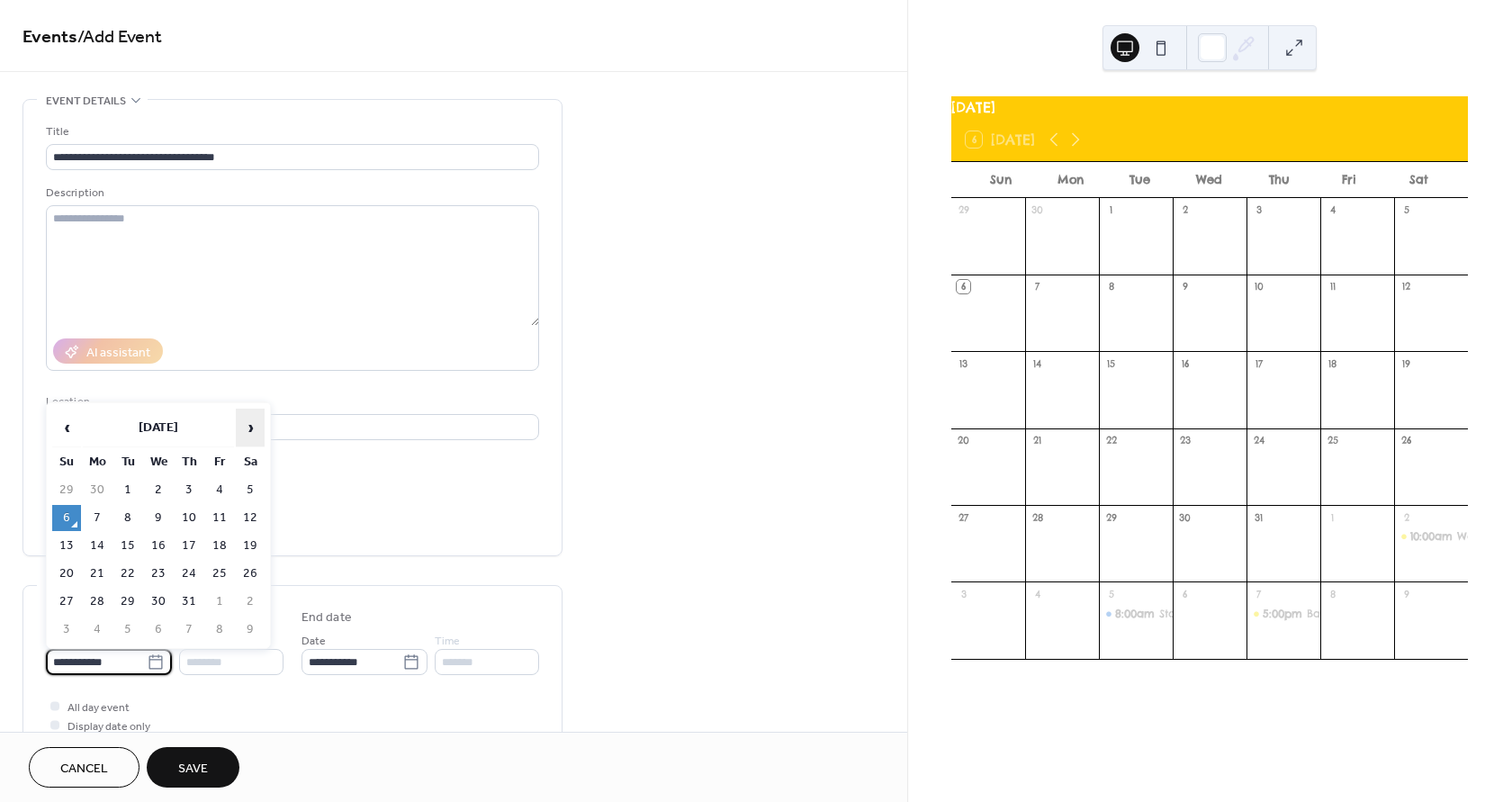 click on "›" at bounding box center (250, 428) 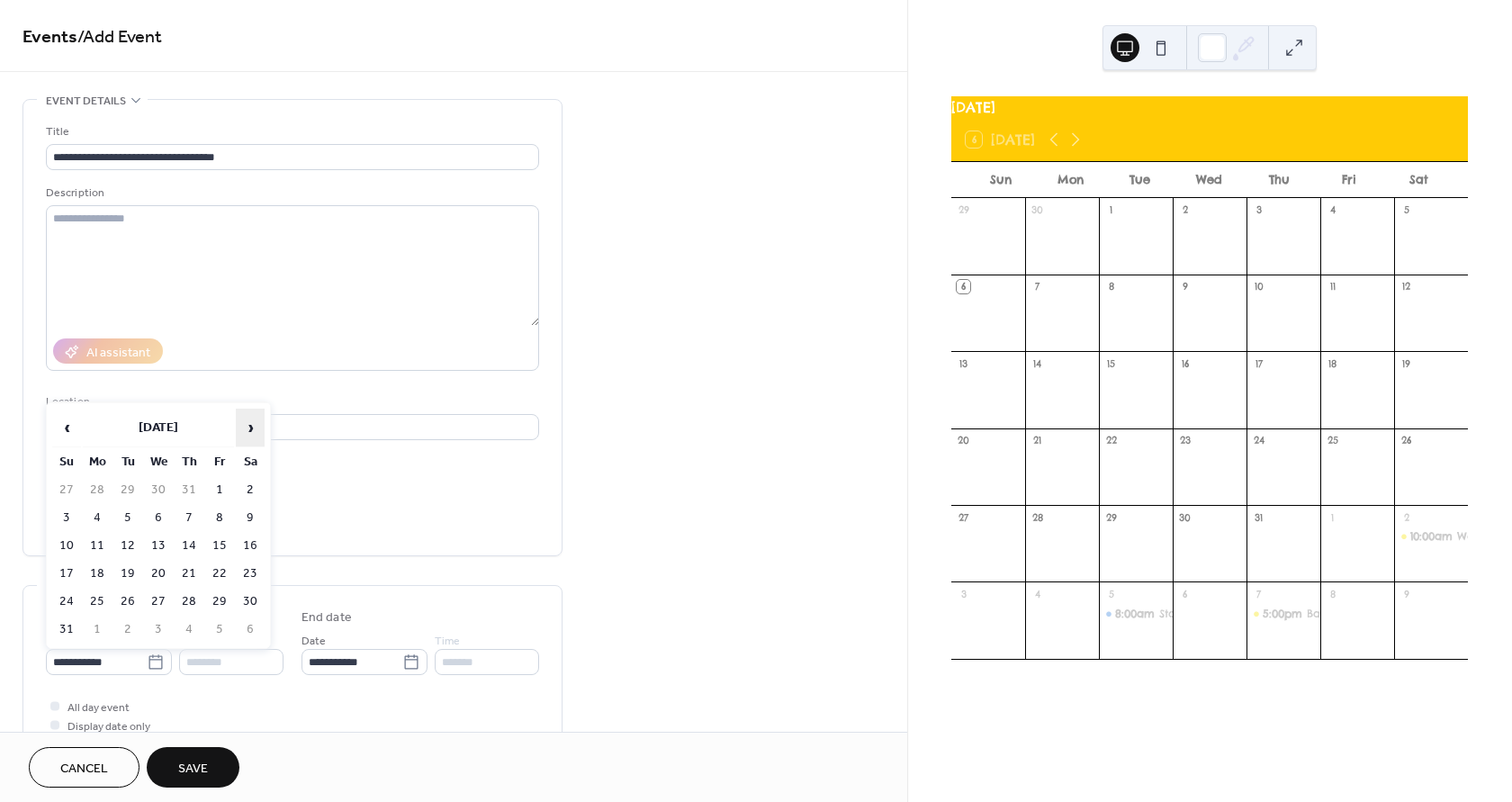 click on "›" at bounding box center [250, 428] 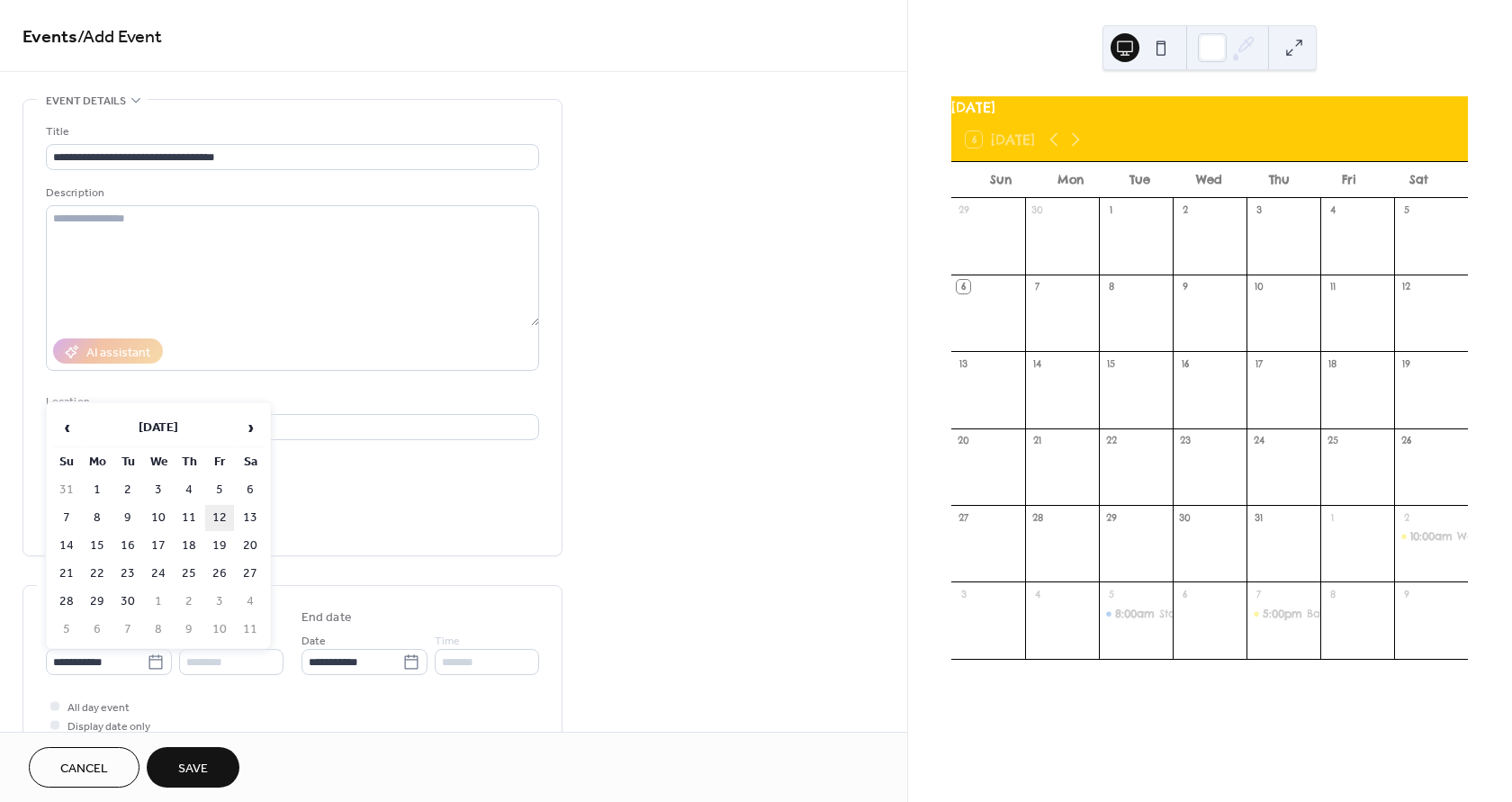 click on "12" at bounding box center (220, 518) 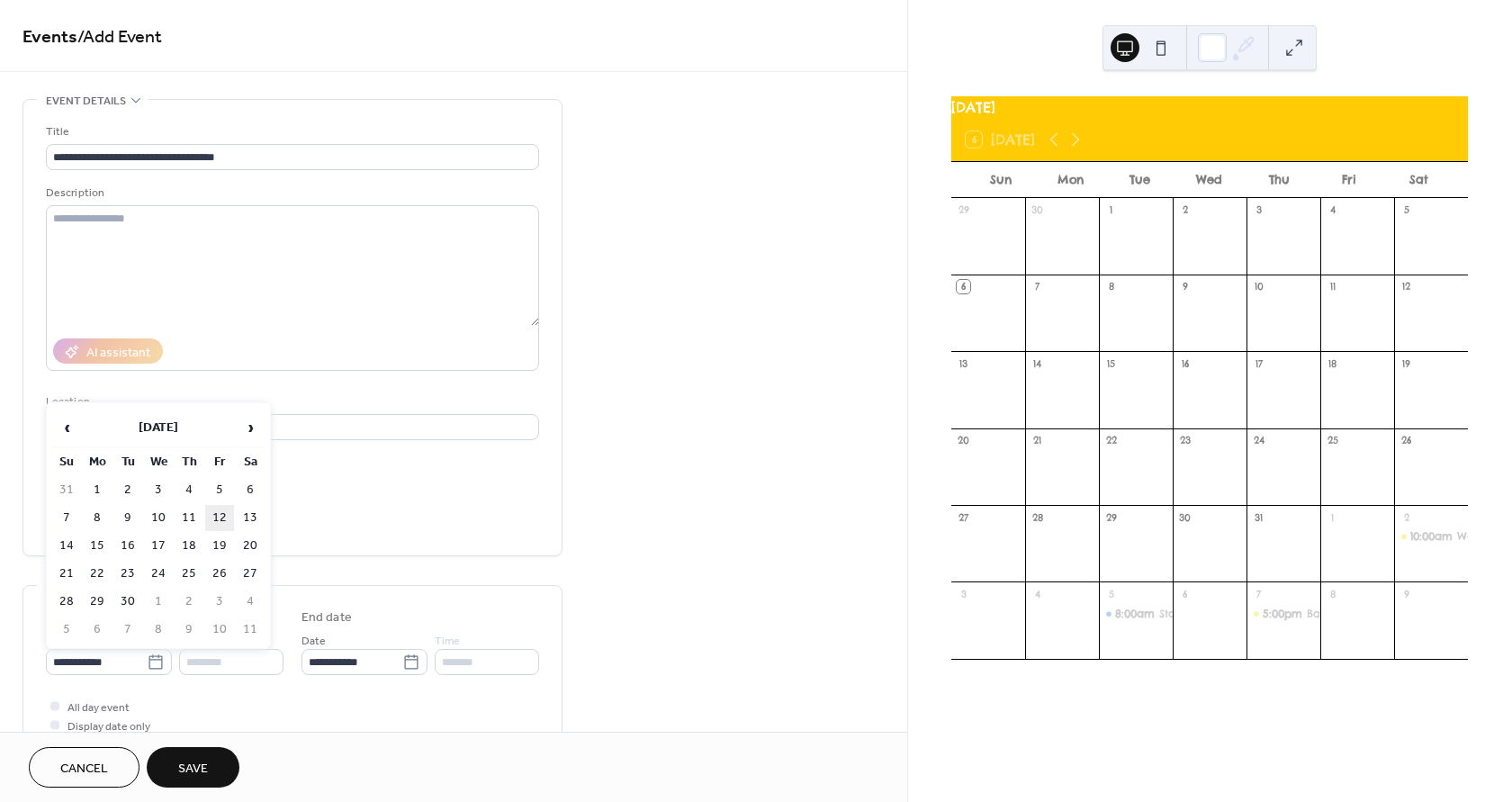 type on "**********" 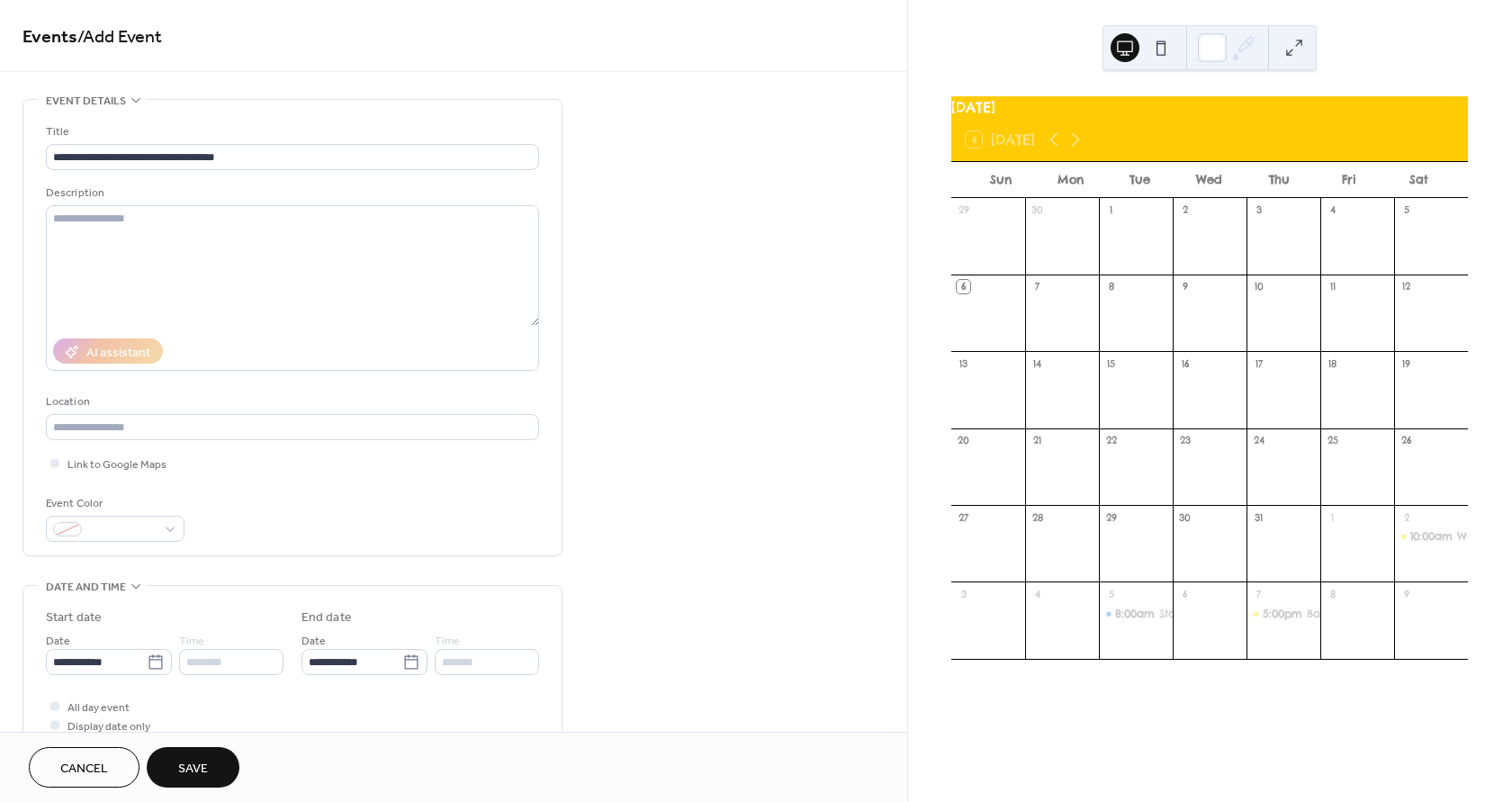 click on "Save" at bounding box center [193, 769] 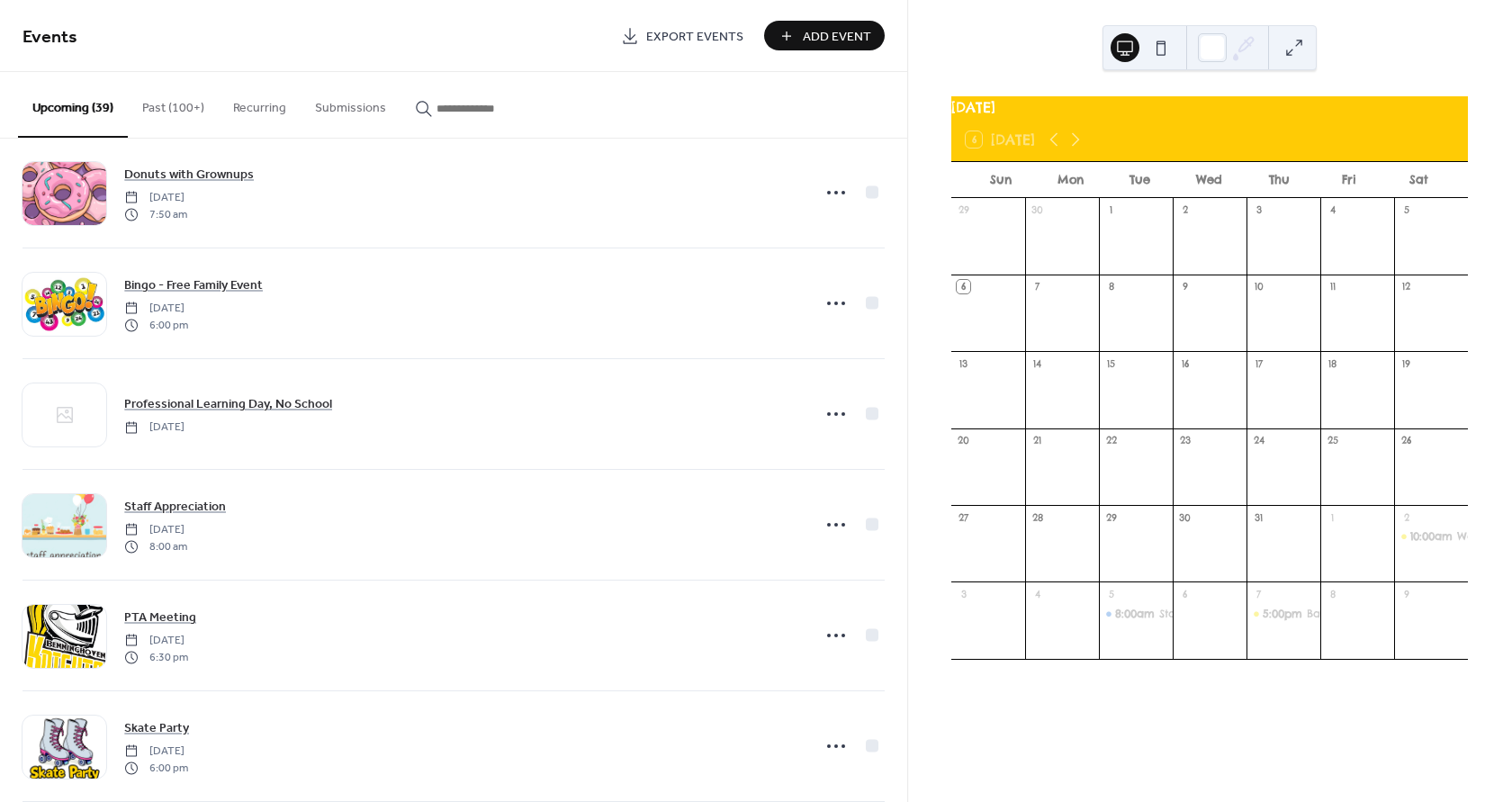 scroll, scrollTop: 1620, scrollLeft: 0, axis: vertical 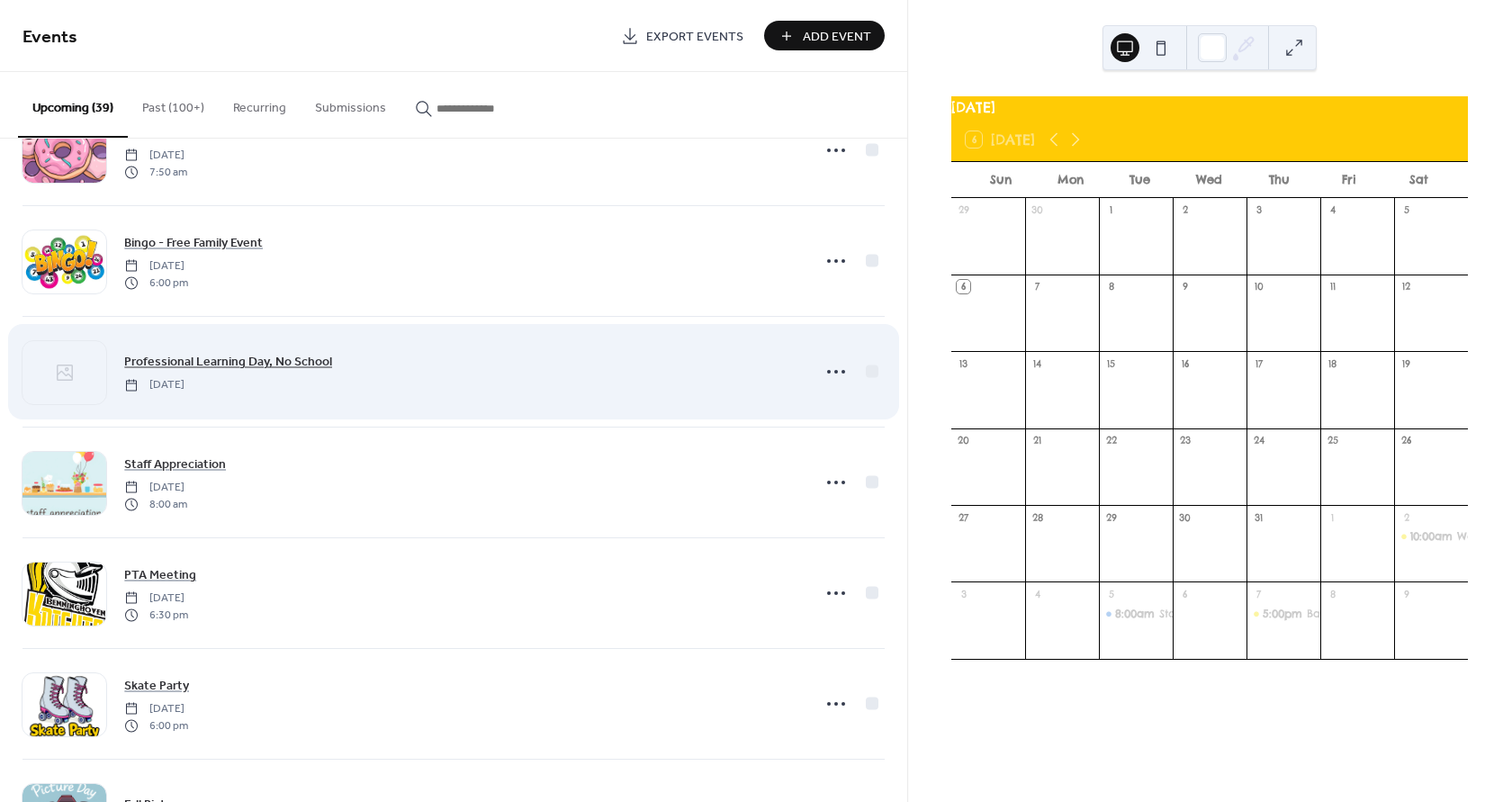 click on "Professional Learning Day, No School" at bounding box center [228, 362] 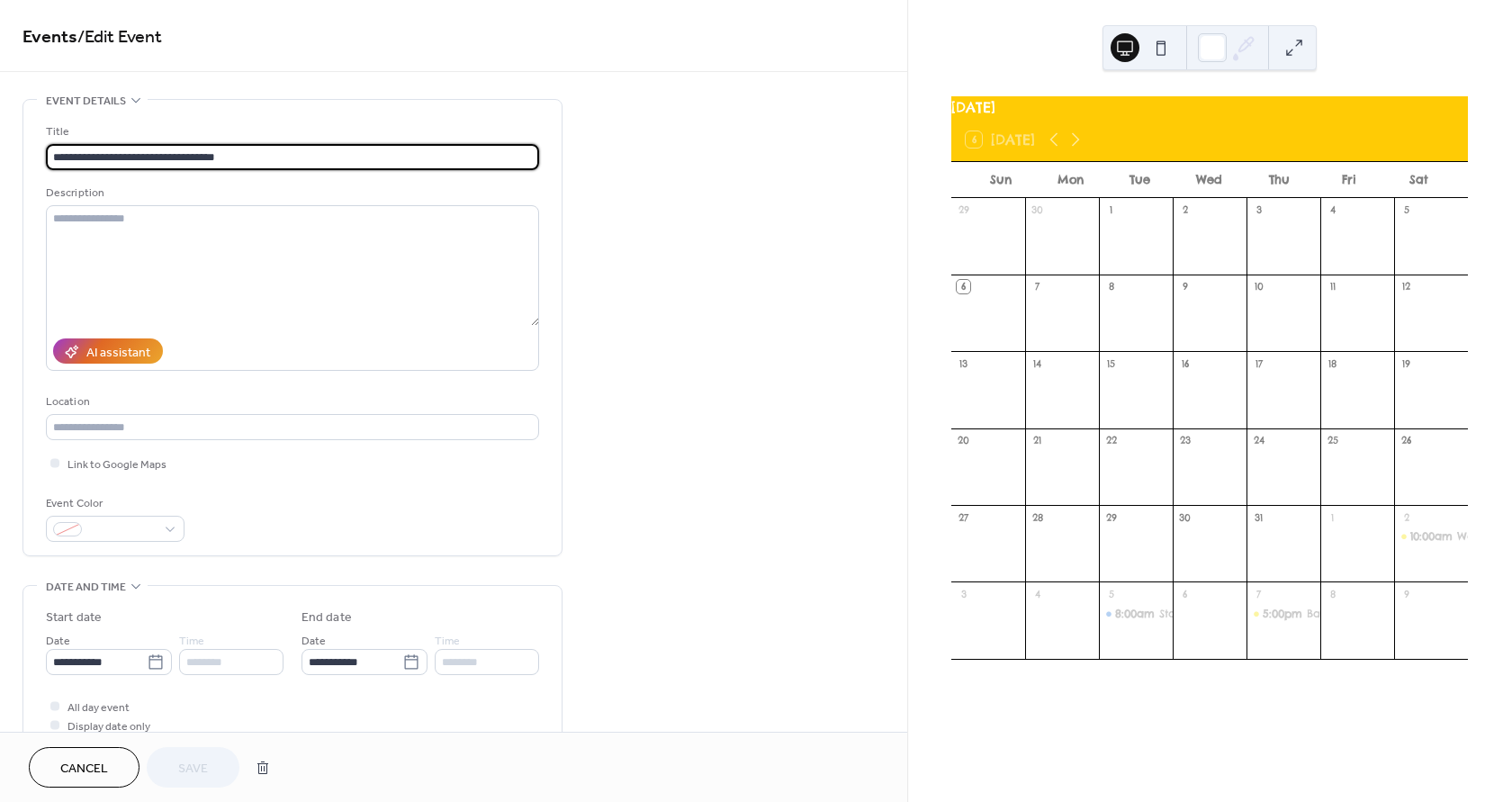 drag, startPoint x: 179, startPoint y: 156, endPoint x: 22, endPoint y: 136, distance: 158.26876 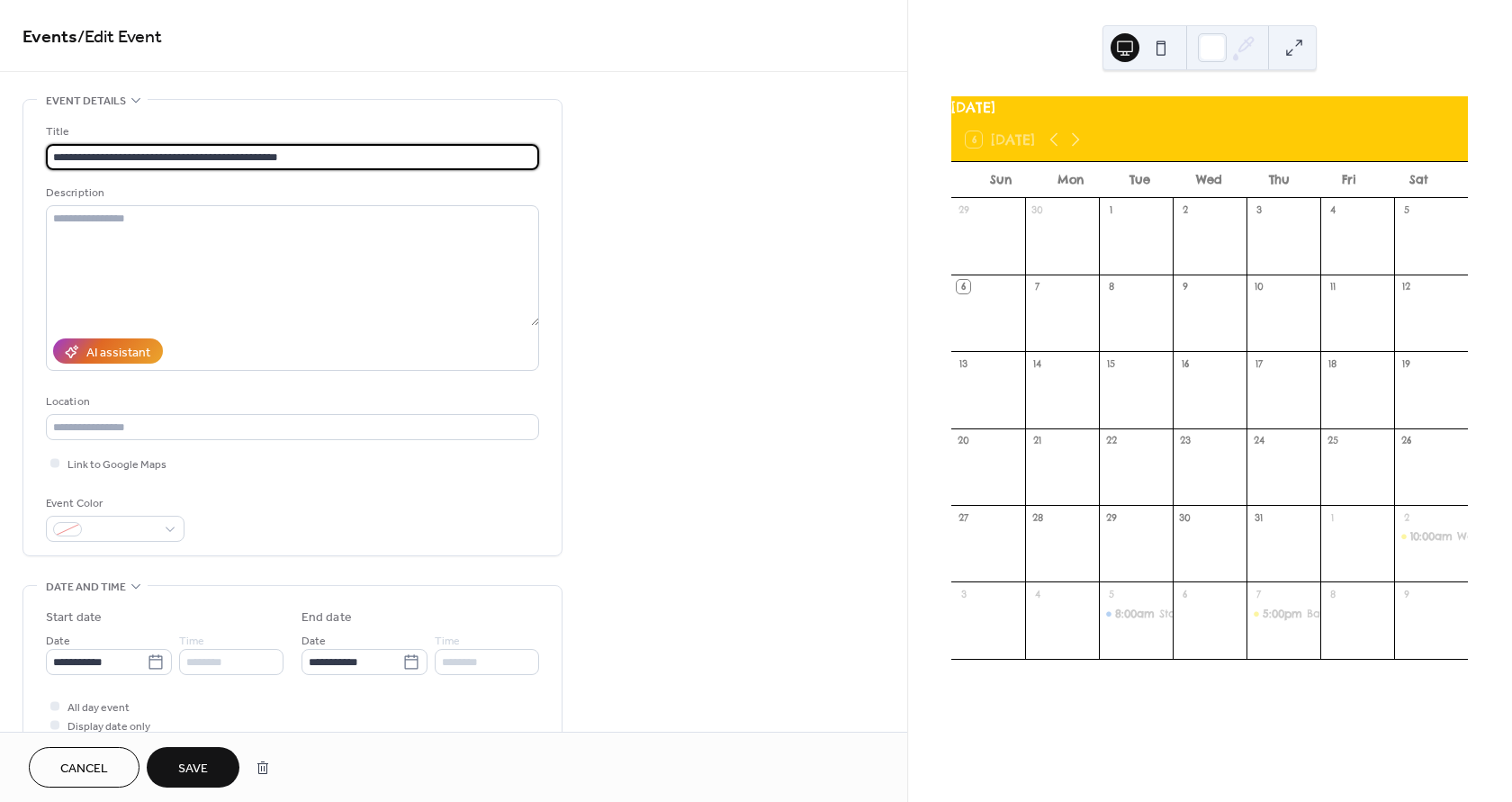 type on "**********" 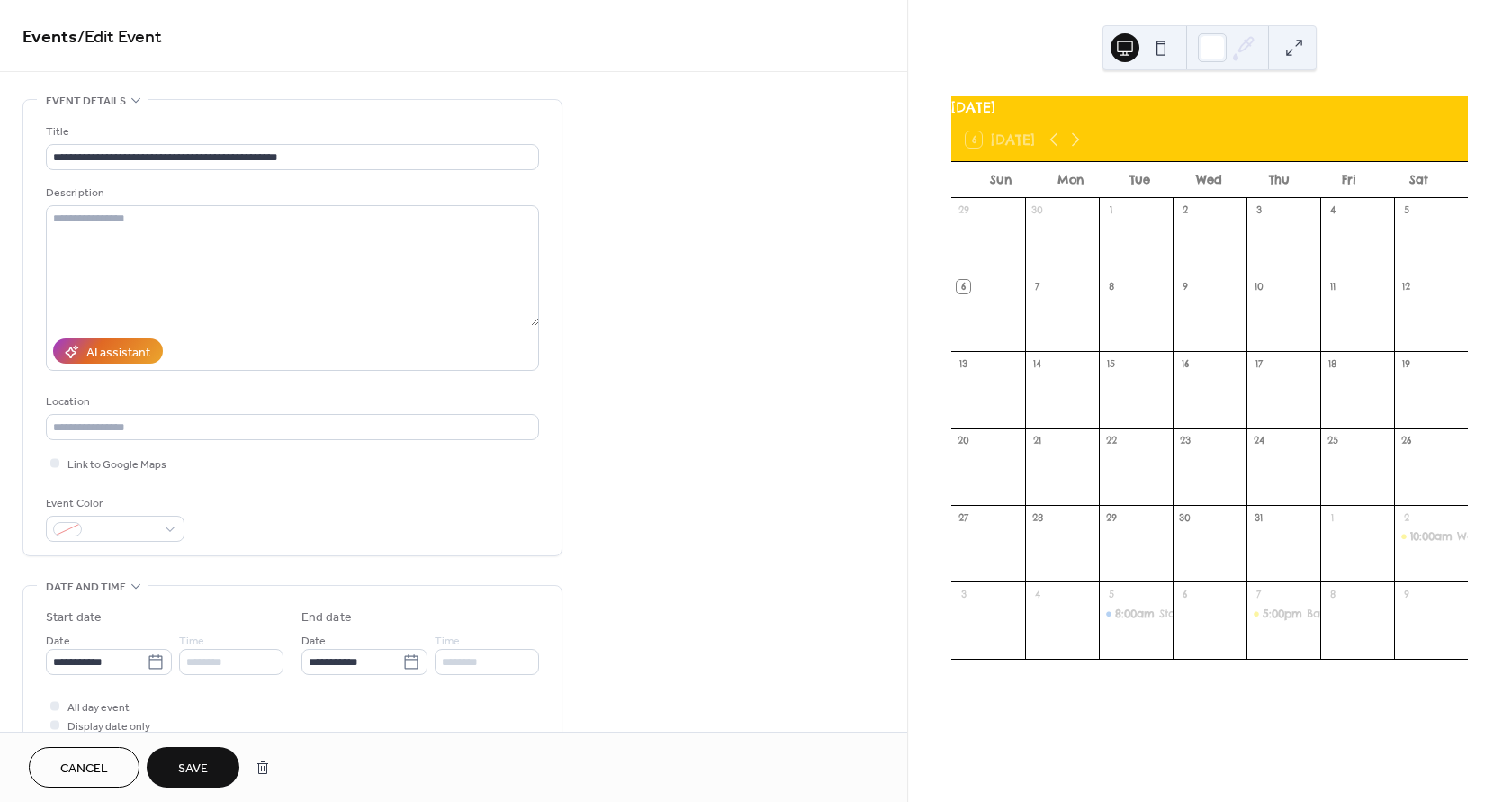 click on "Save" at bounding box center [193, 769] 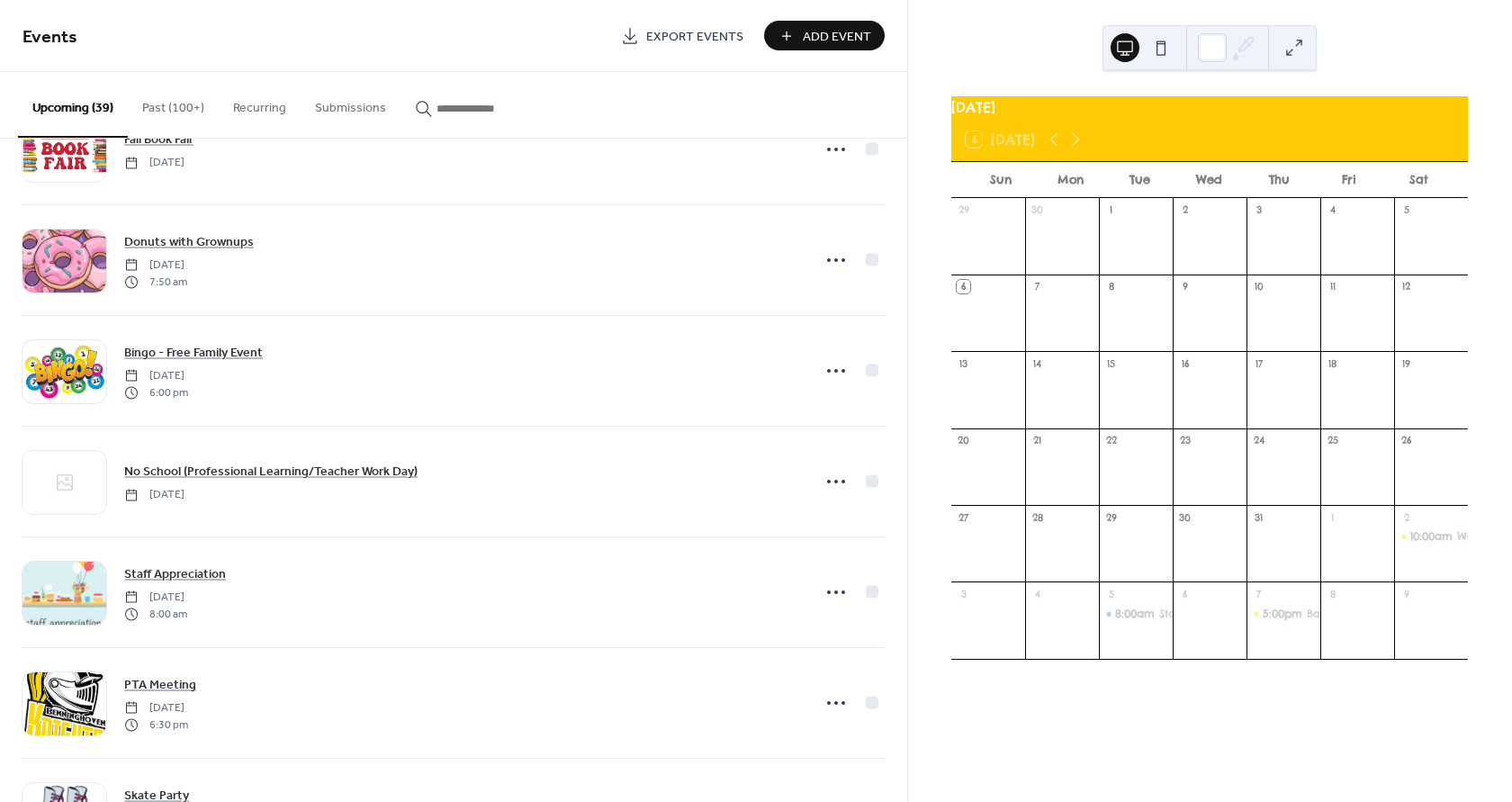 scroll, scrollTop: 1620, scrollLeft: 0, axis: vertical 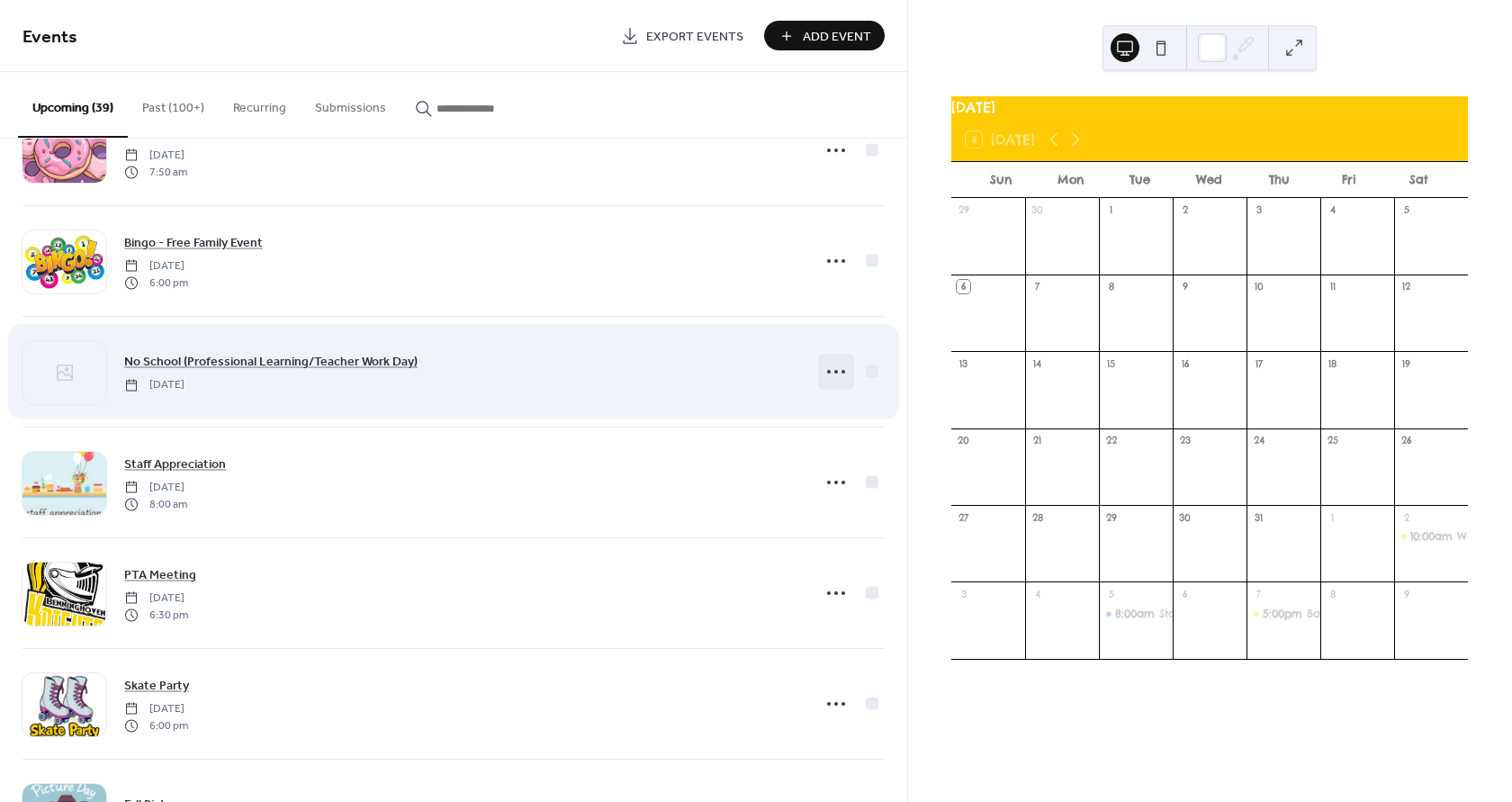 click 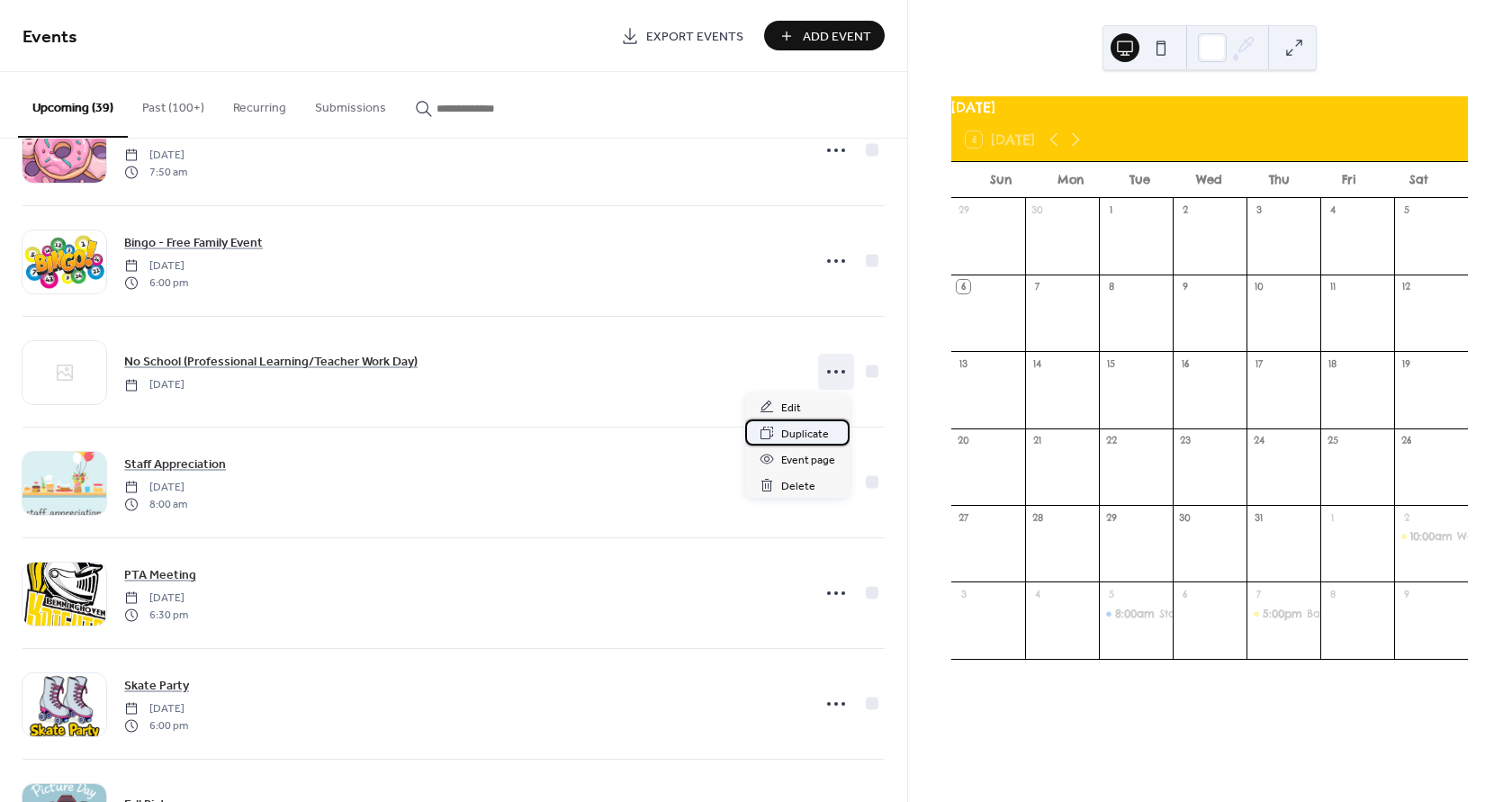 click on "Duplicate" at bounding box center (805, 434) 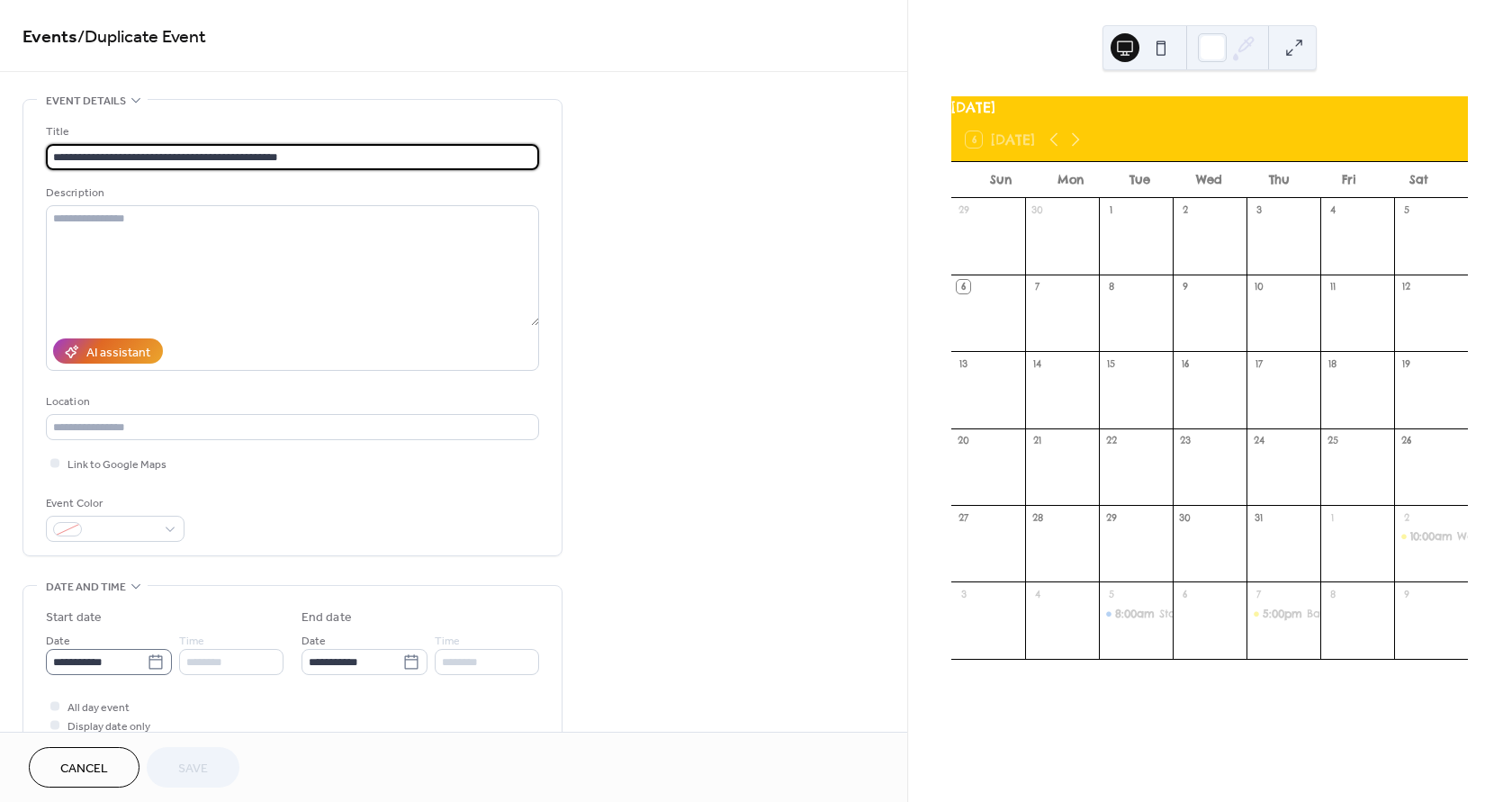 click 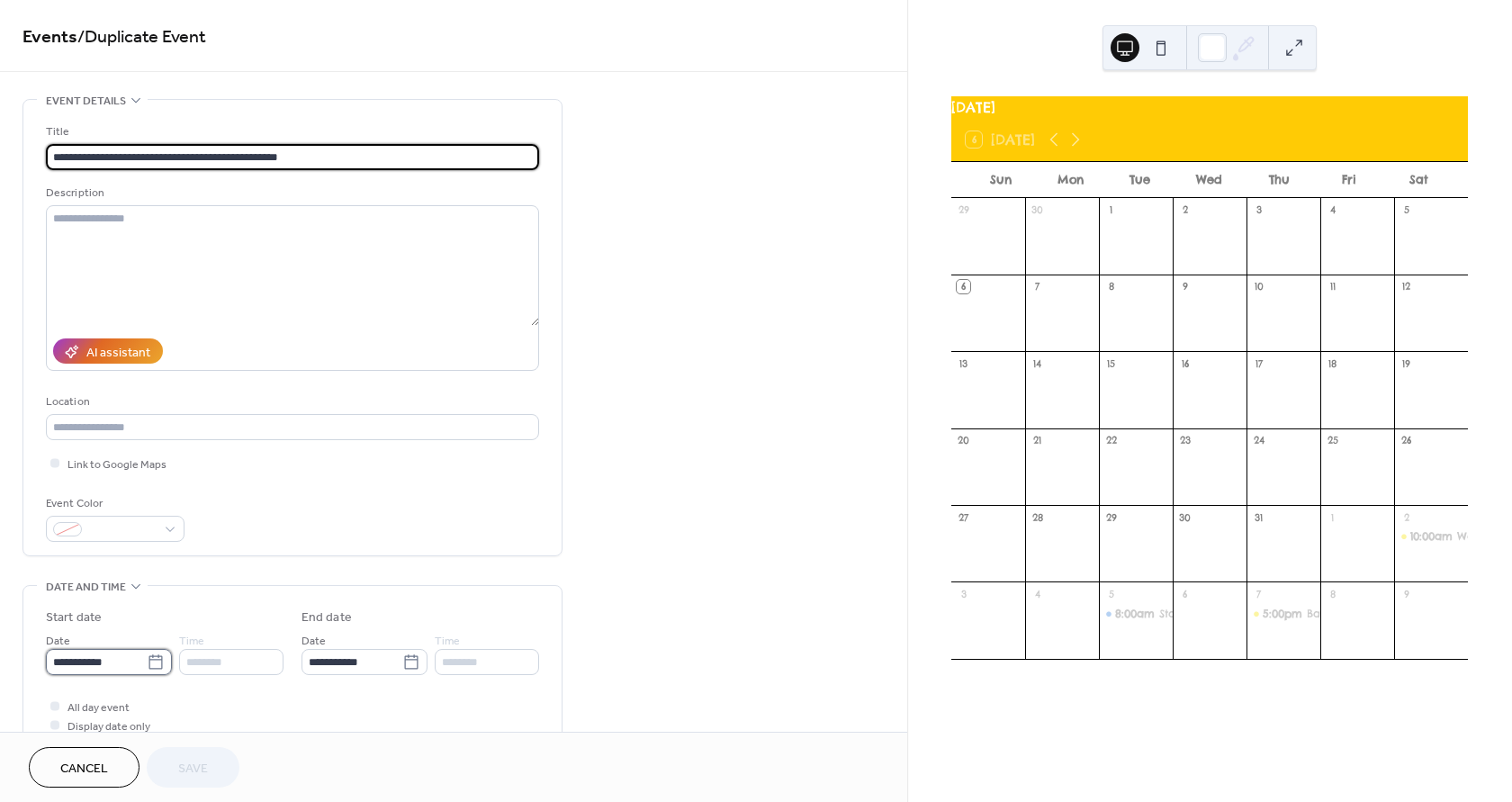 click on "**********" at bounding box center (96, 662) 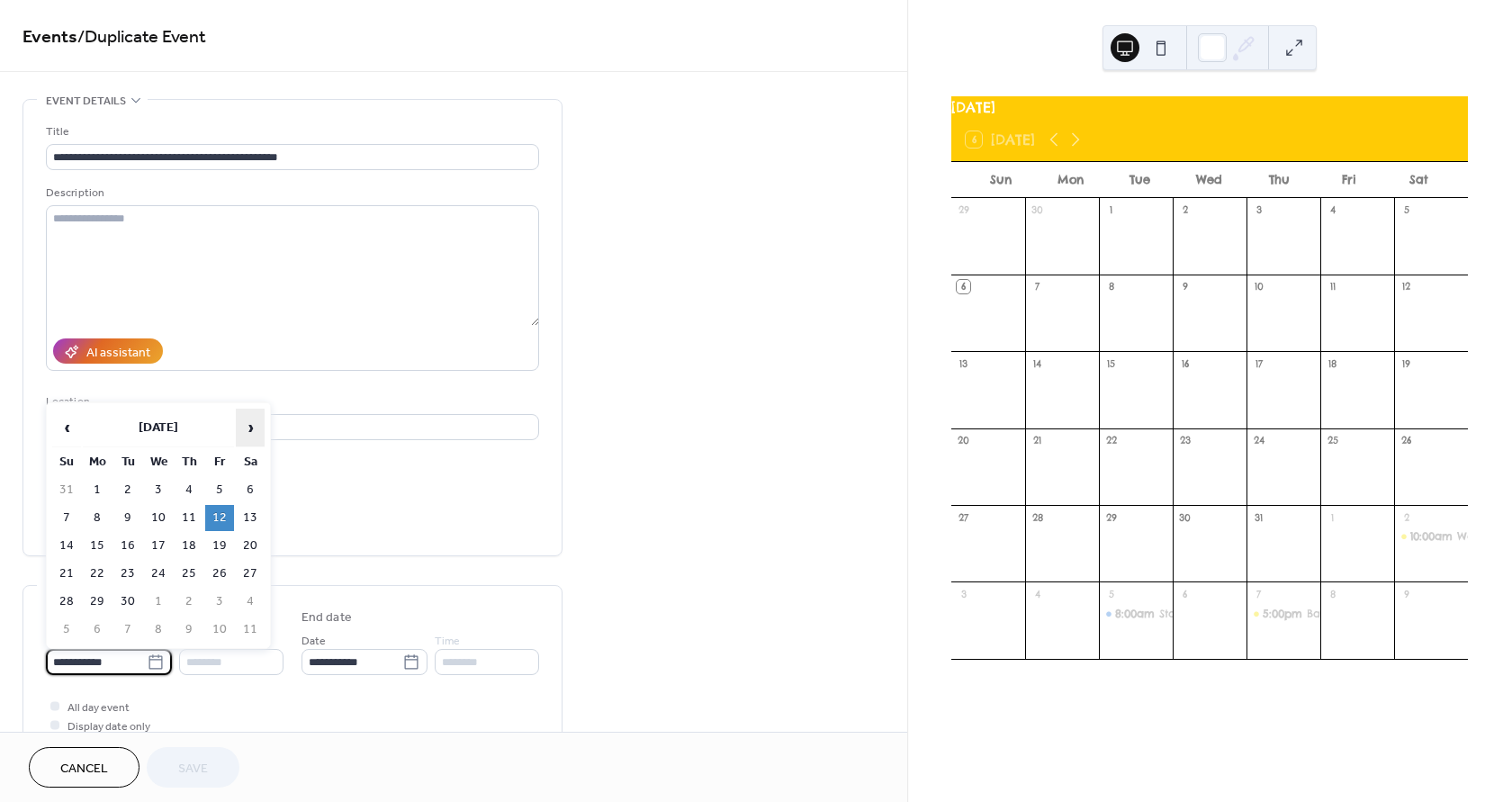 click on "›" at bounding box center [250, 428] 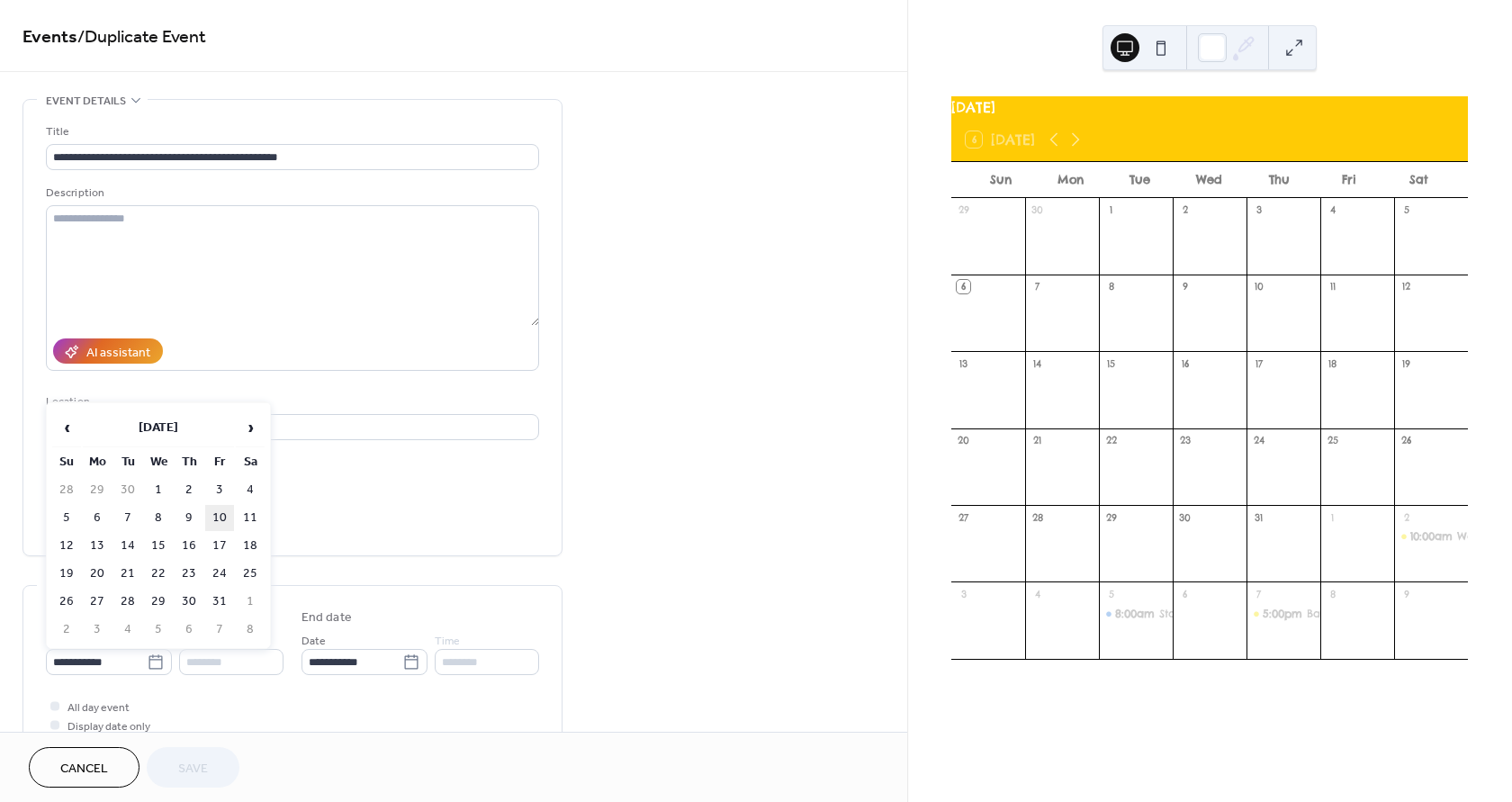 click on "10" at bounding box center [220, 518] 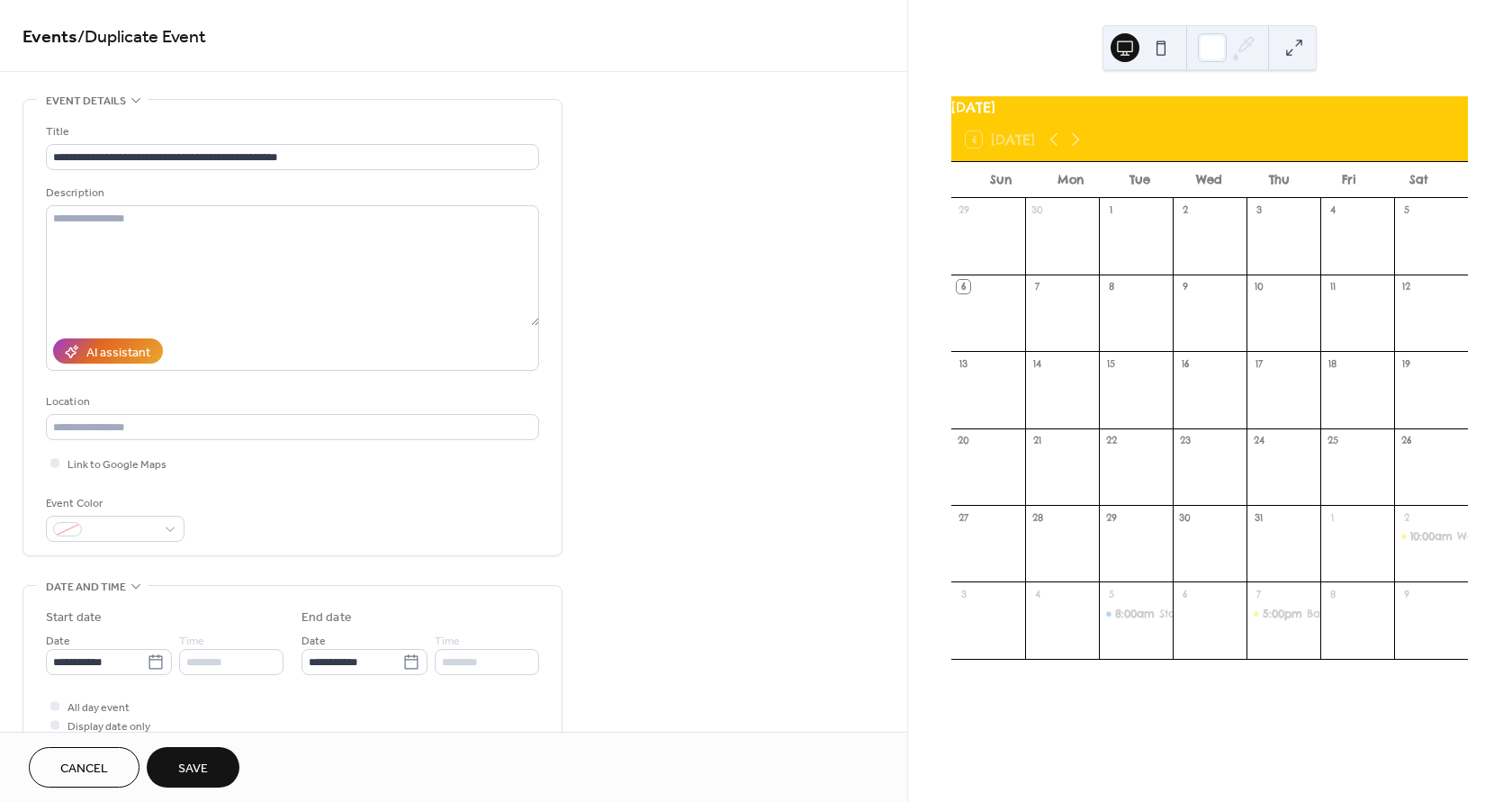 click on "Save" at bounding box center [193, 769] 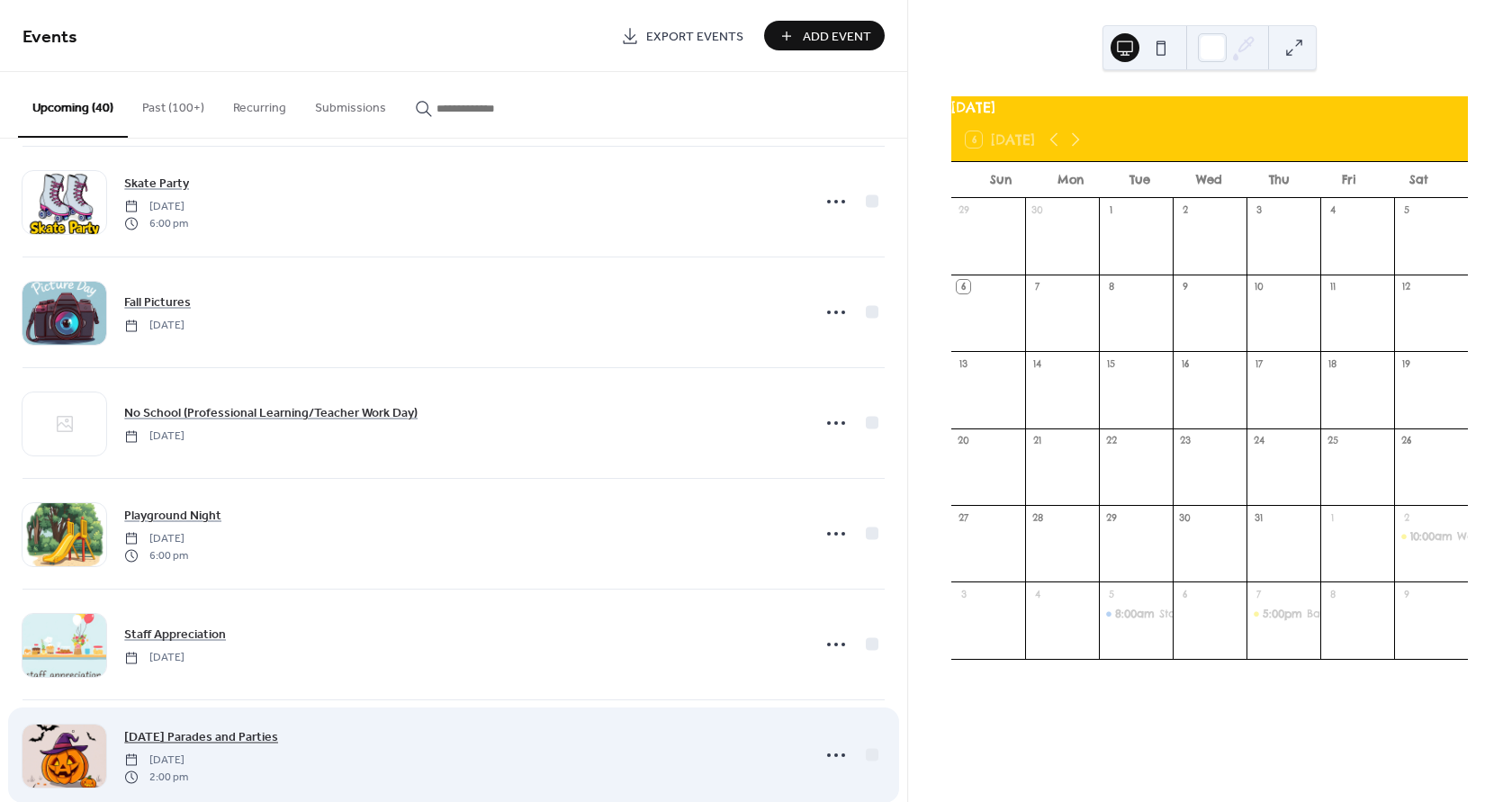 scroll, scrollTop: 2160, scrollLeft: 0, axis: vertical 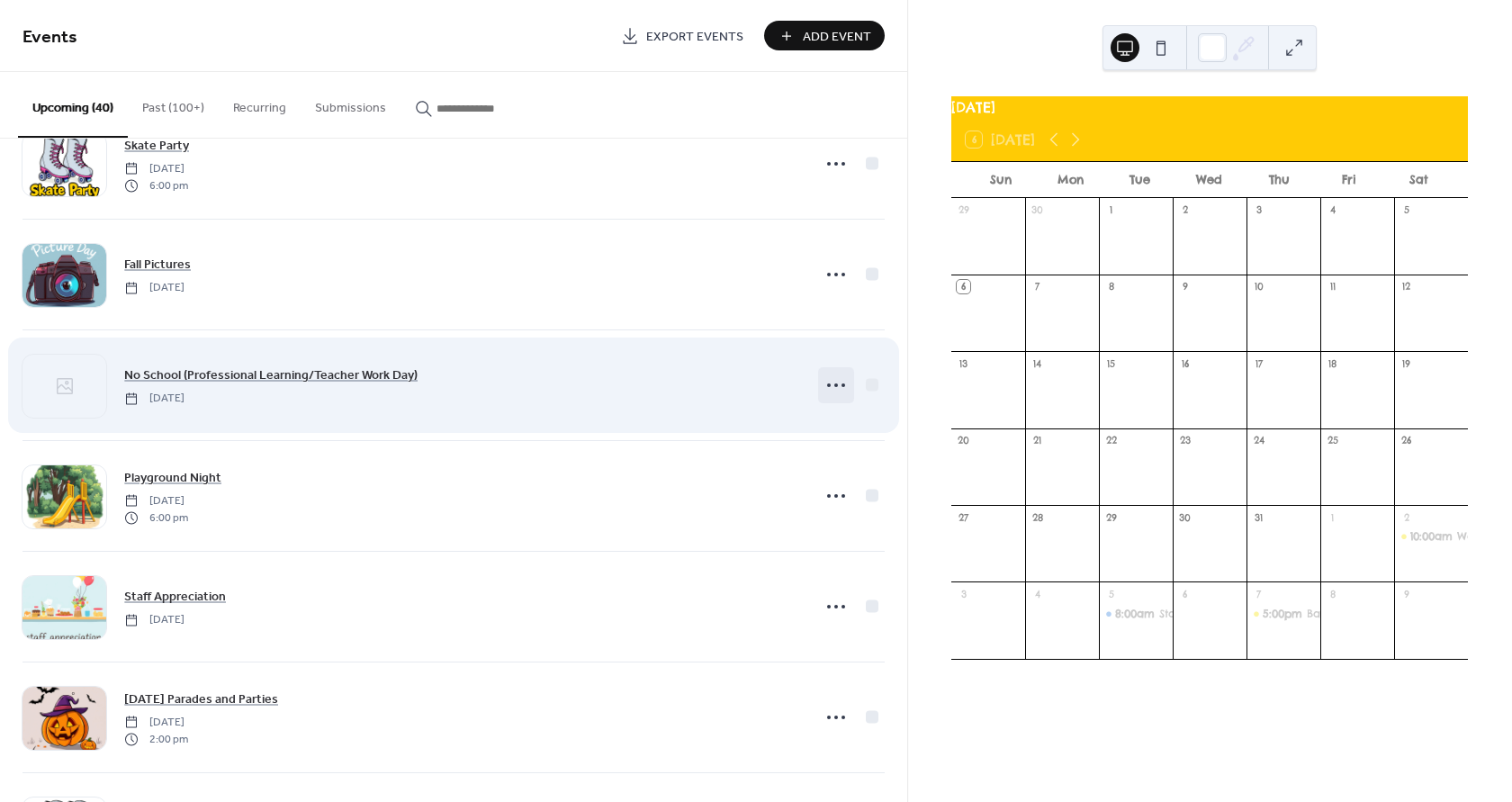 click 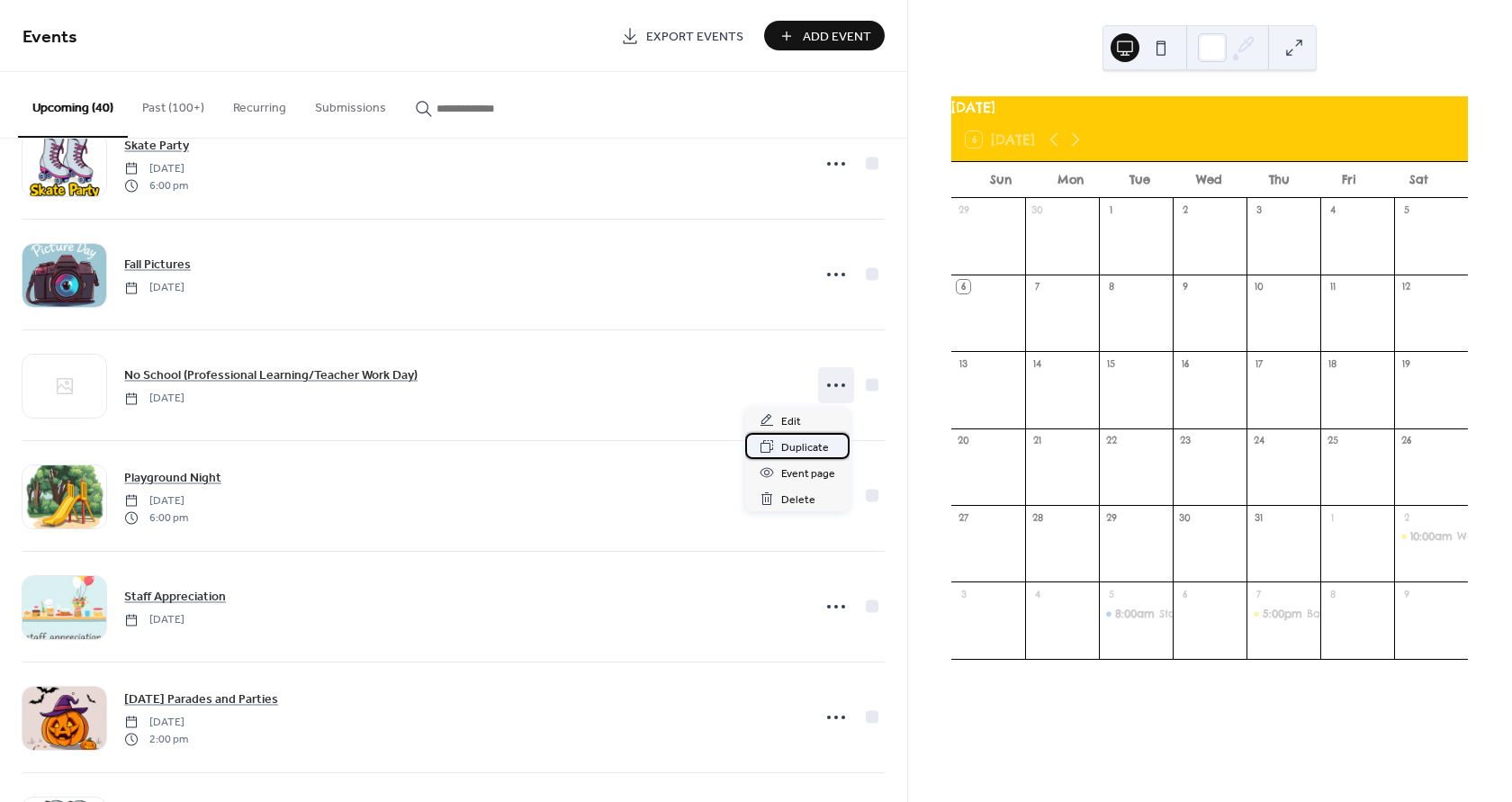 click on "Duplicate" at bounding box center [805, 447] 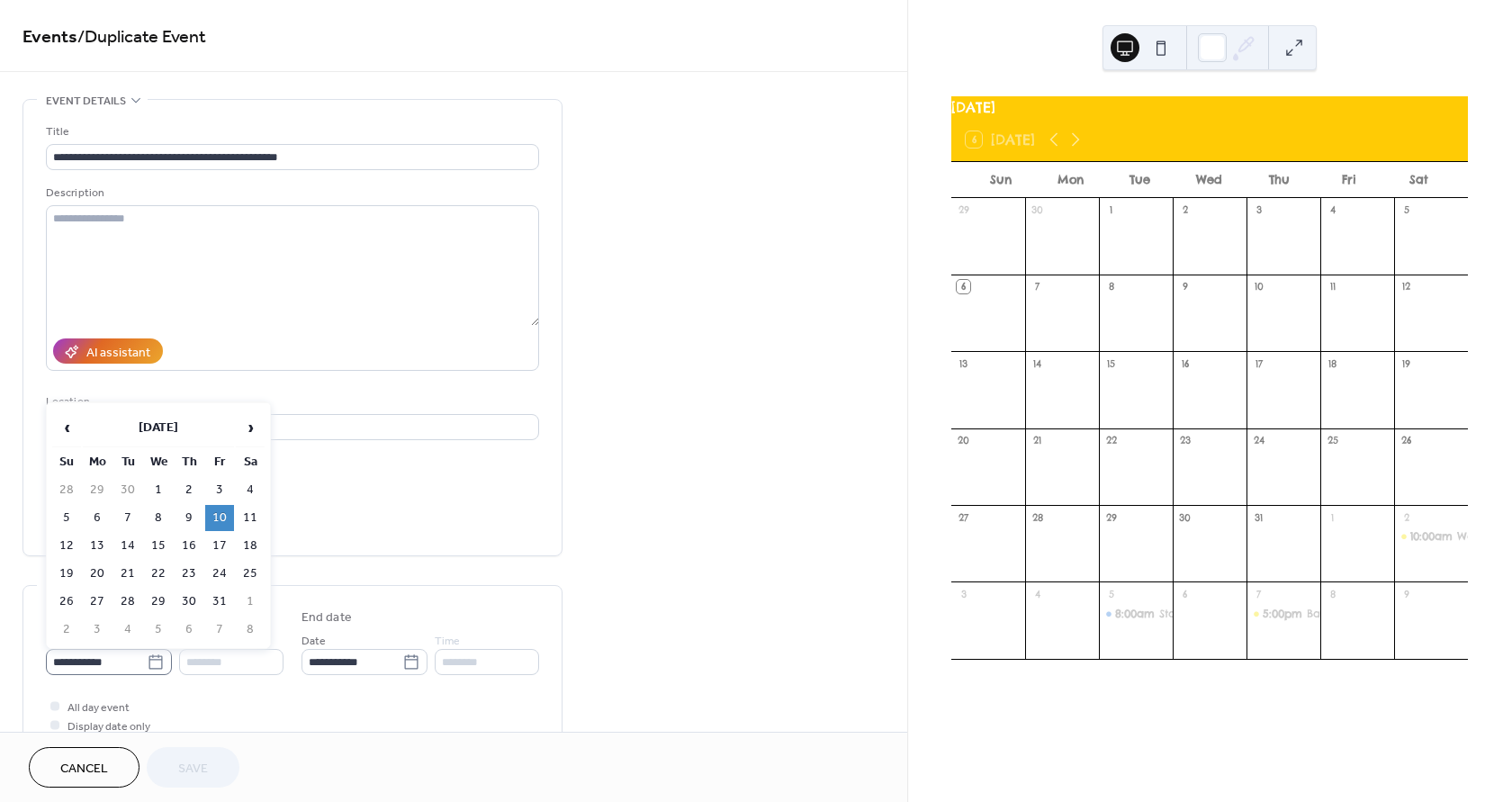 click on "**********" at bounding box center [109, 662] 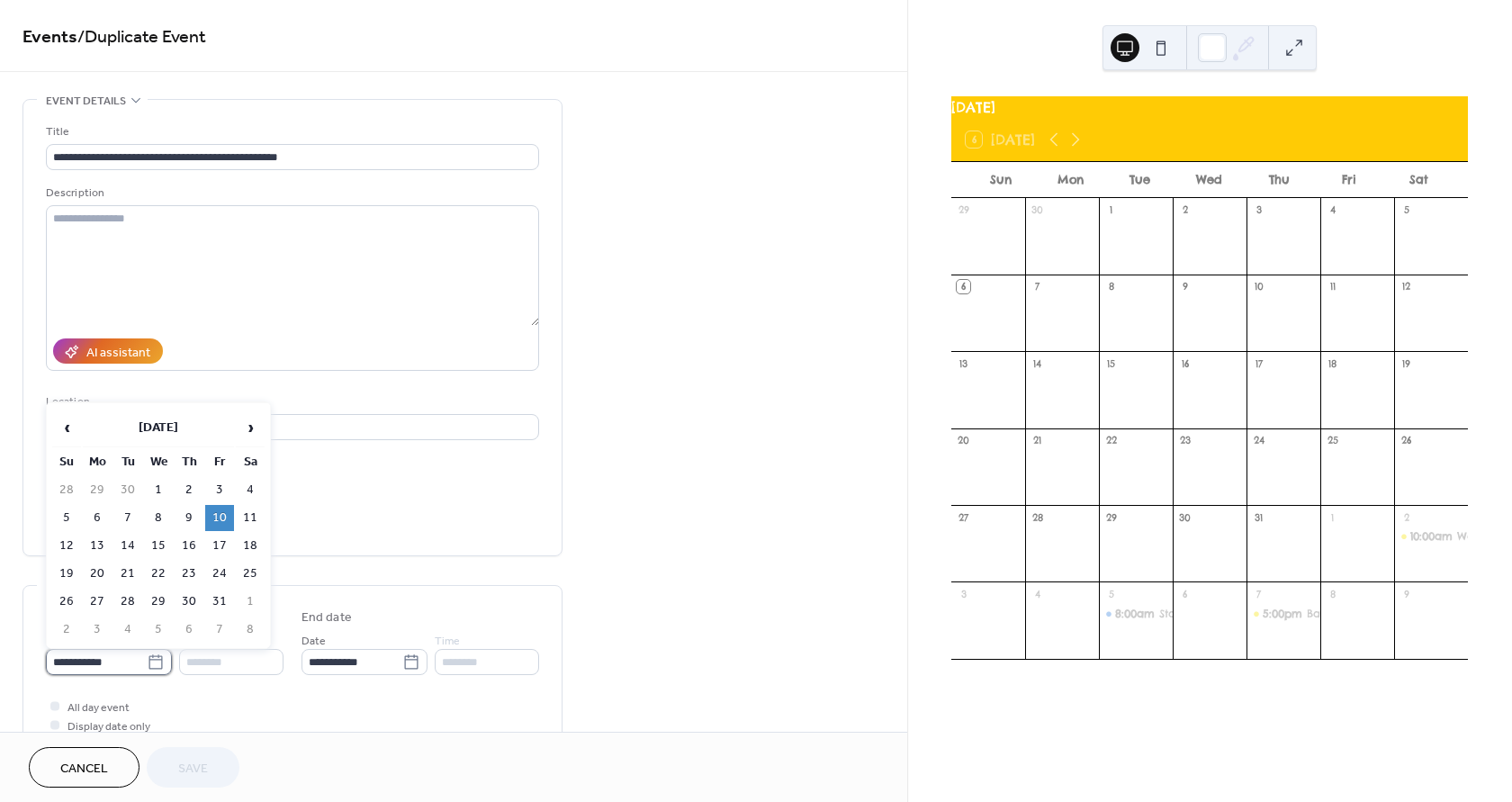 click on "**********" at bounding box center (96, 662) 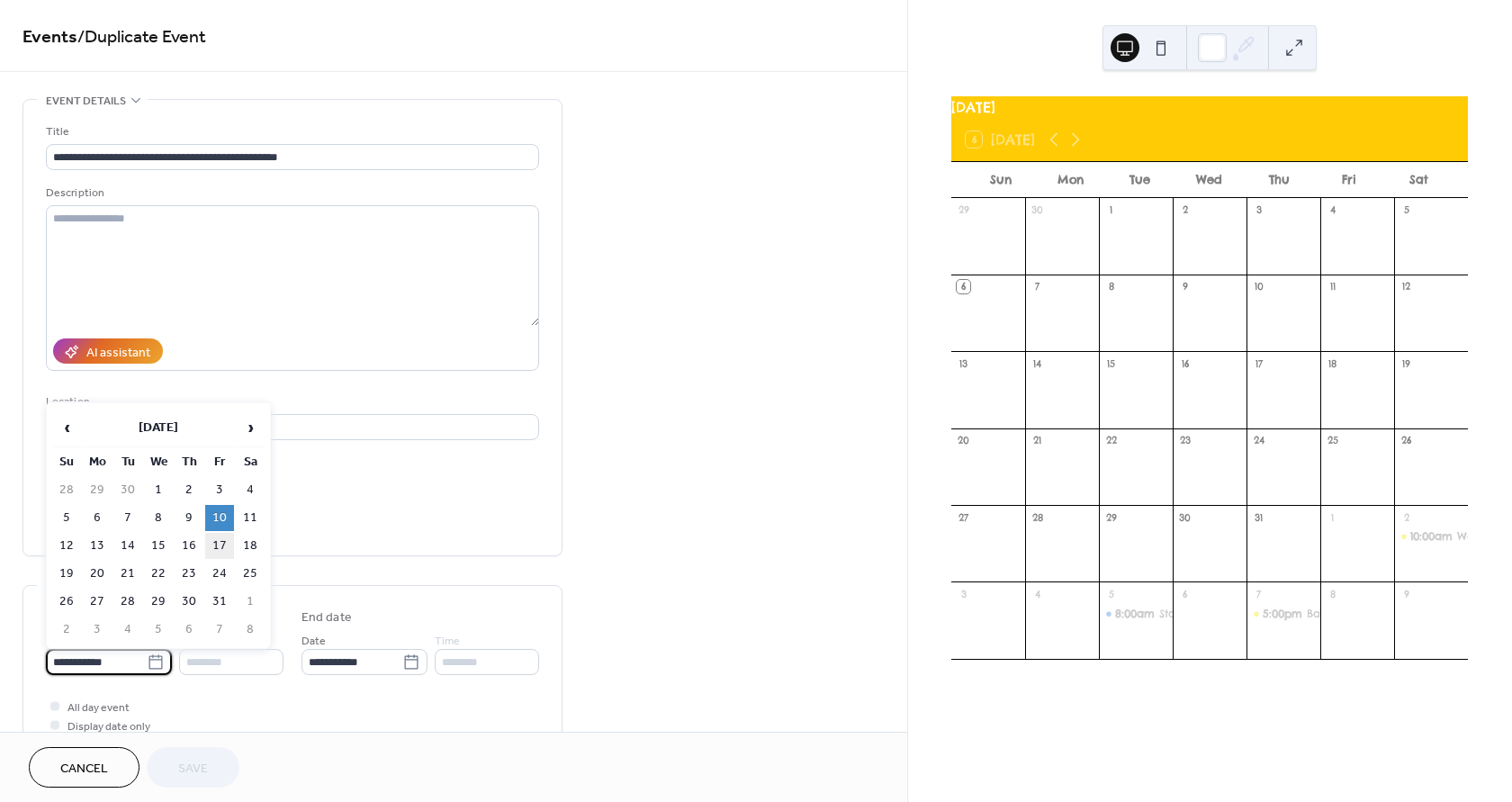 click on "17" at bounding box center [220, 545] 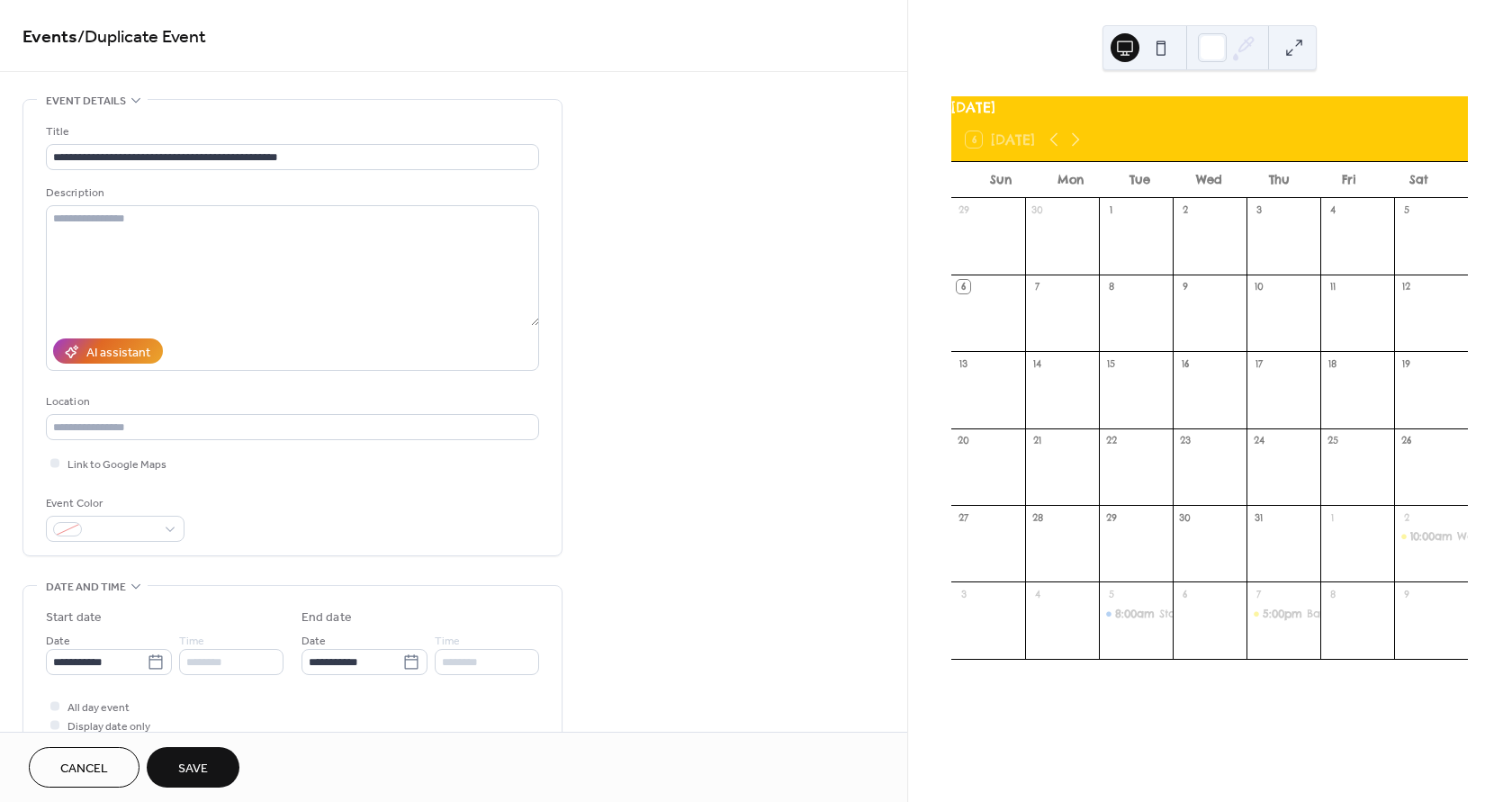 click on "Save" at bounding box center [193, 769] 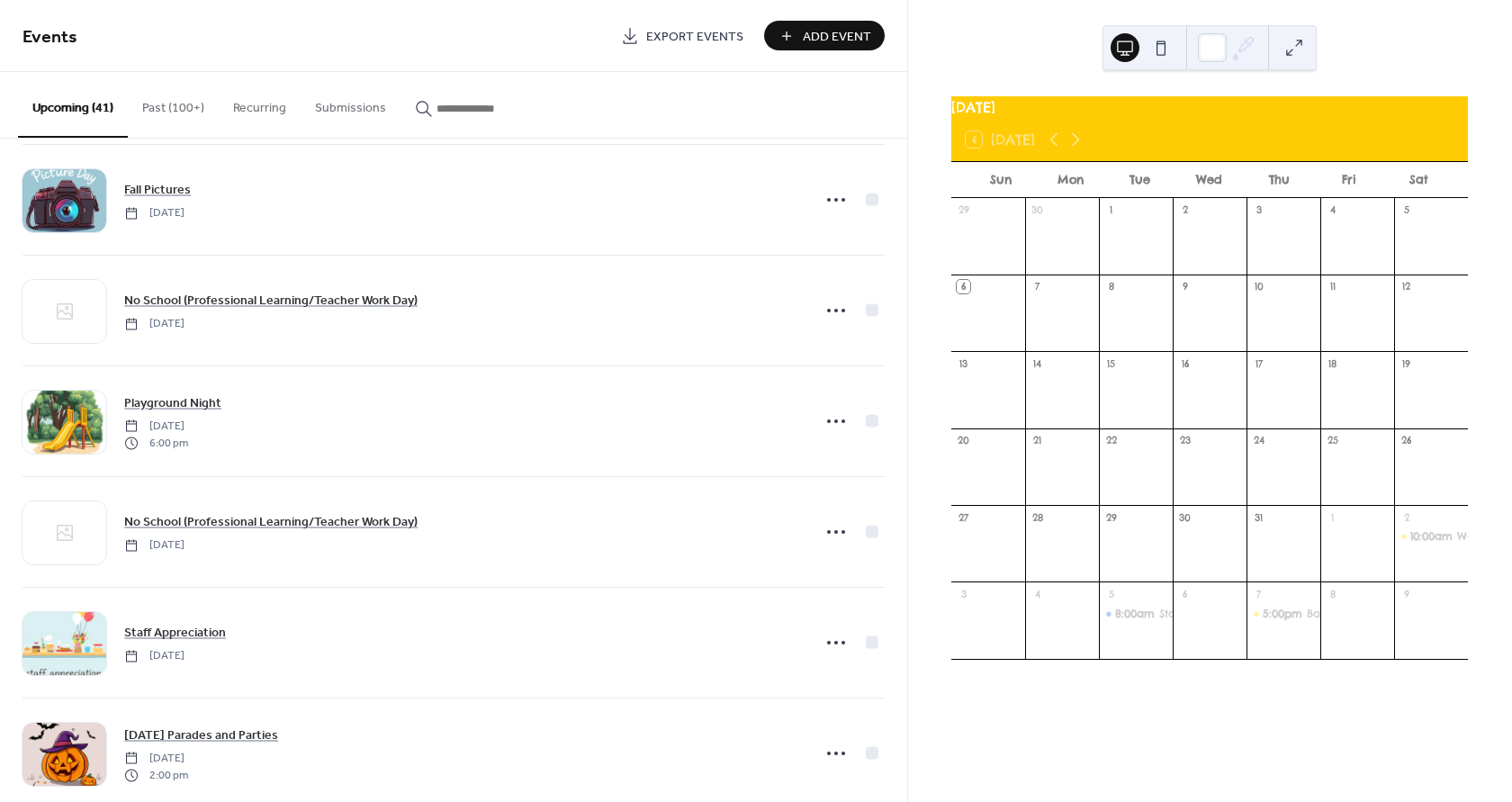 scroll, scrollTop: 2250, scrollLeft: 0, axis: vertical 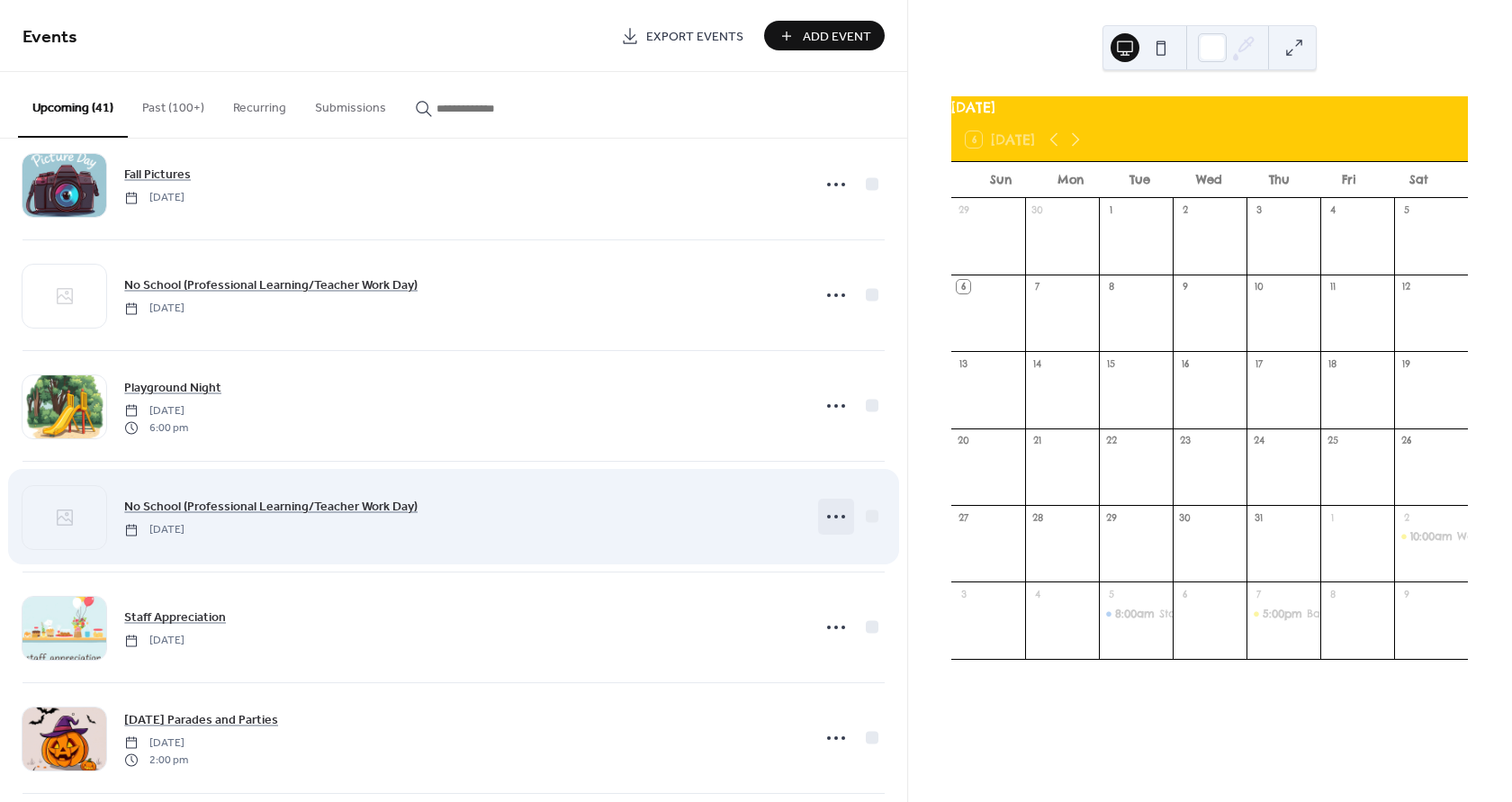 click 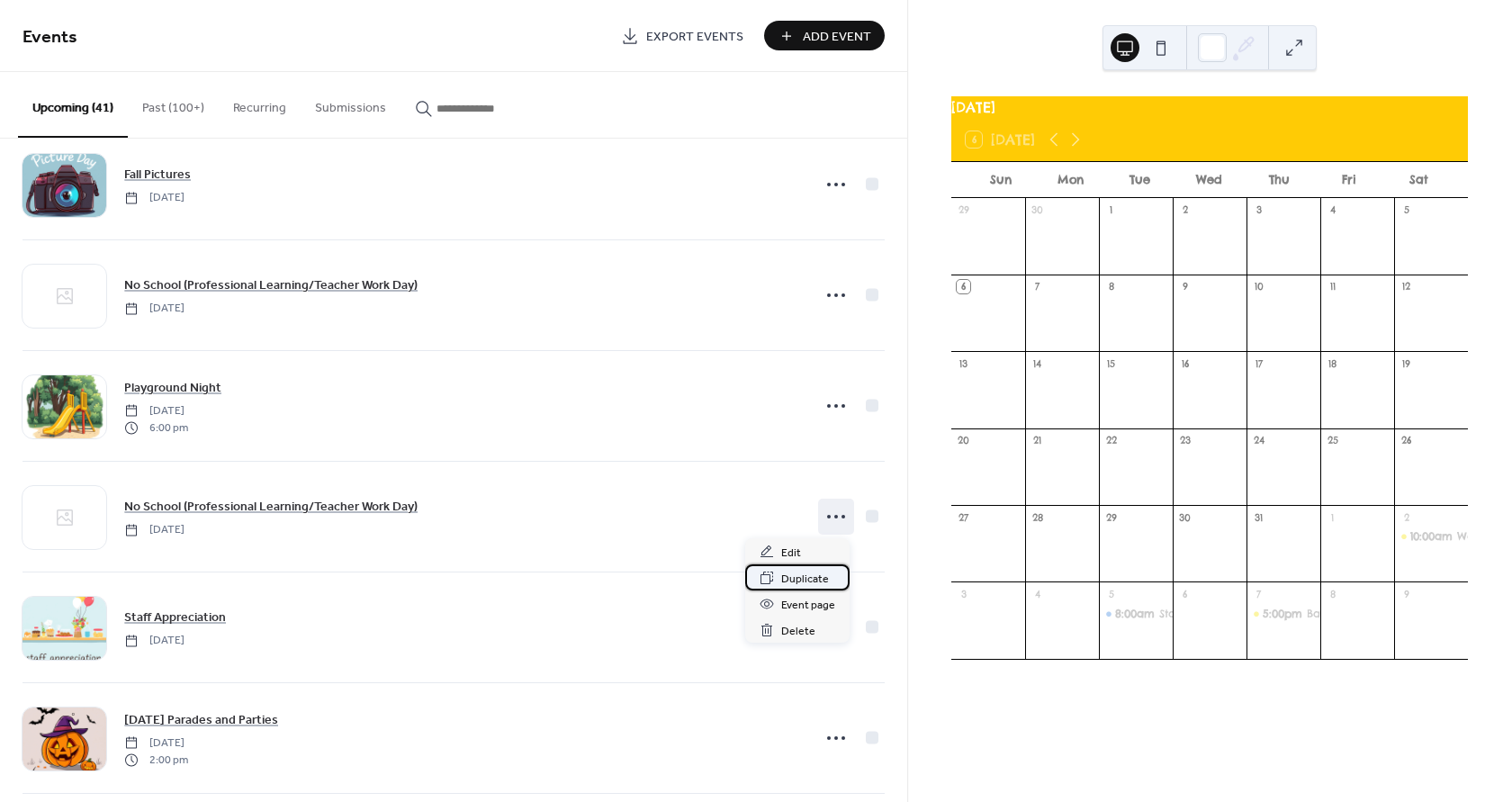 click on "Duplicate" at bounding box center [805, 579] 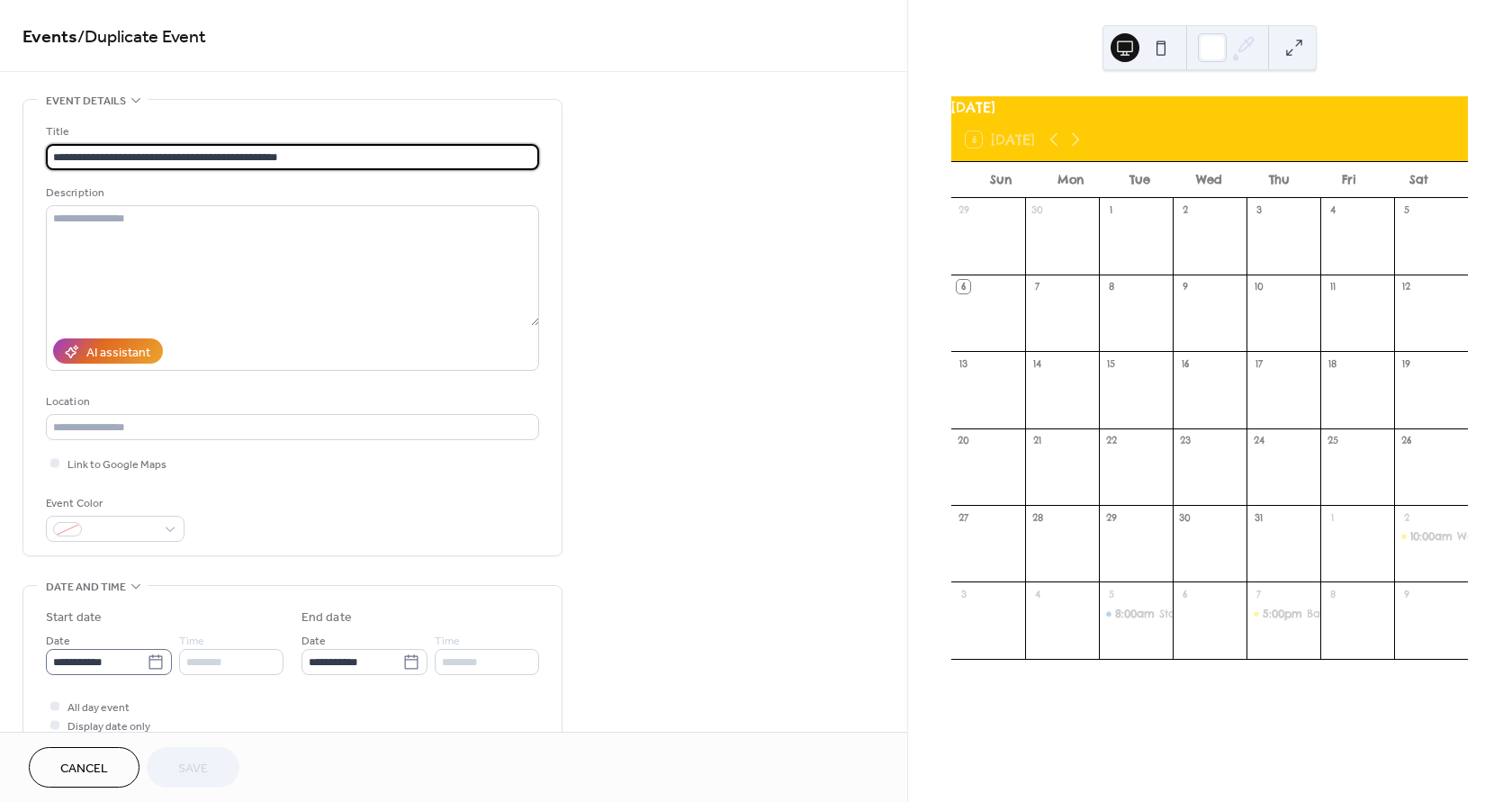 click 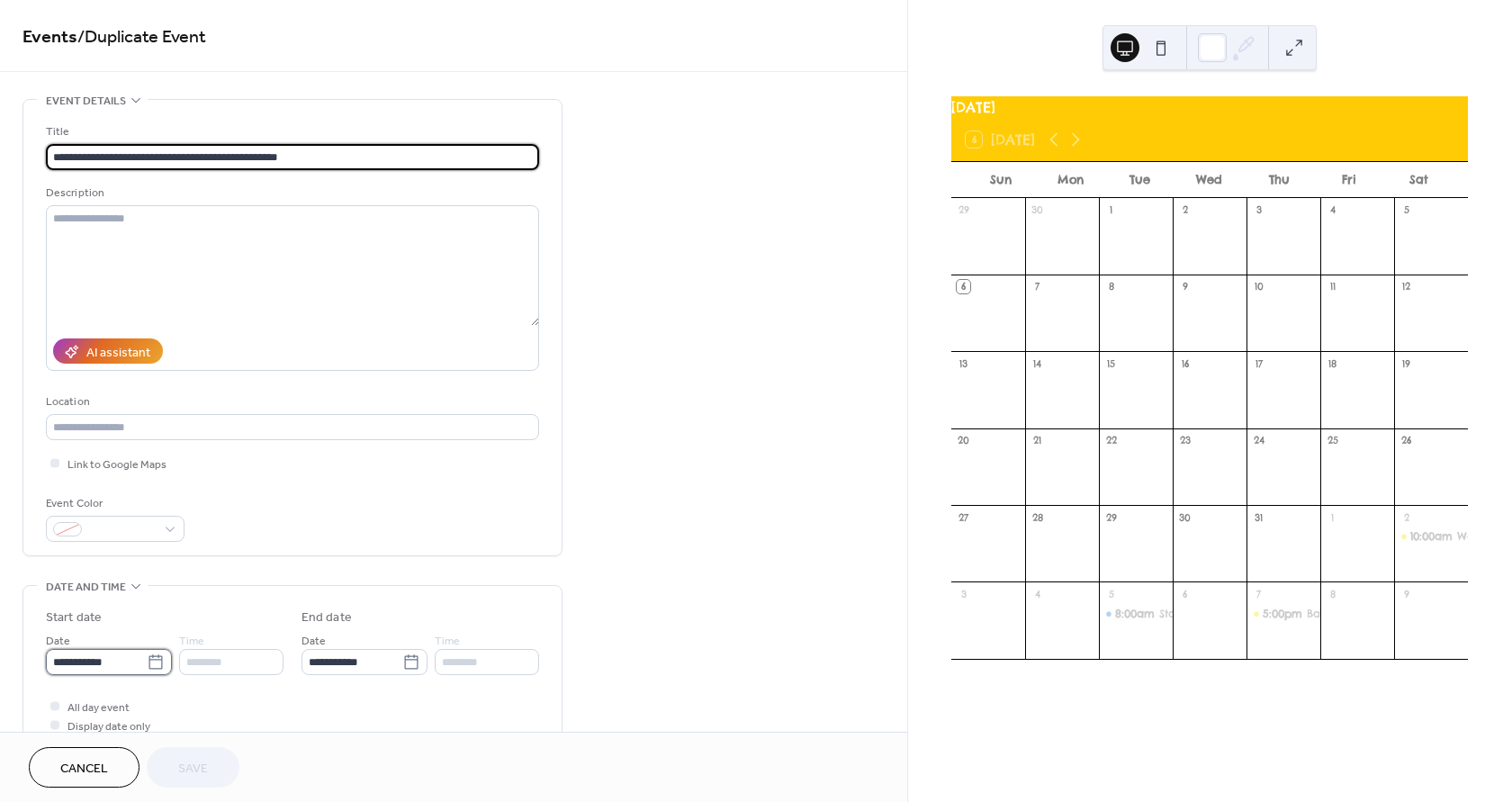 click on "**********" at bounding box center (96, 662) 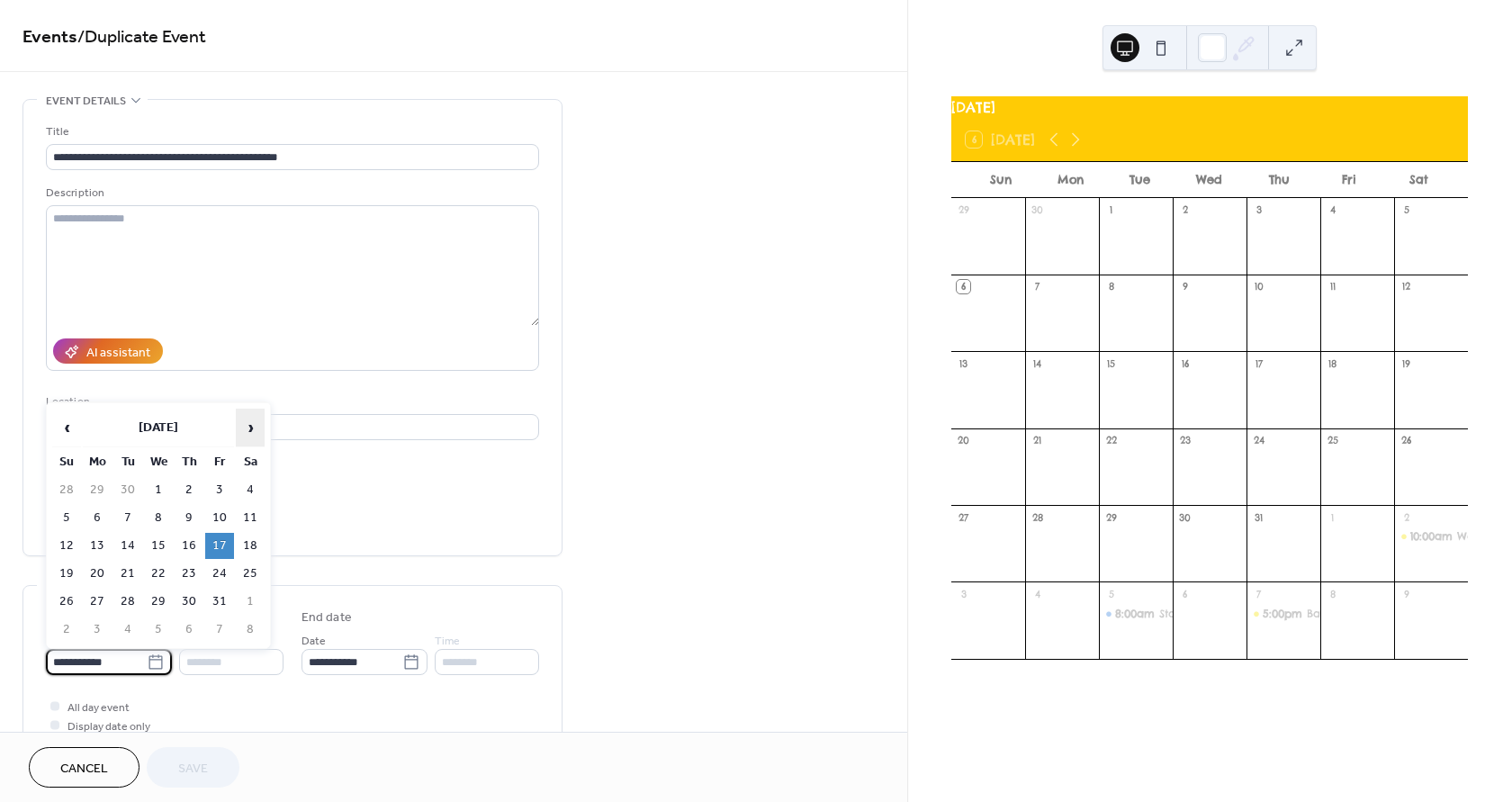 click on "›" at bounding box center [250, 428] 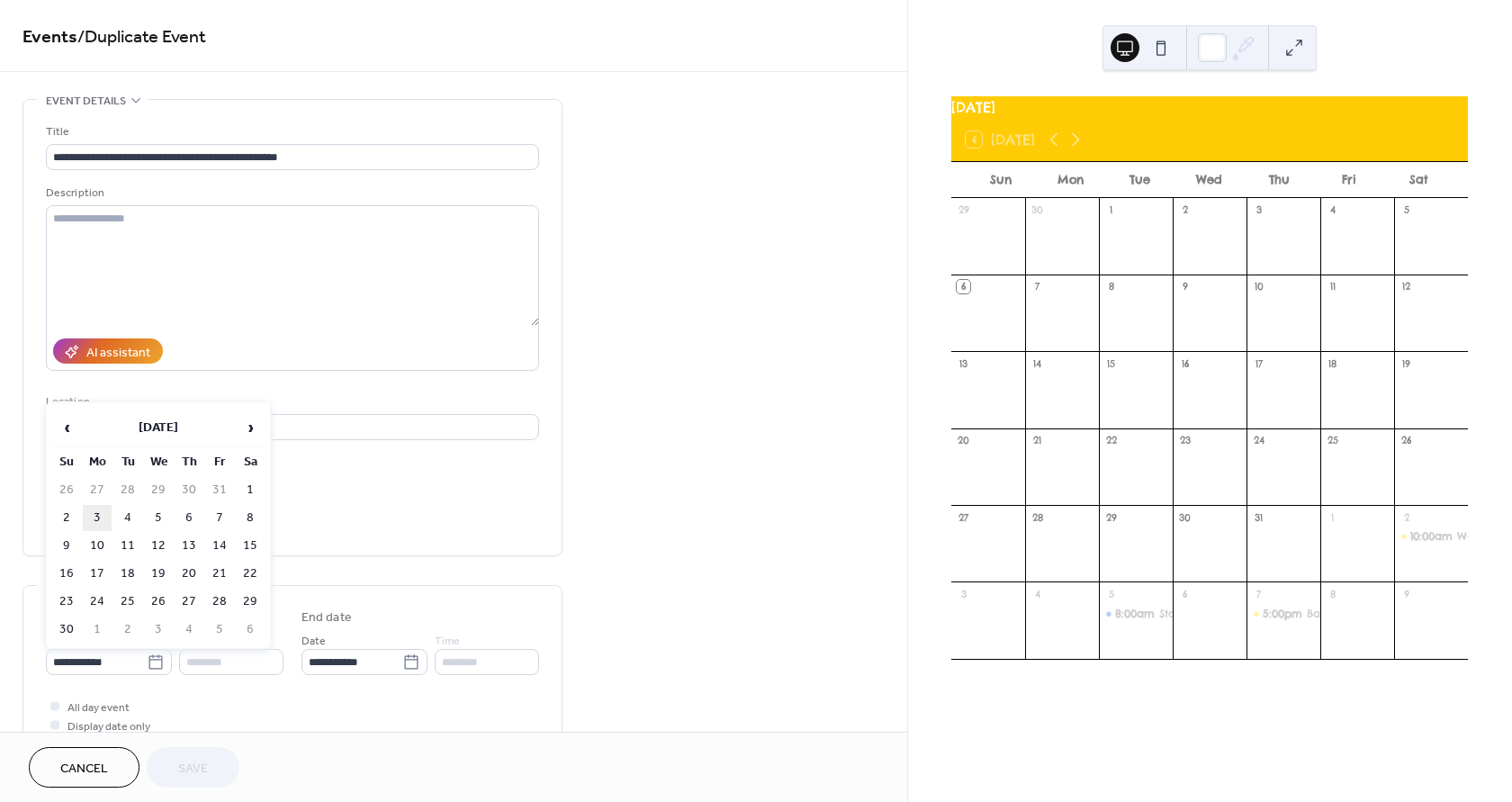 click on "3" at bounding box center (97, 518) 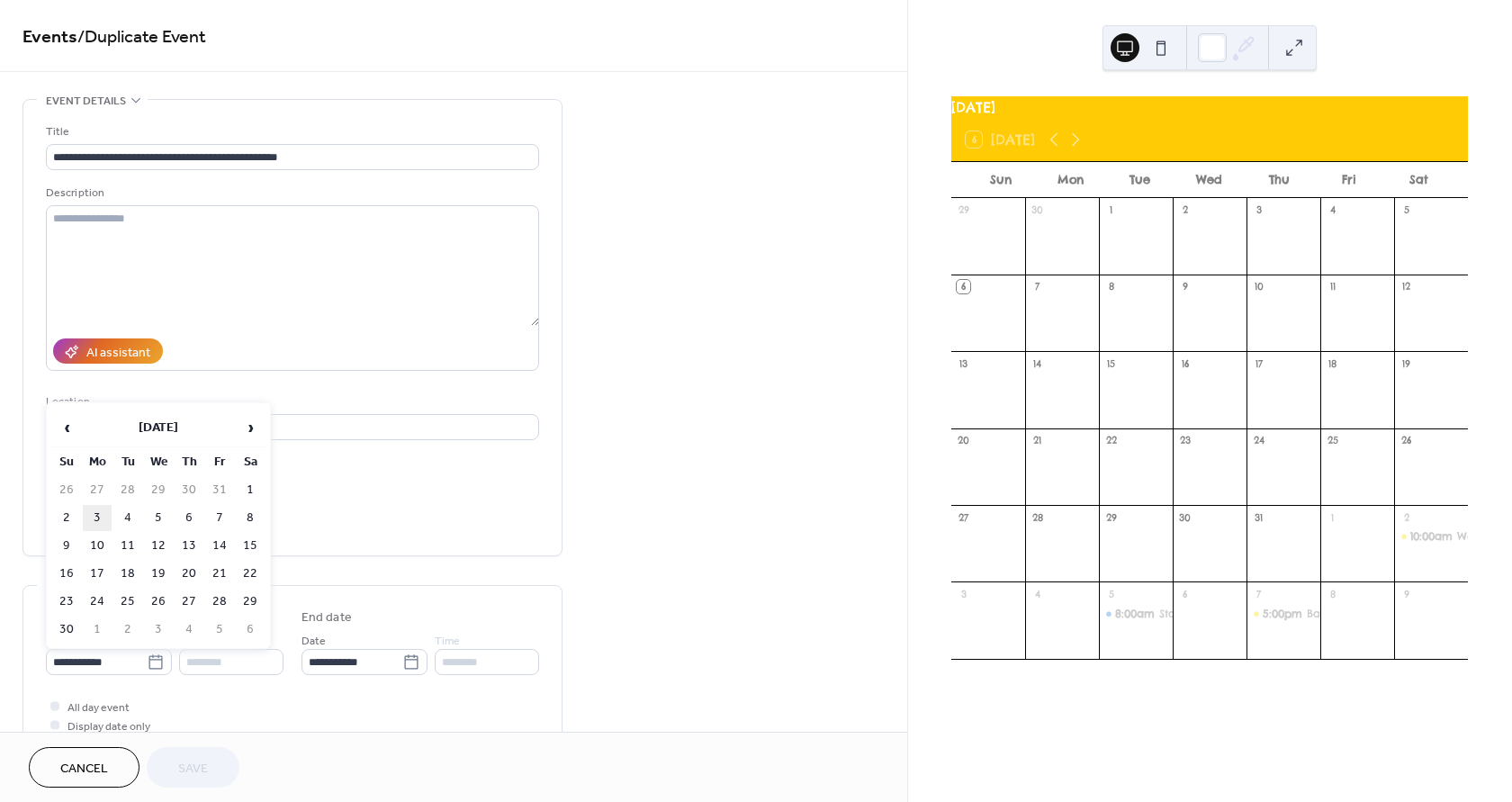type on "**********" 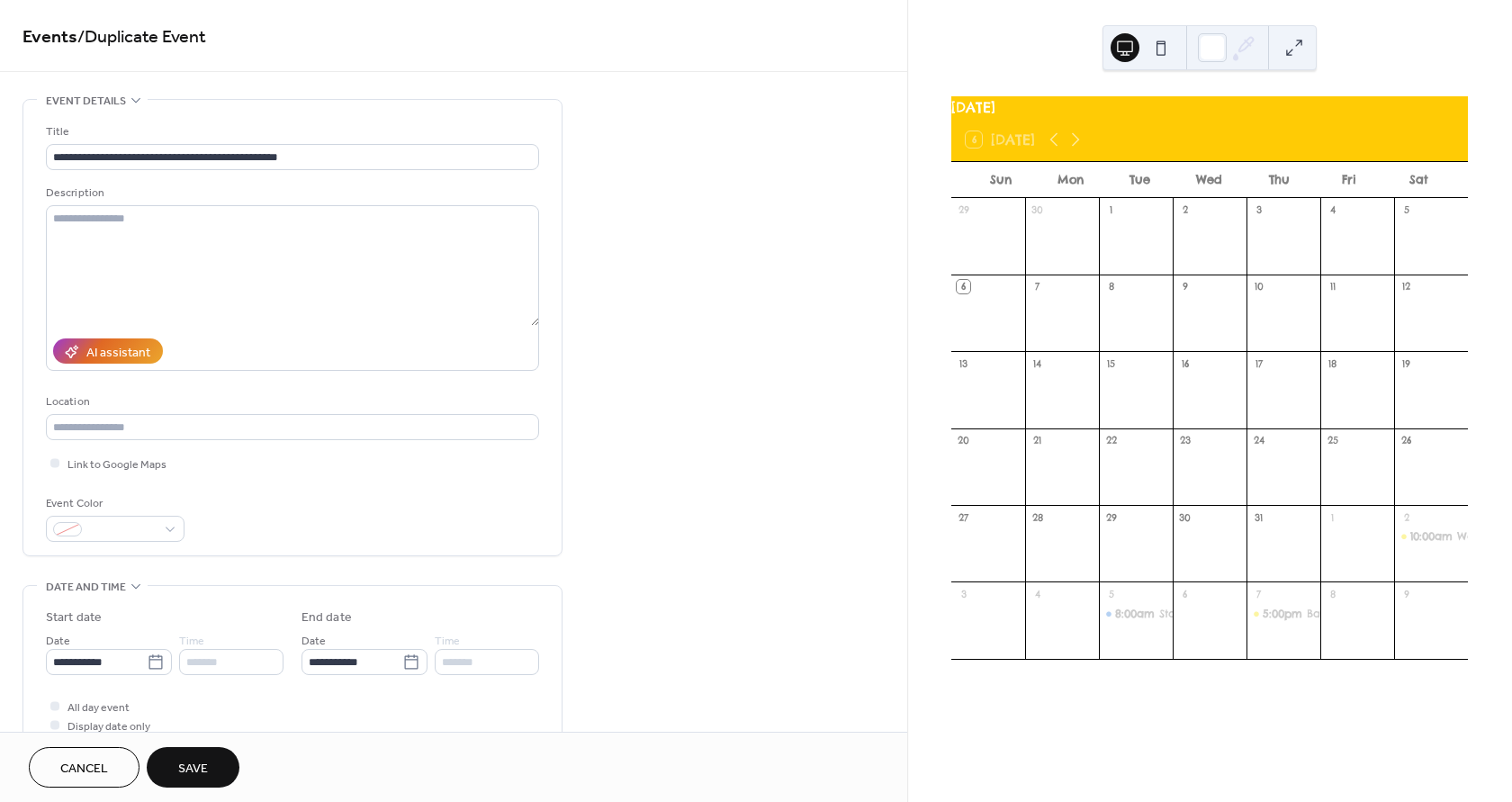 click on "Save" at bounding box center [193, 767] 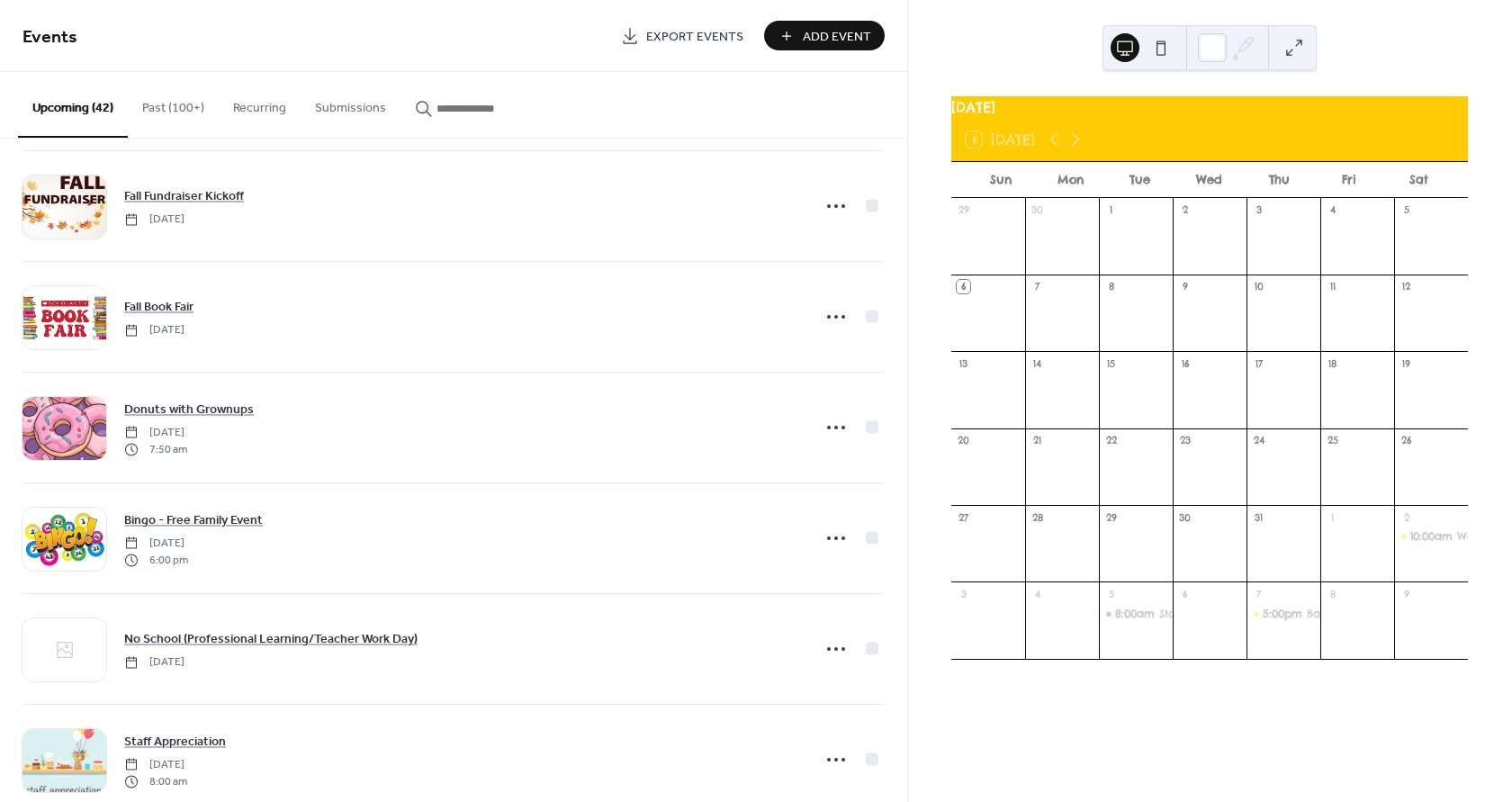 scroll, scrollTop: 1350, scrollLeft: 0, axis: vertical 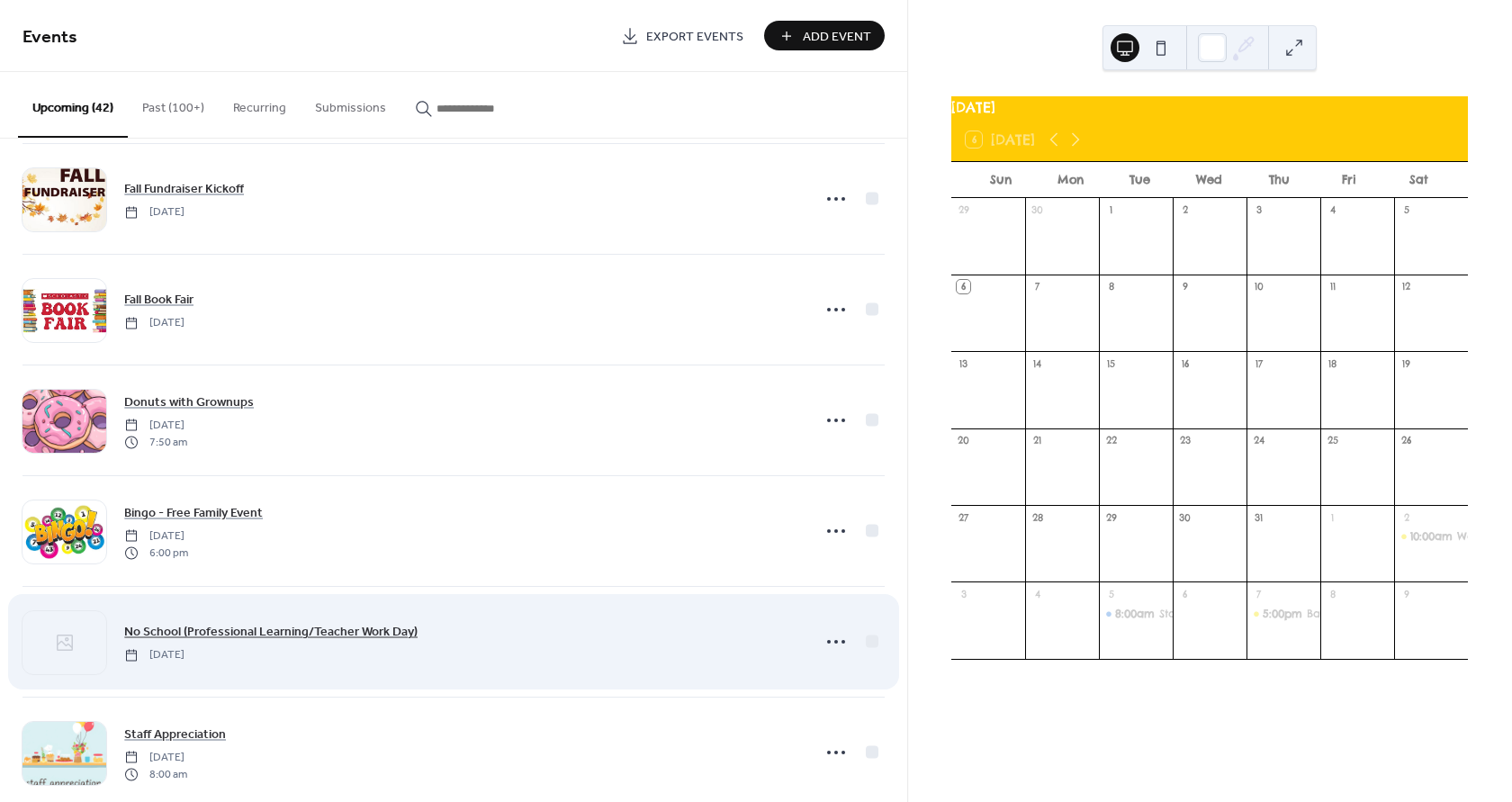 click on "No School (Professional Learning/Teacher Work Day)" at bounding box center (271, 632) 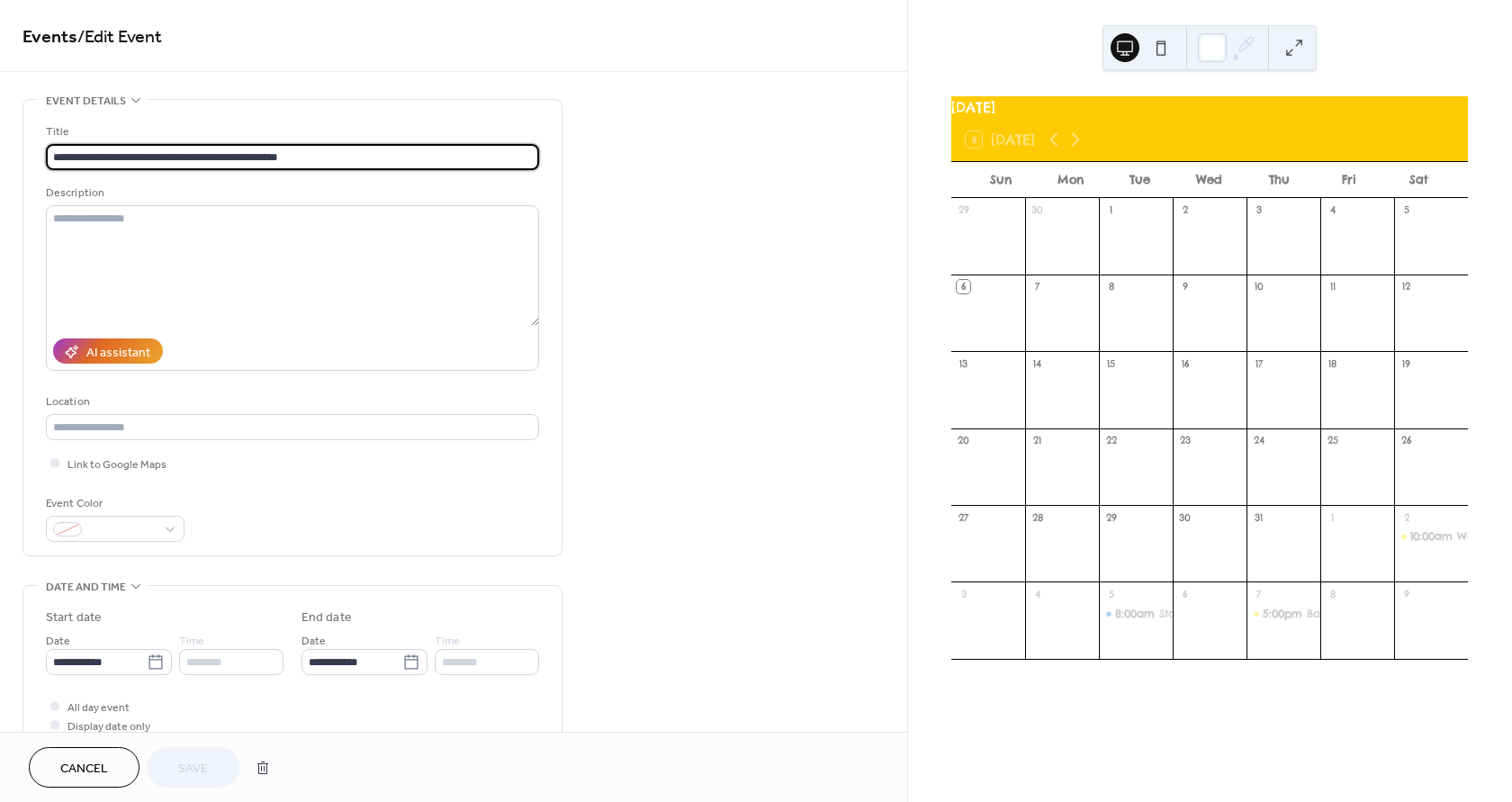 click on "Cancel" at bounding box center [84, 767] 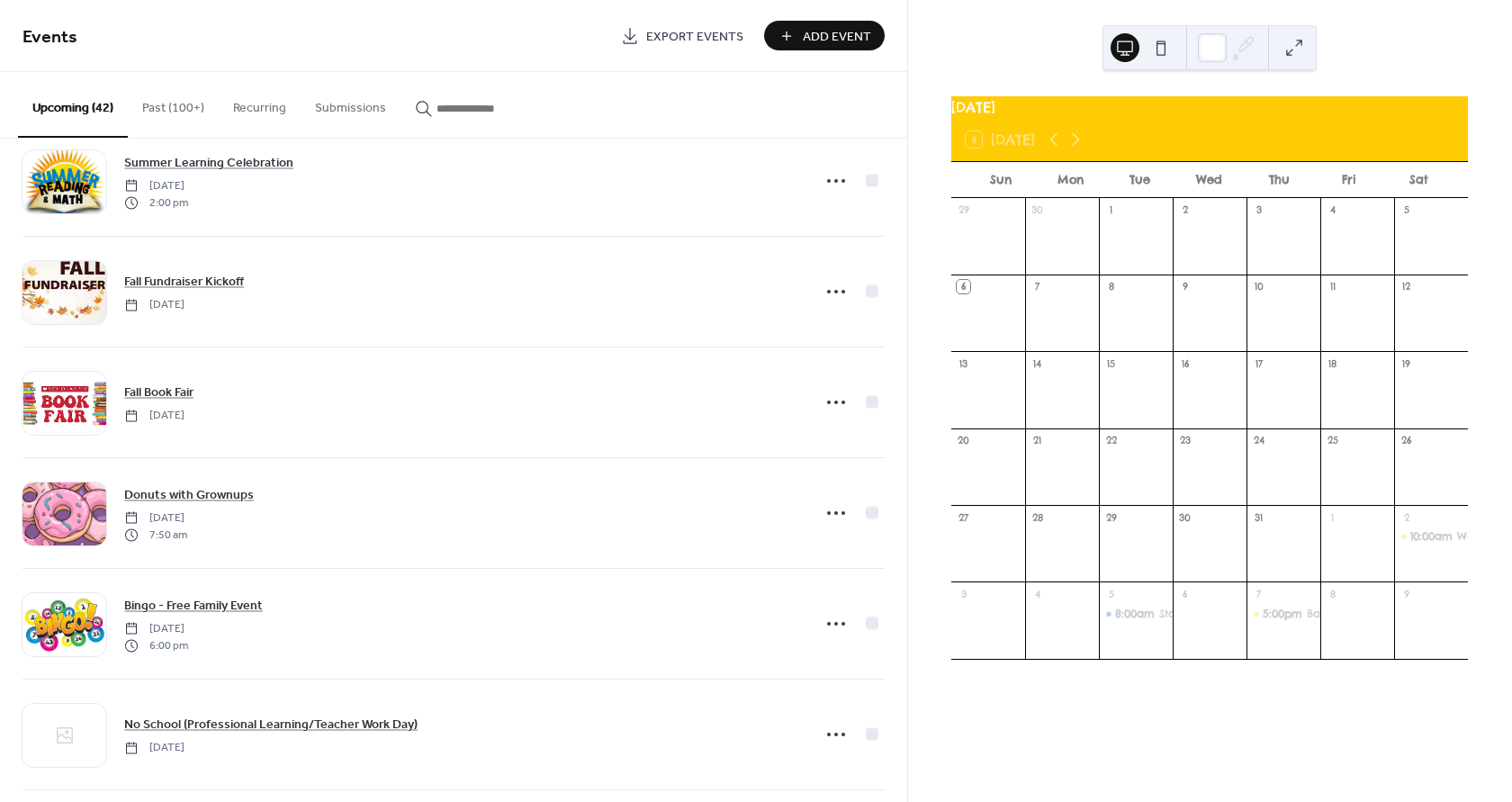 scroll, scrollTop: 1260, scrollLeft: 0, axis: vertical 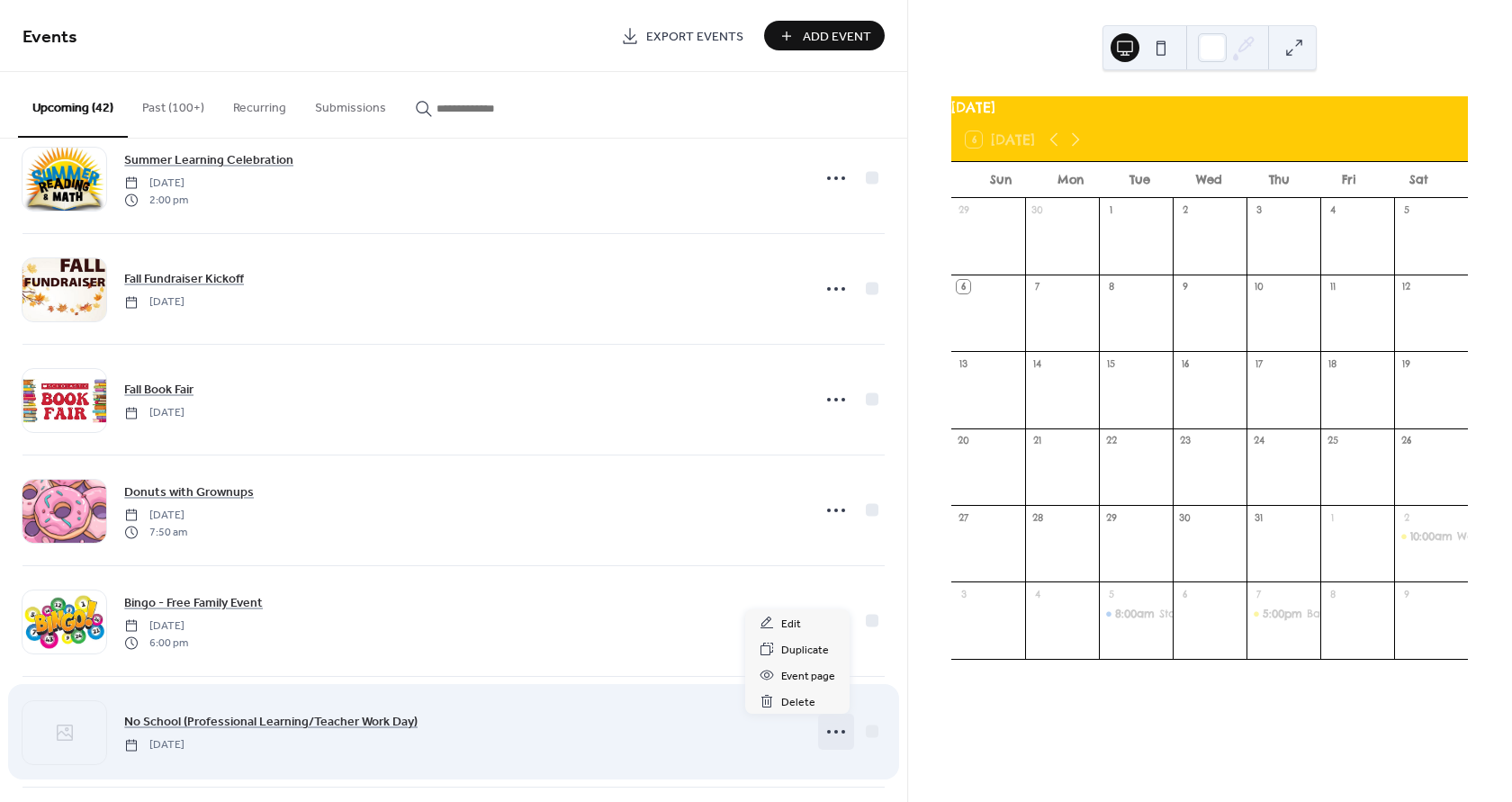 click 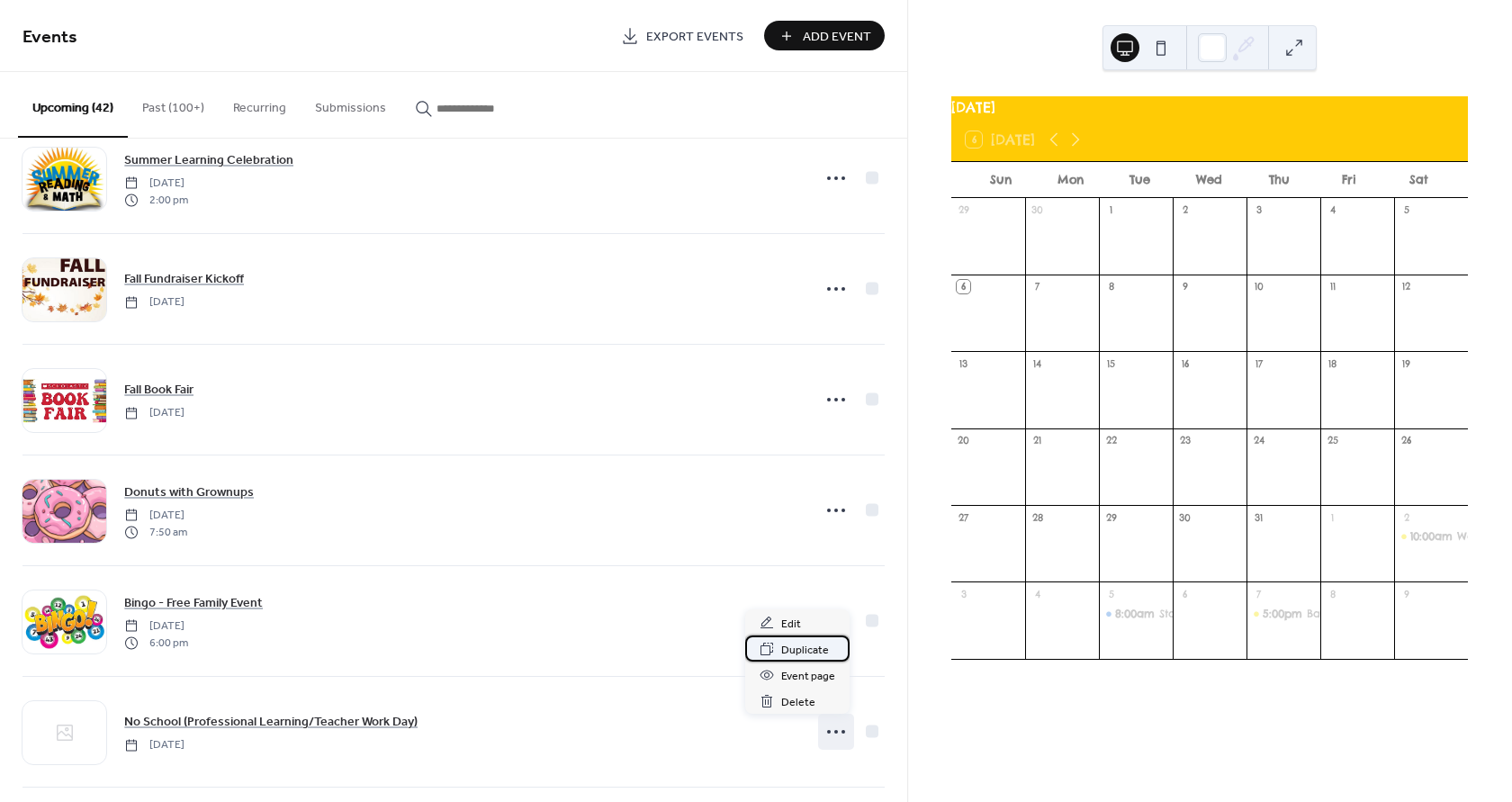 click on "Duplicate" at bounding box center (805, 650) 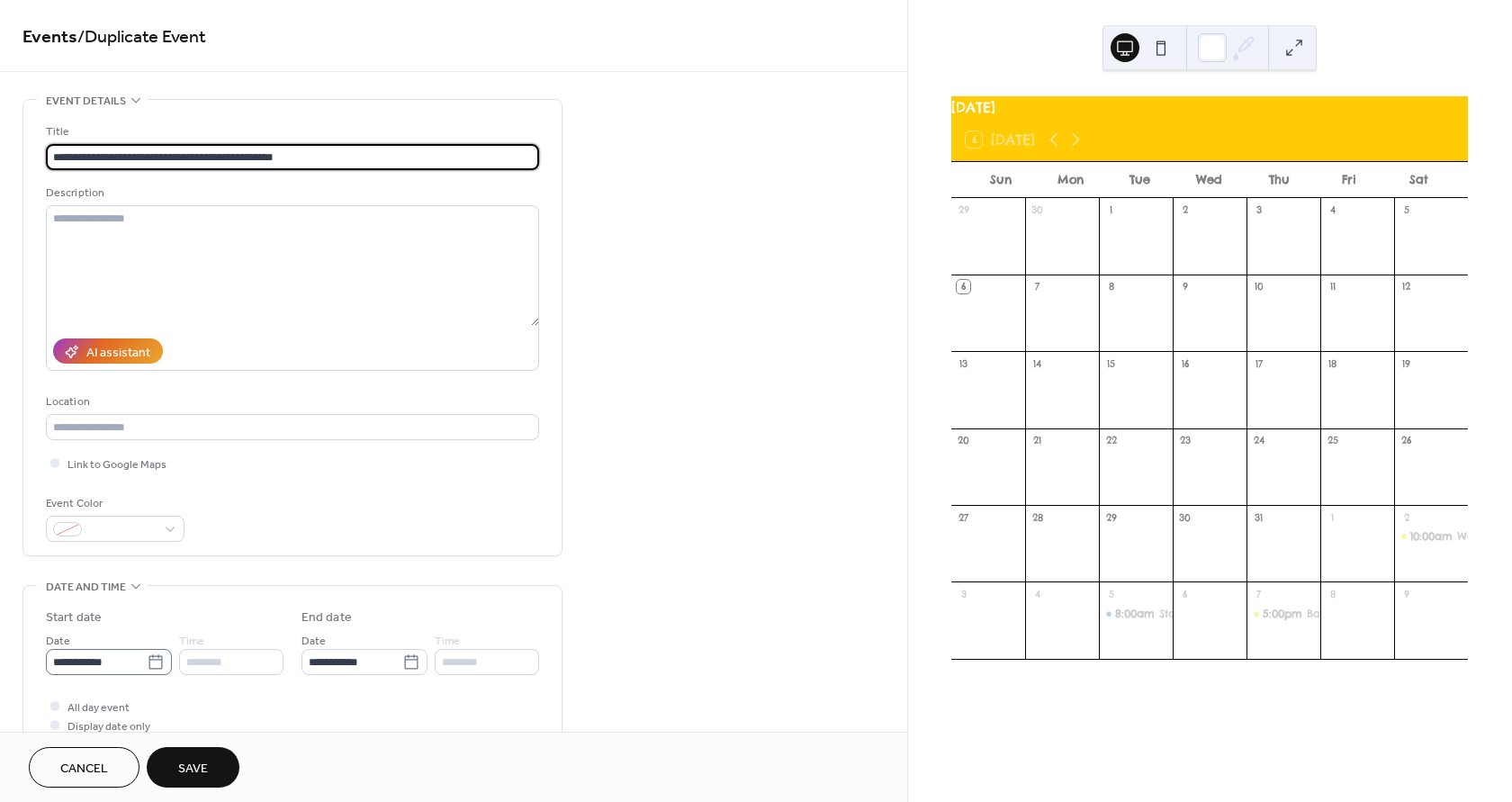 type on "**********" 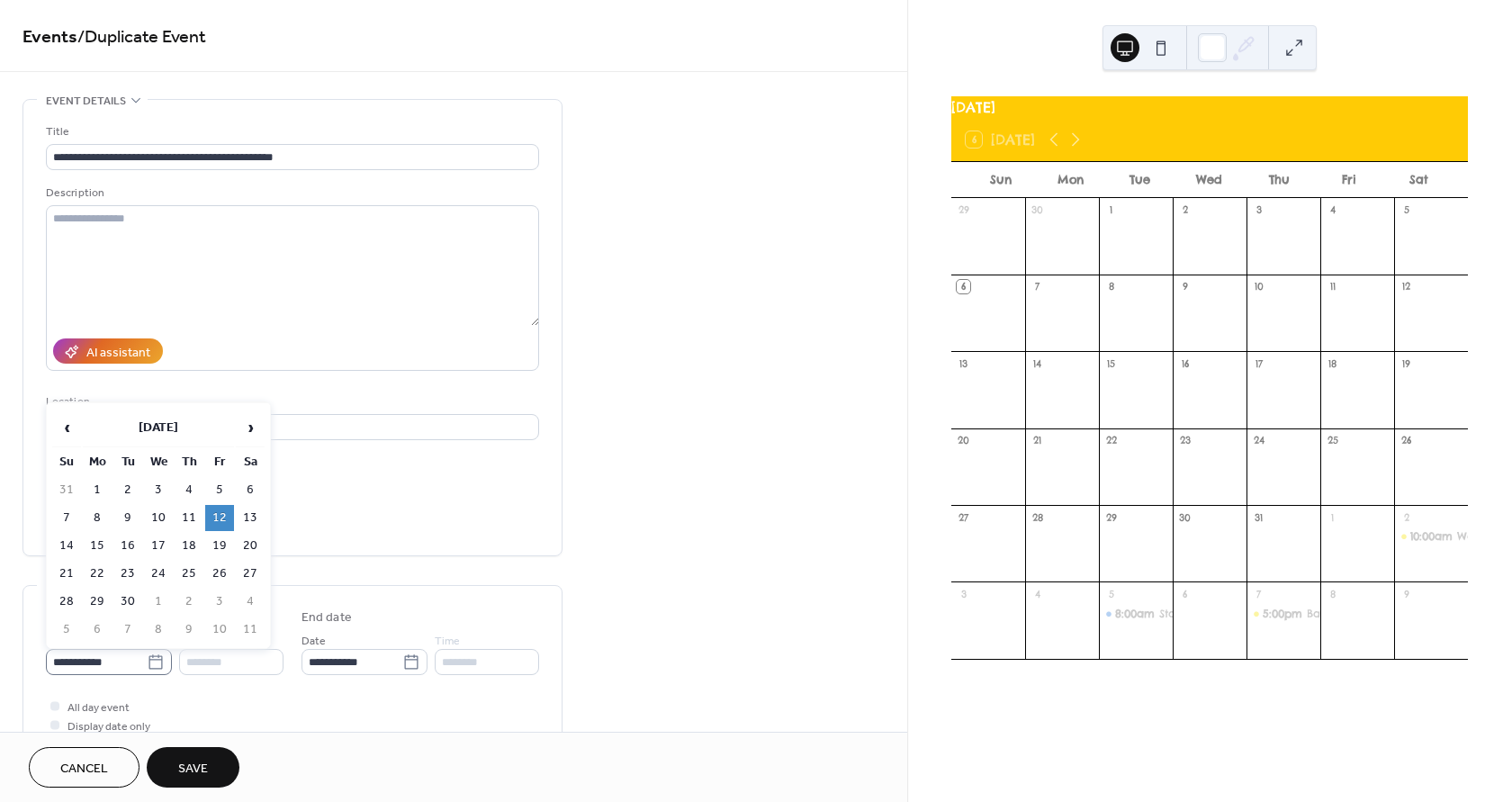 click 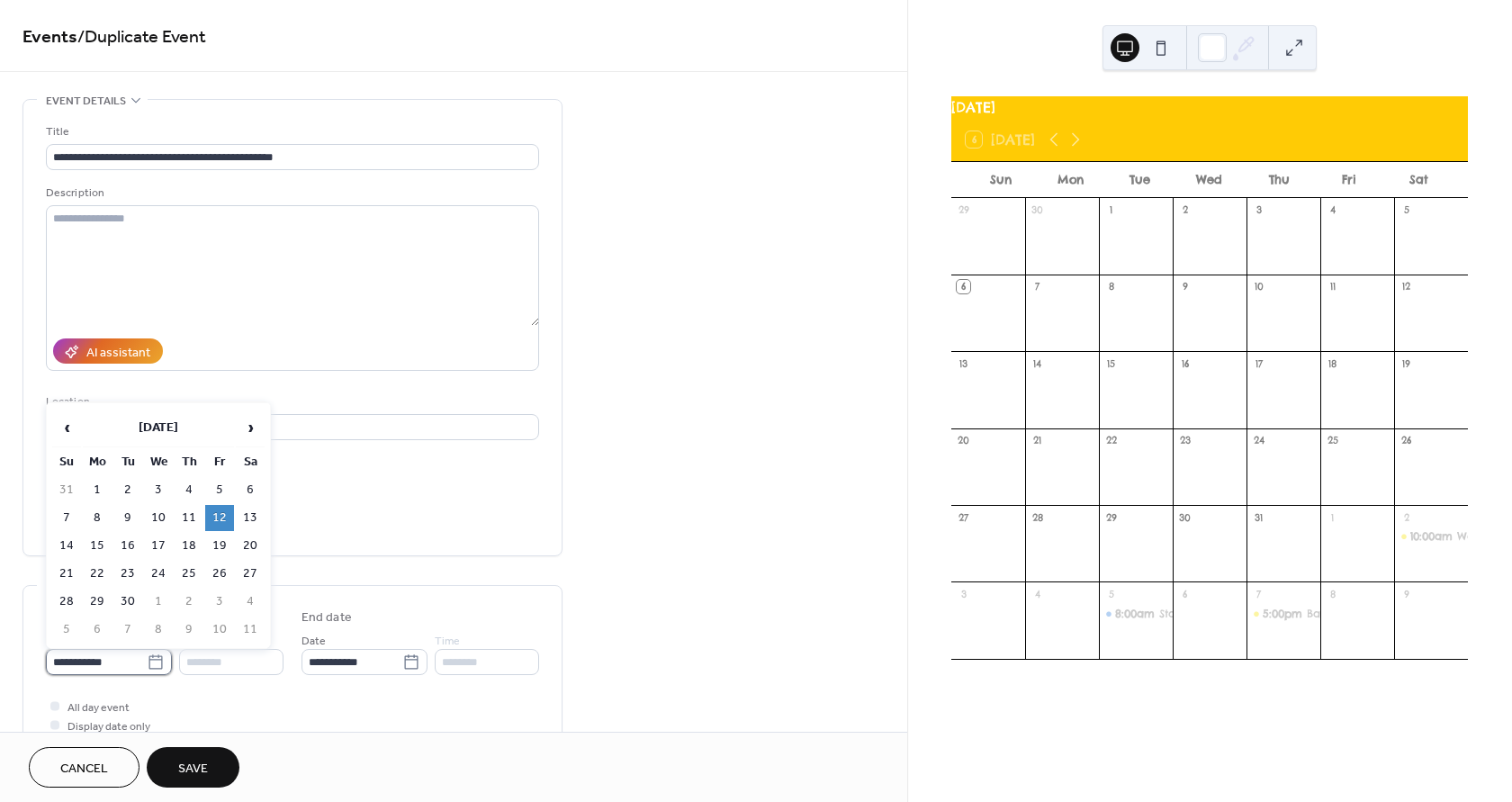 click on "**********" at bounding box center (96, 662) 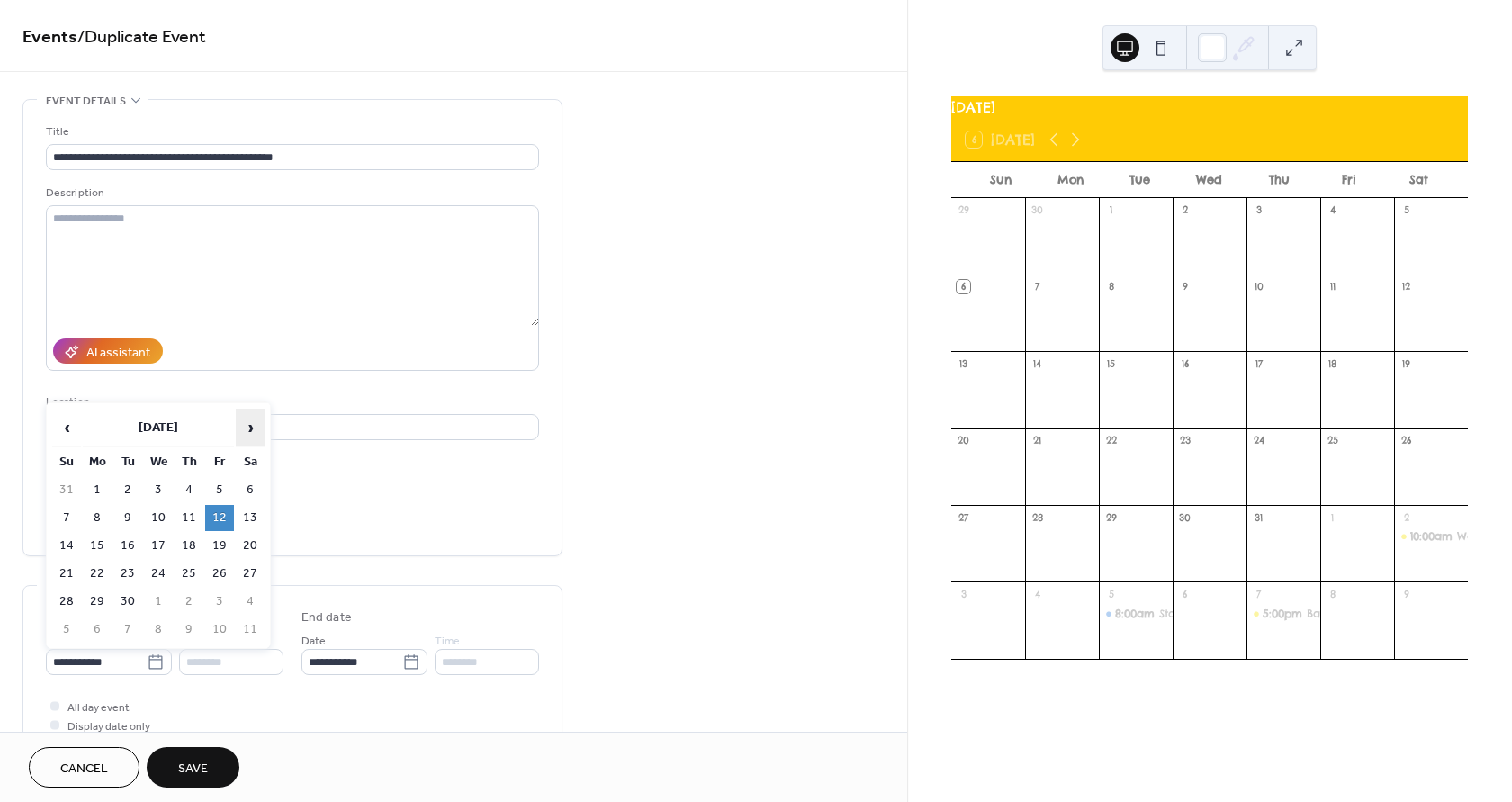 click on "›" at bounding box center (250, 428) 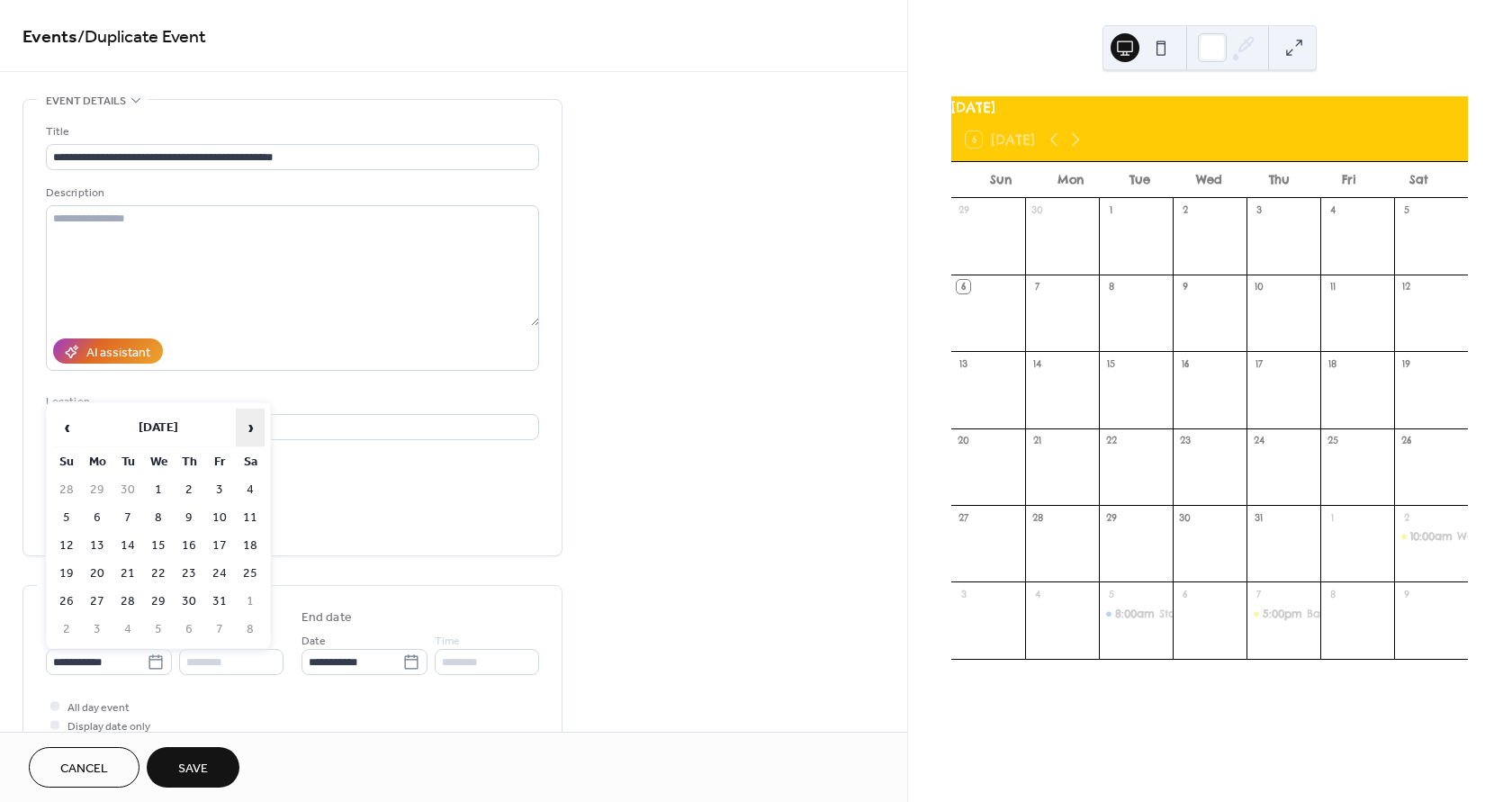 click on "›" at bounding box center (250, 428) 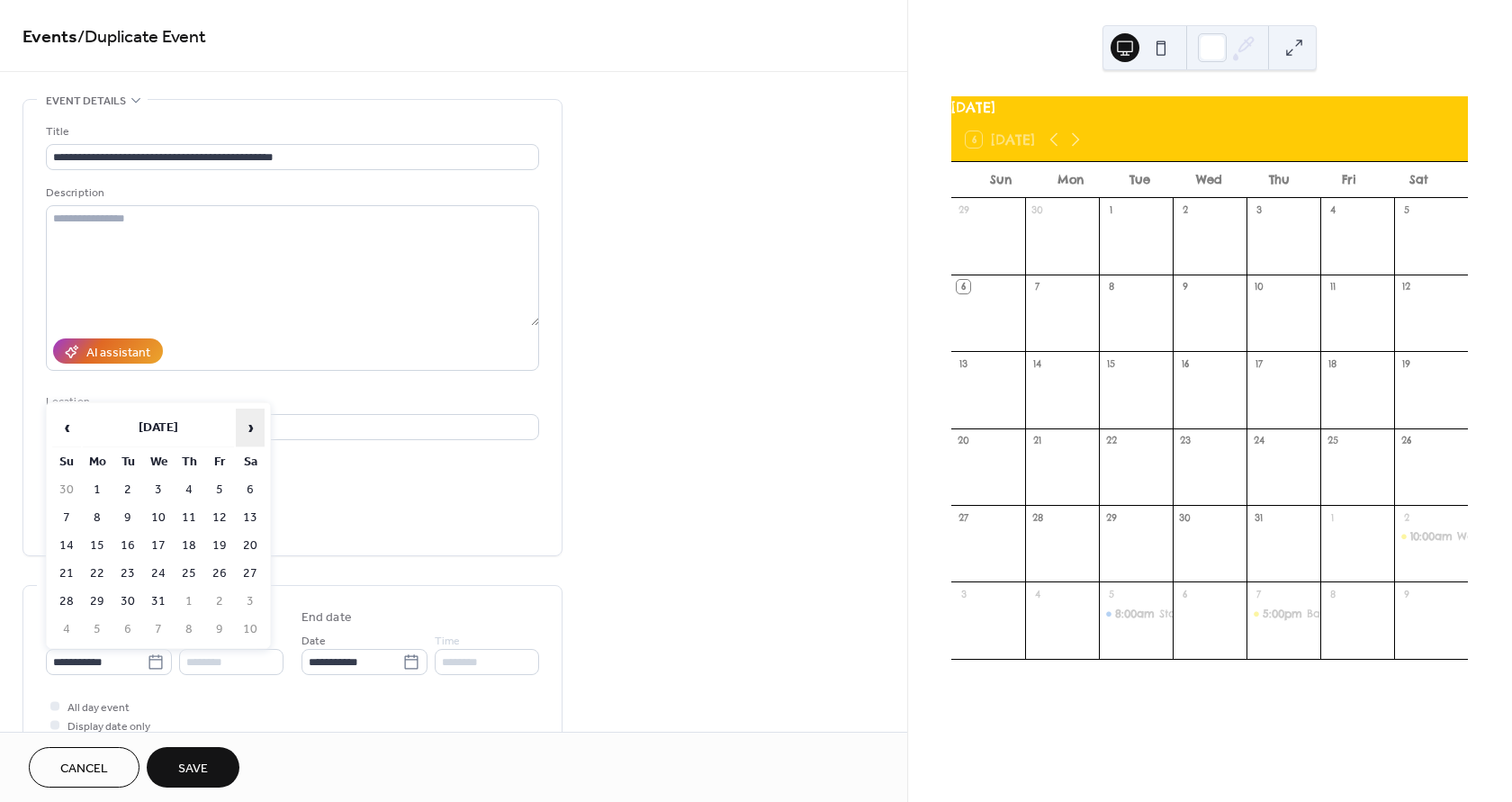 click on "›" at bounding box center [250, 428] 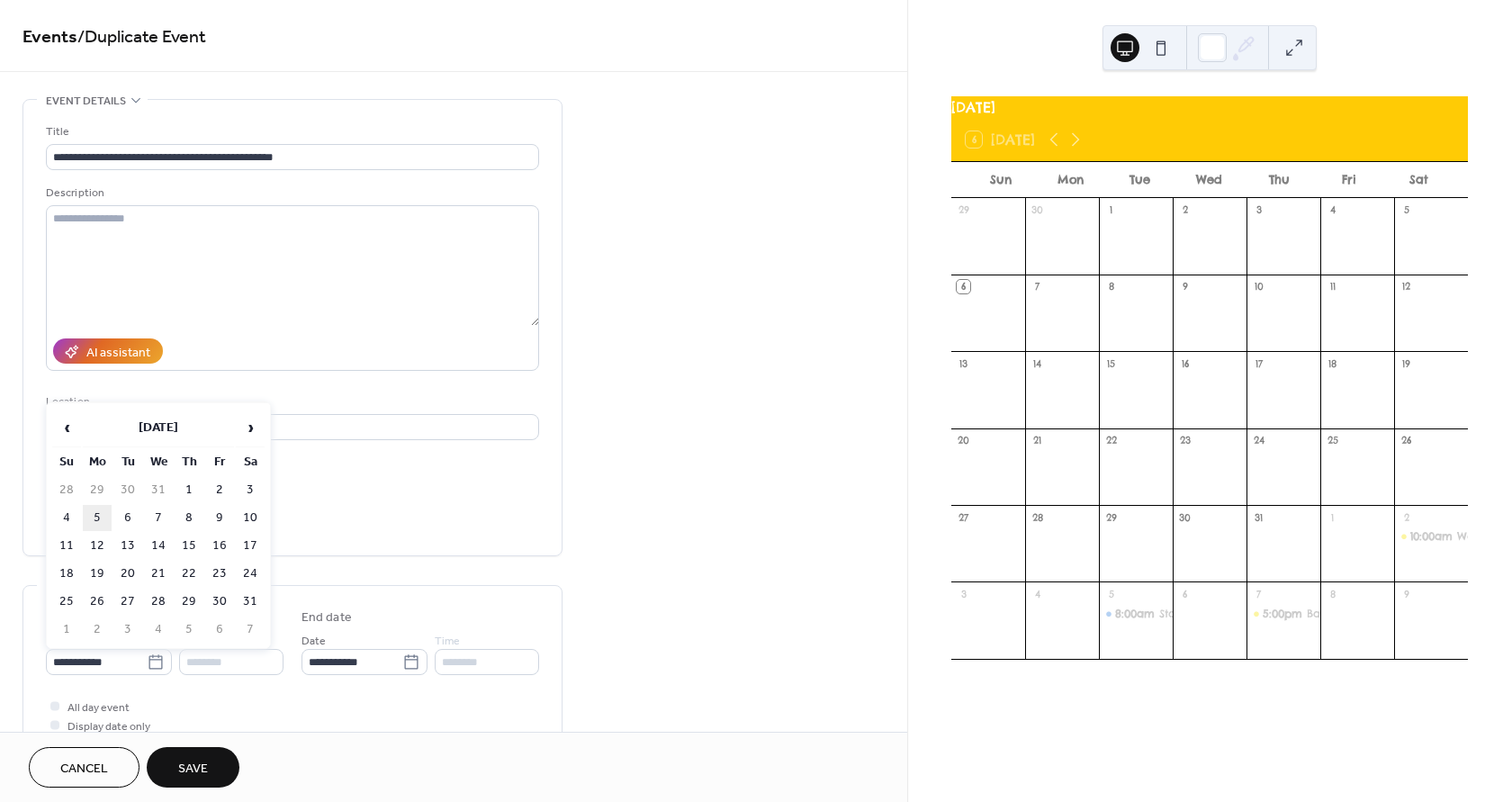 click on "5" at bounding box center [97, 518] 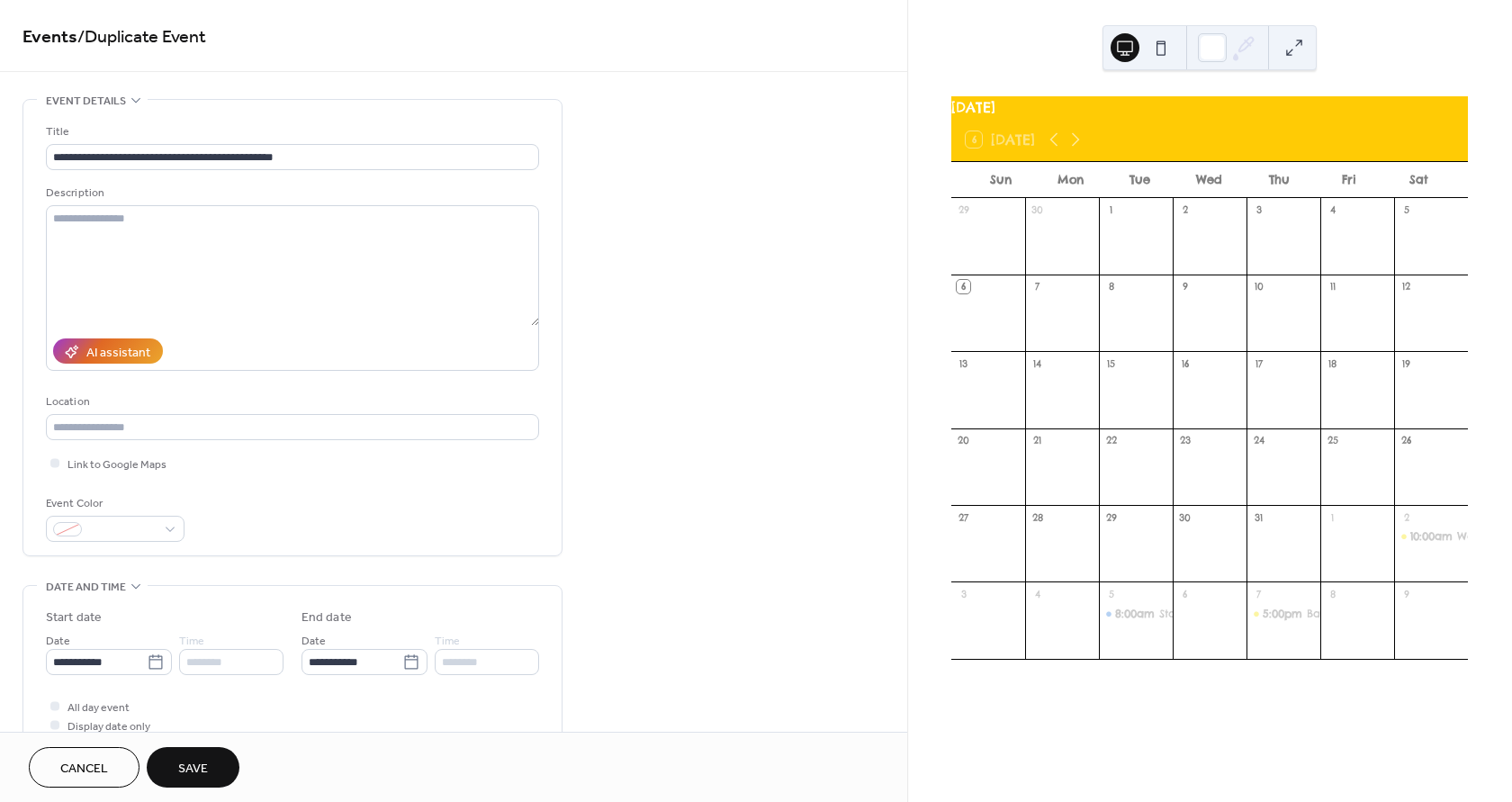 click on "Save" at bounding box center (193, 767) 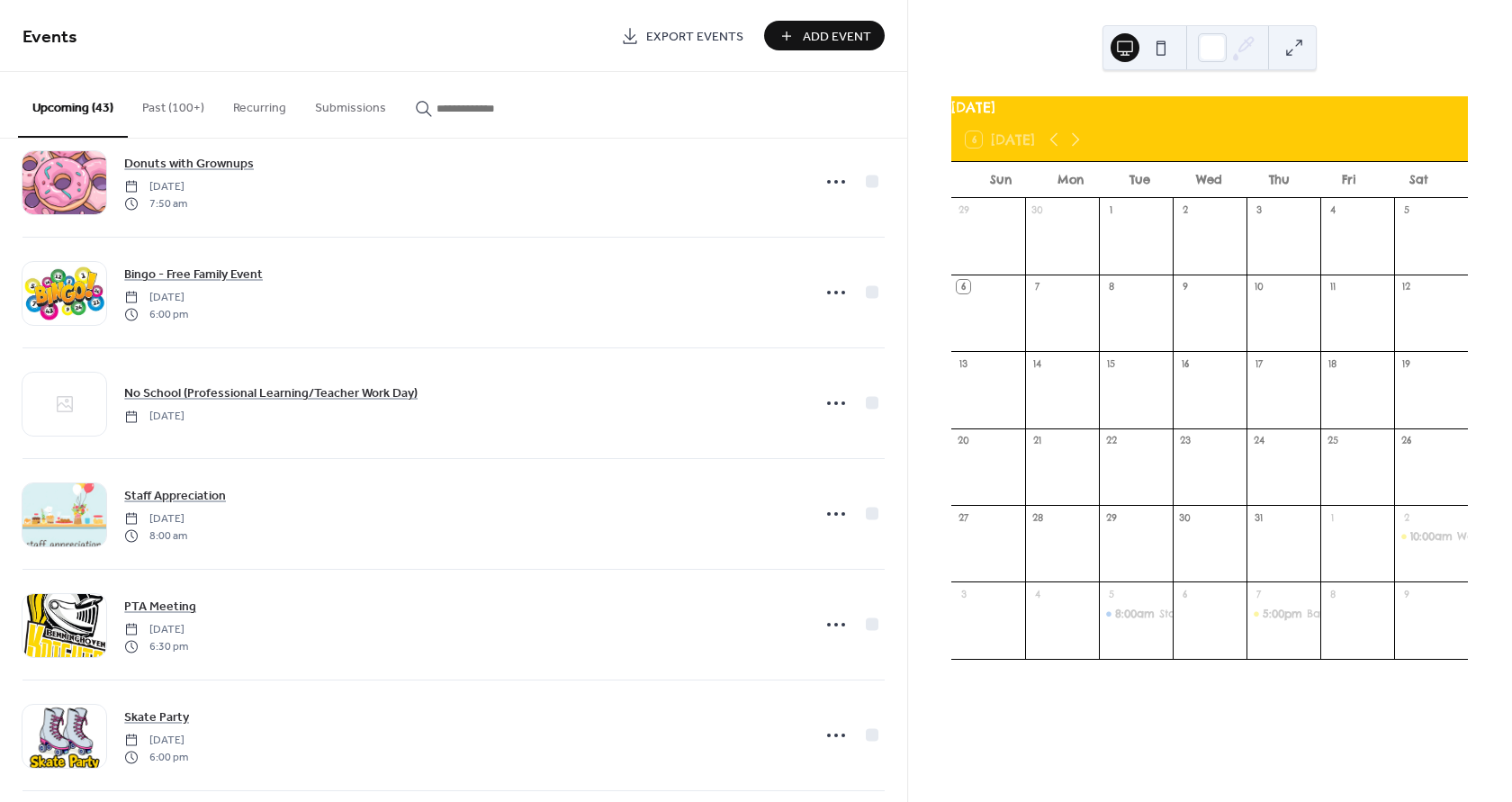scroll, scrollTop: 1620, scrollLeft: 0, axis: vertical 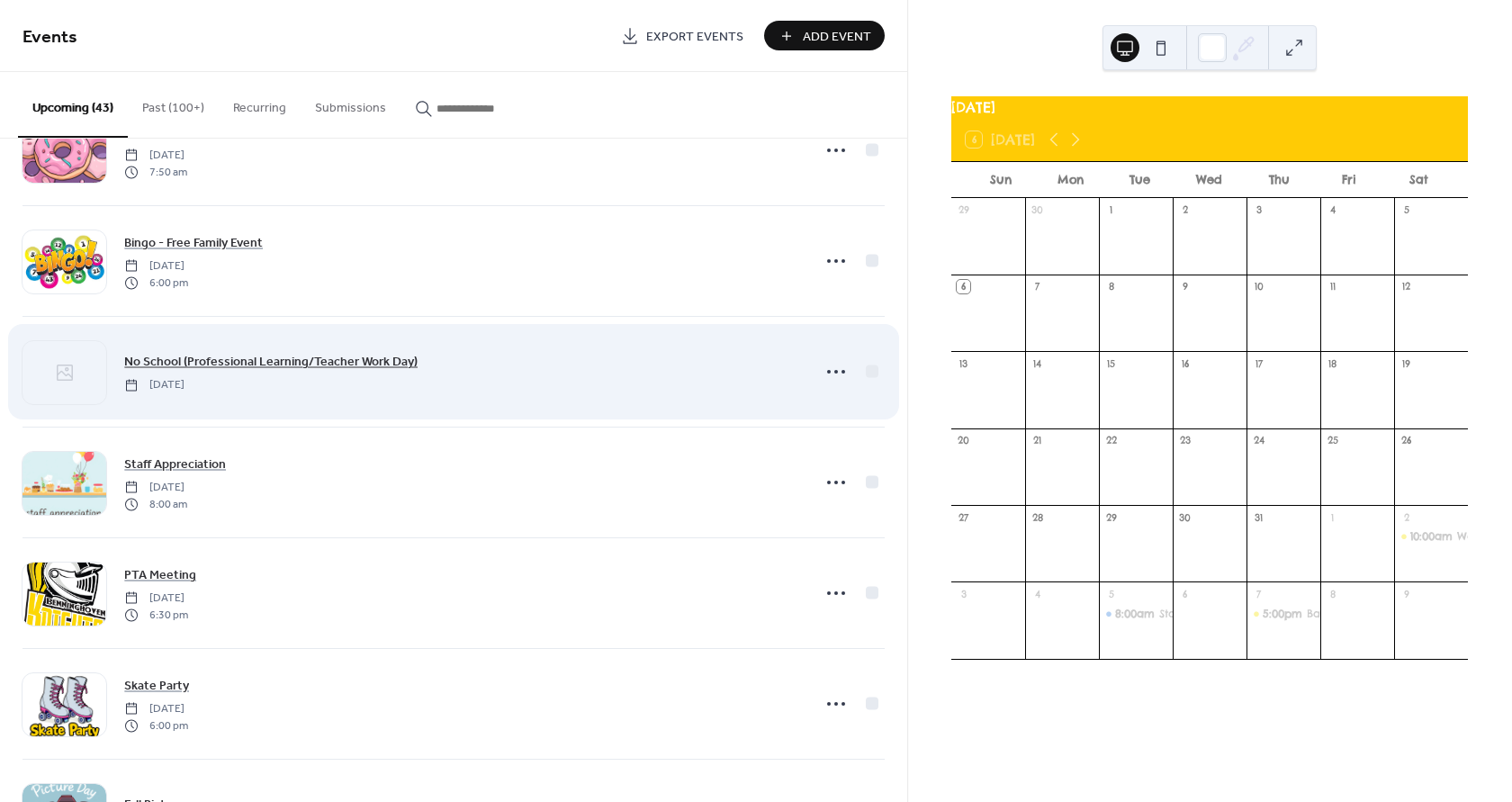 click on "No School (Professional Learning/Teacher Work Day)" at bounding box center (271, 362) 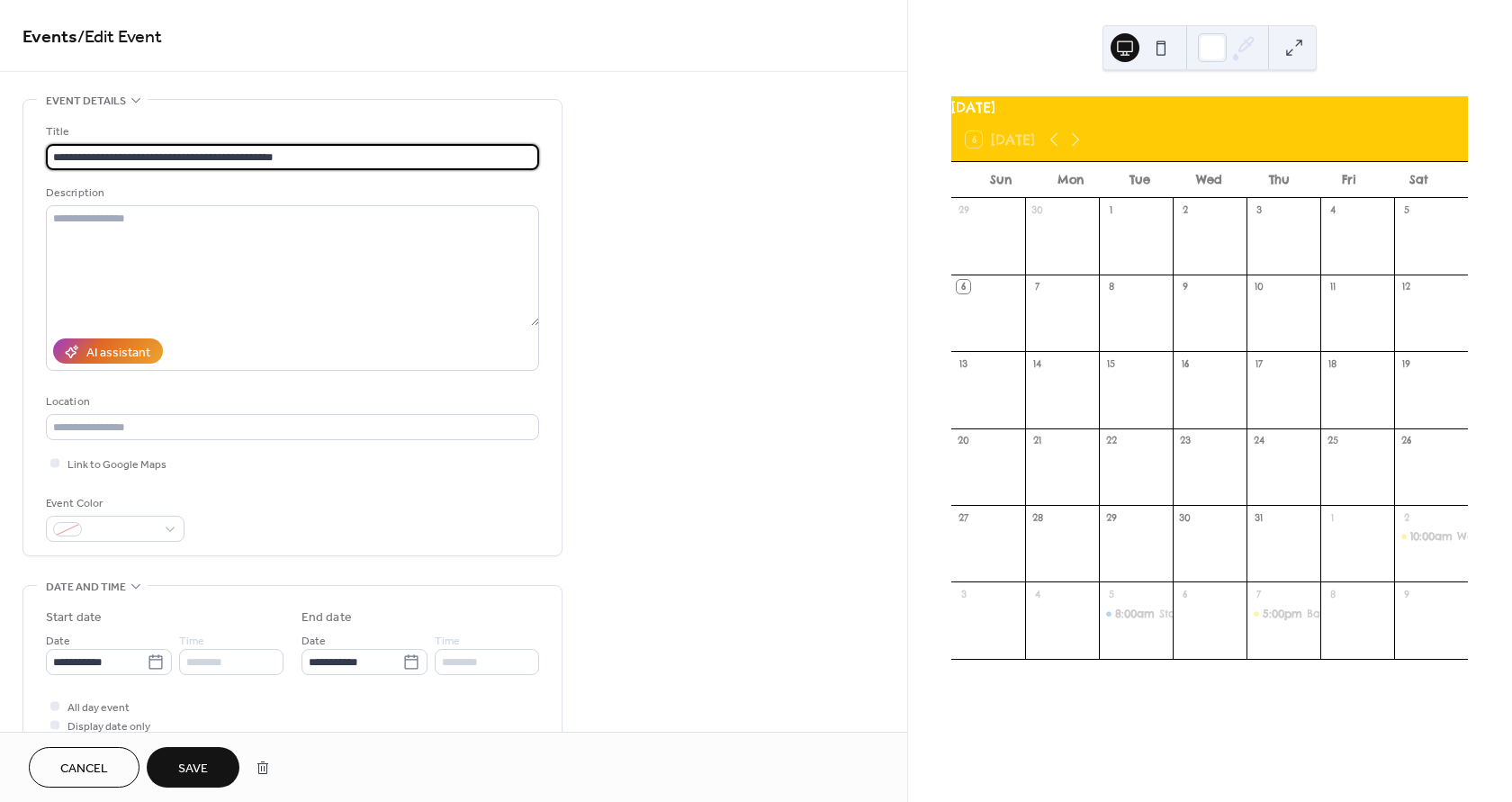 type on "**********" 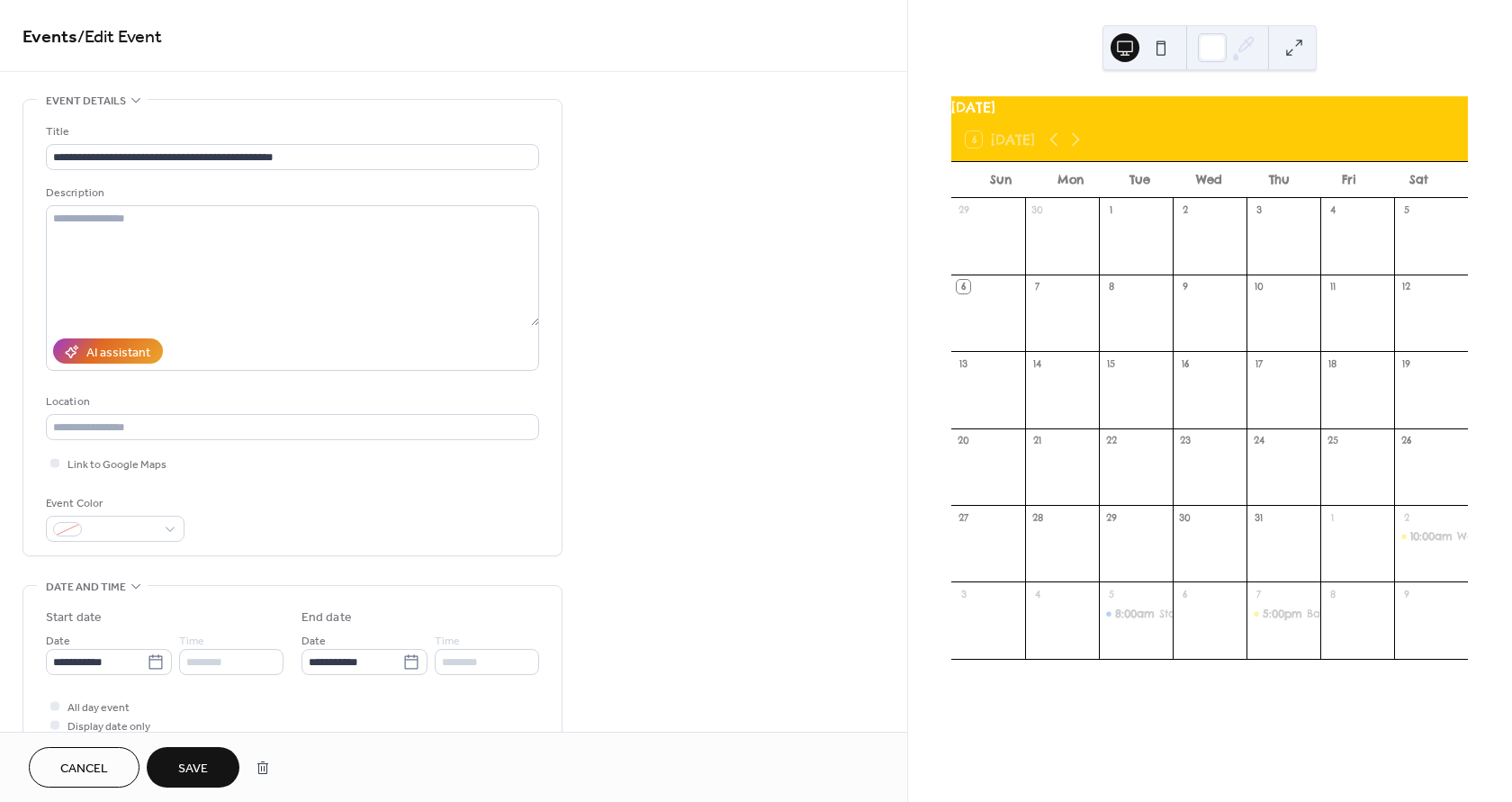 click on "Save" at bounding box center (193, 769) 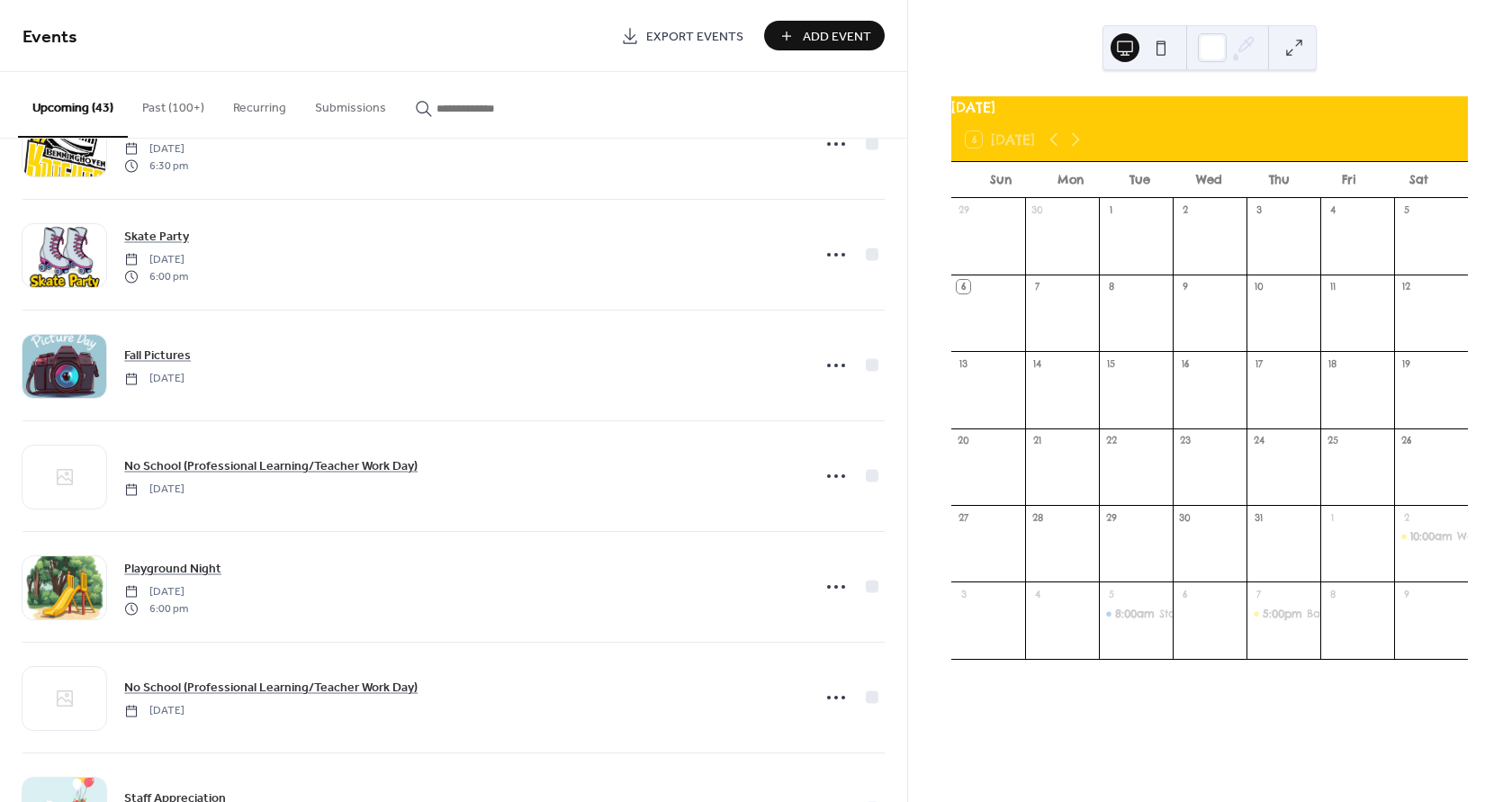 scroll, scrollTop: 2070, scrollLeft: 0, axis: vertical 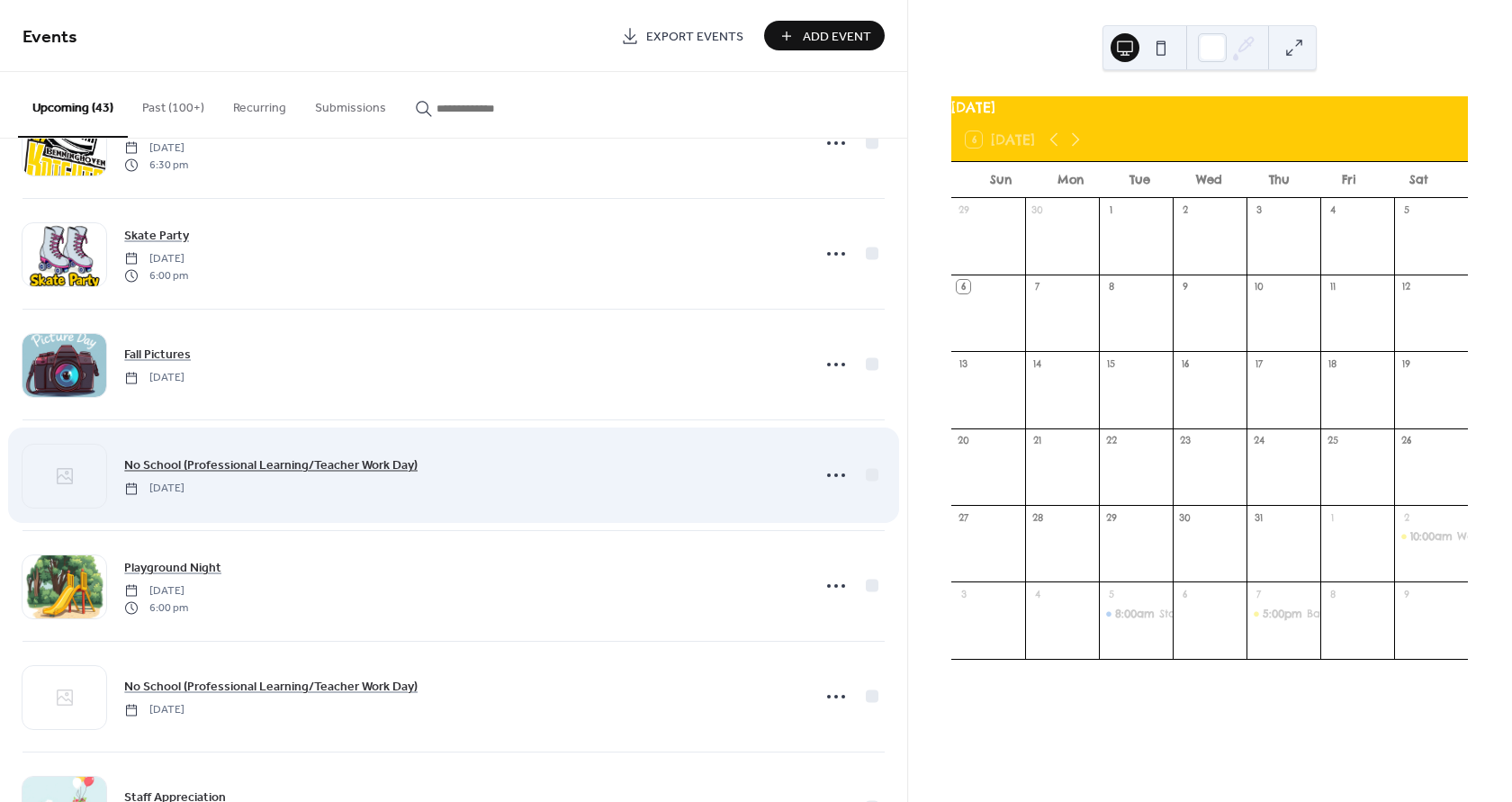 click on "No School (Professional Learning/Teacher Work Day)" at bounding box center (271, 465) 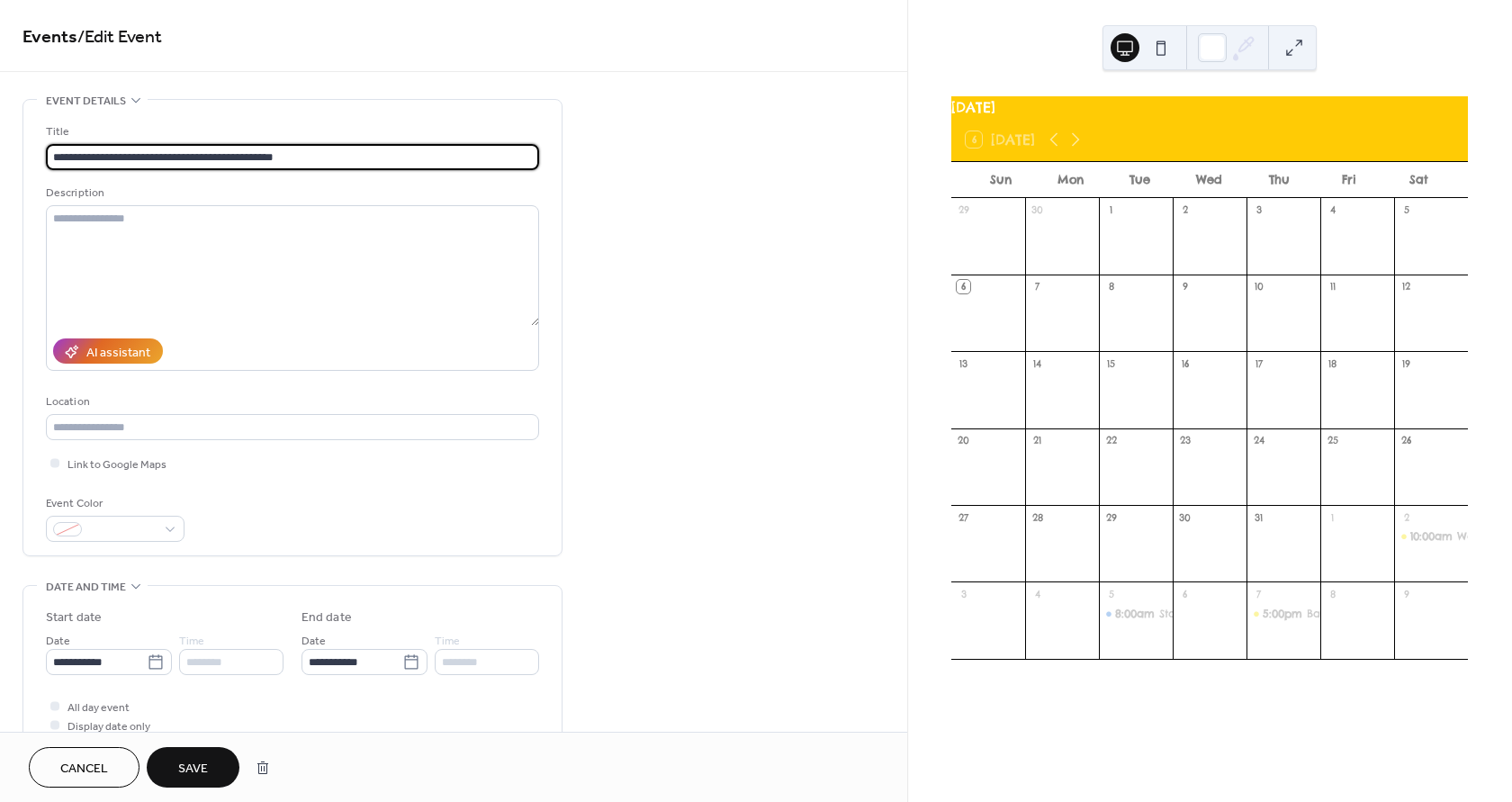 type on "**********" 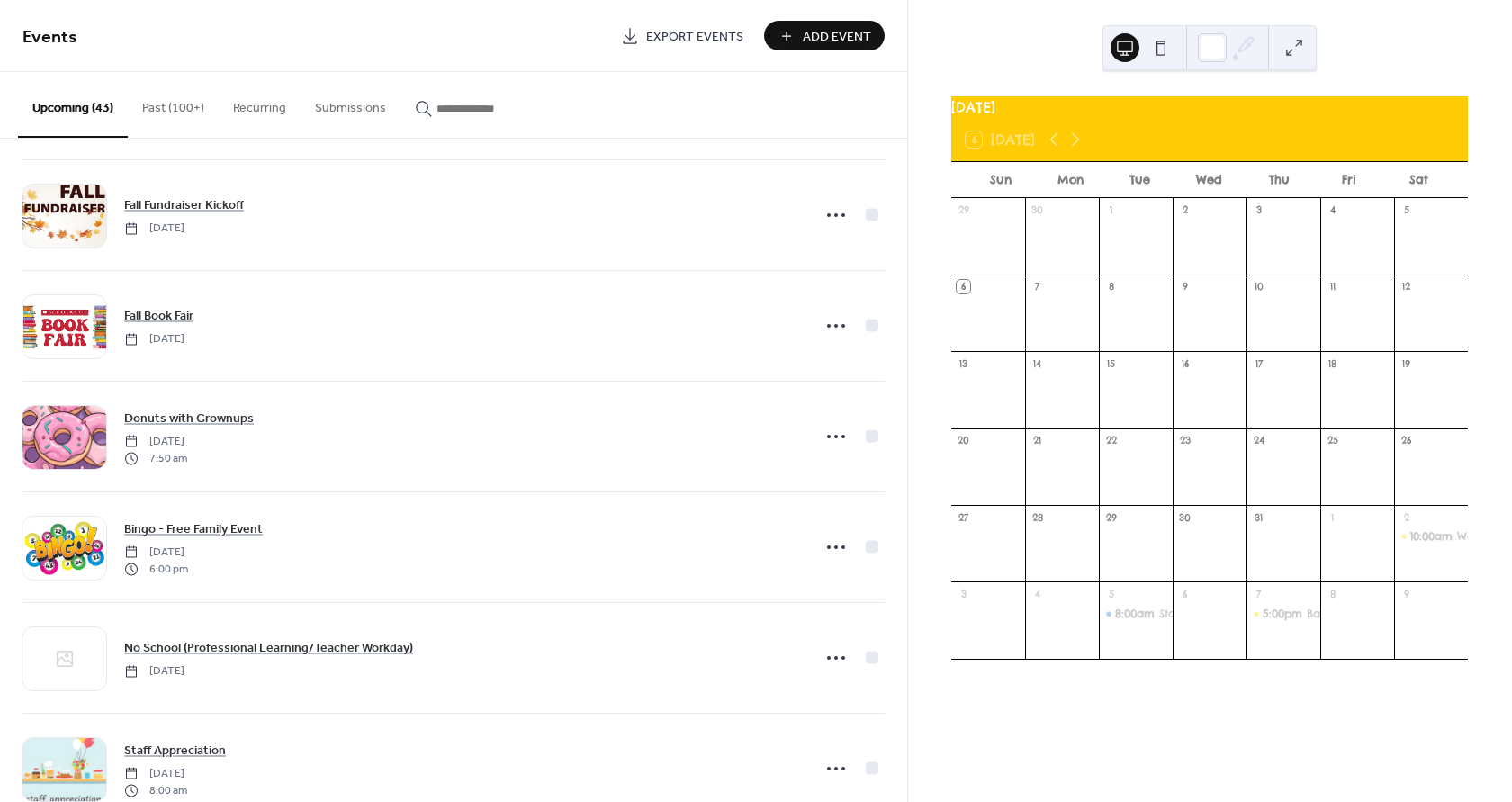 scroll, scrollTop: 1350, scrollLeft: 0, axis: vertical 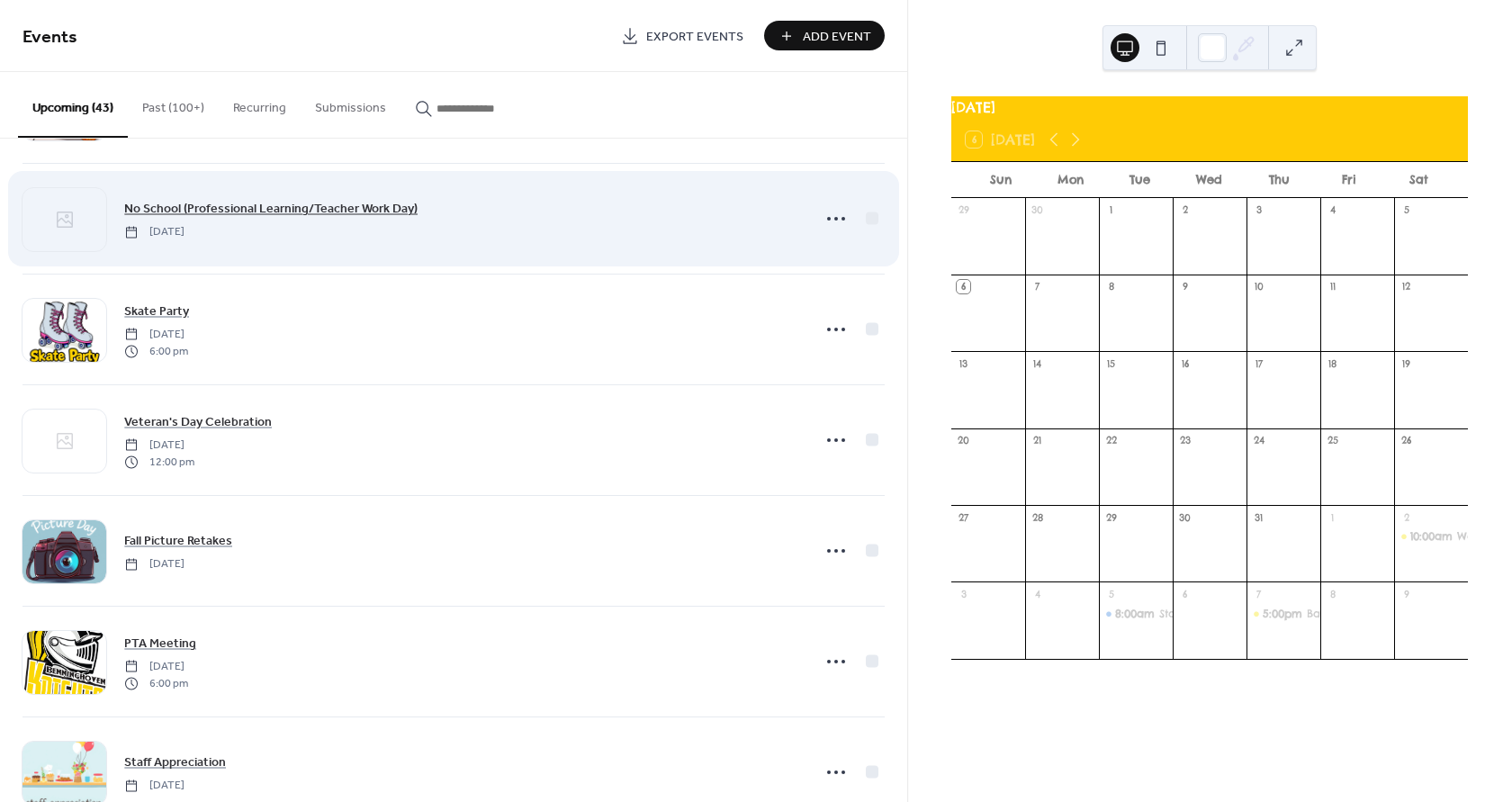 click on "No School (Professional Learning/Teacher Work Day)" at bounding box center (271, 209) 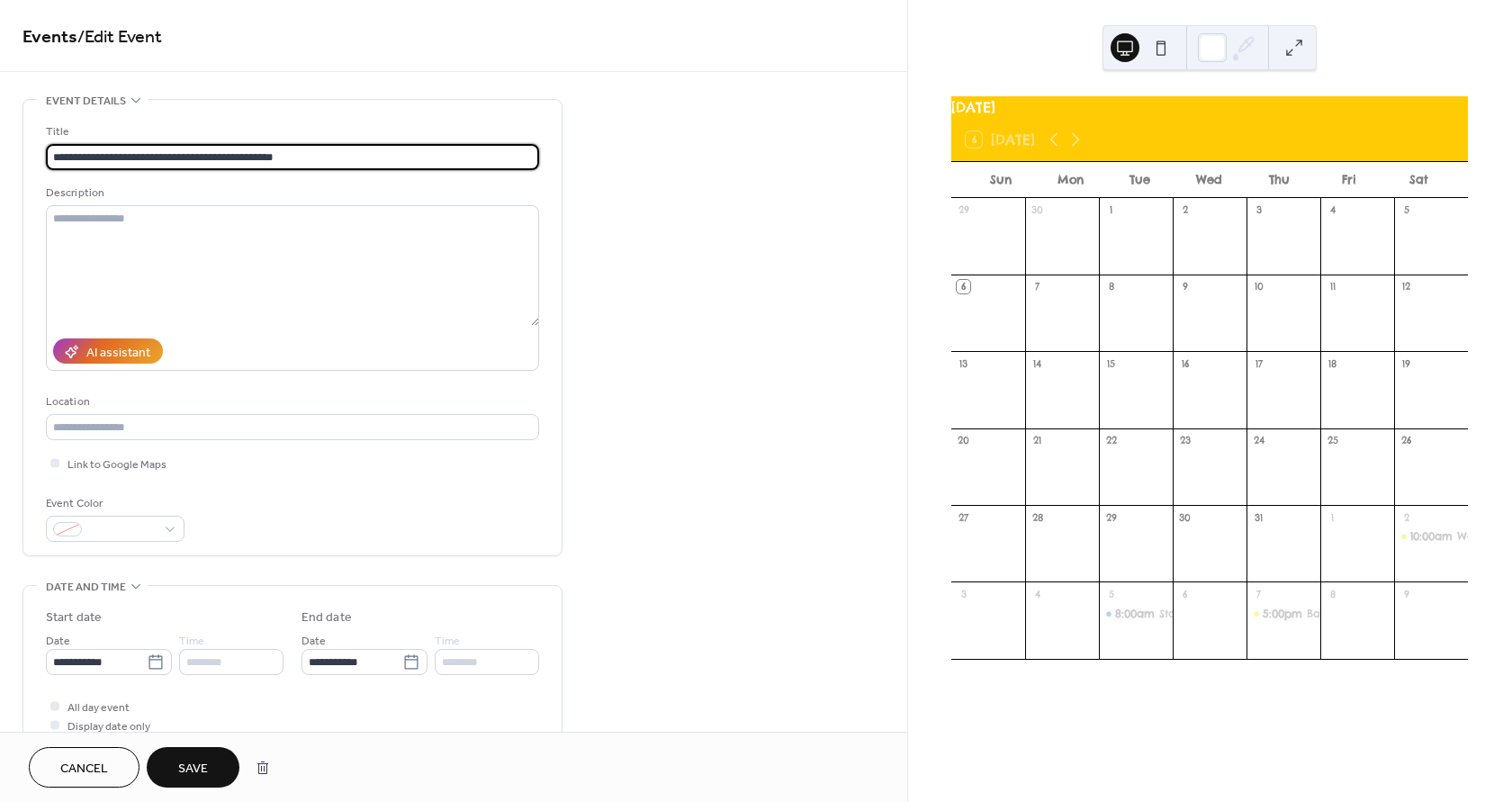 type on "**********" 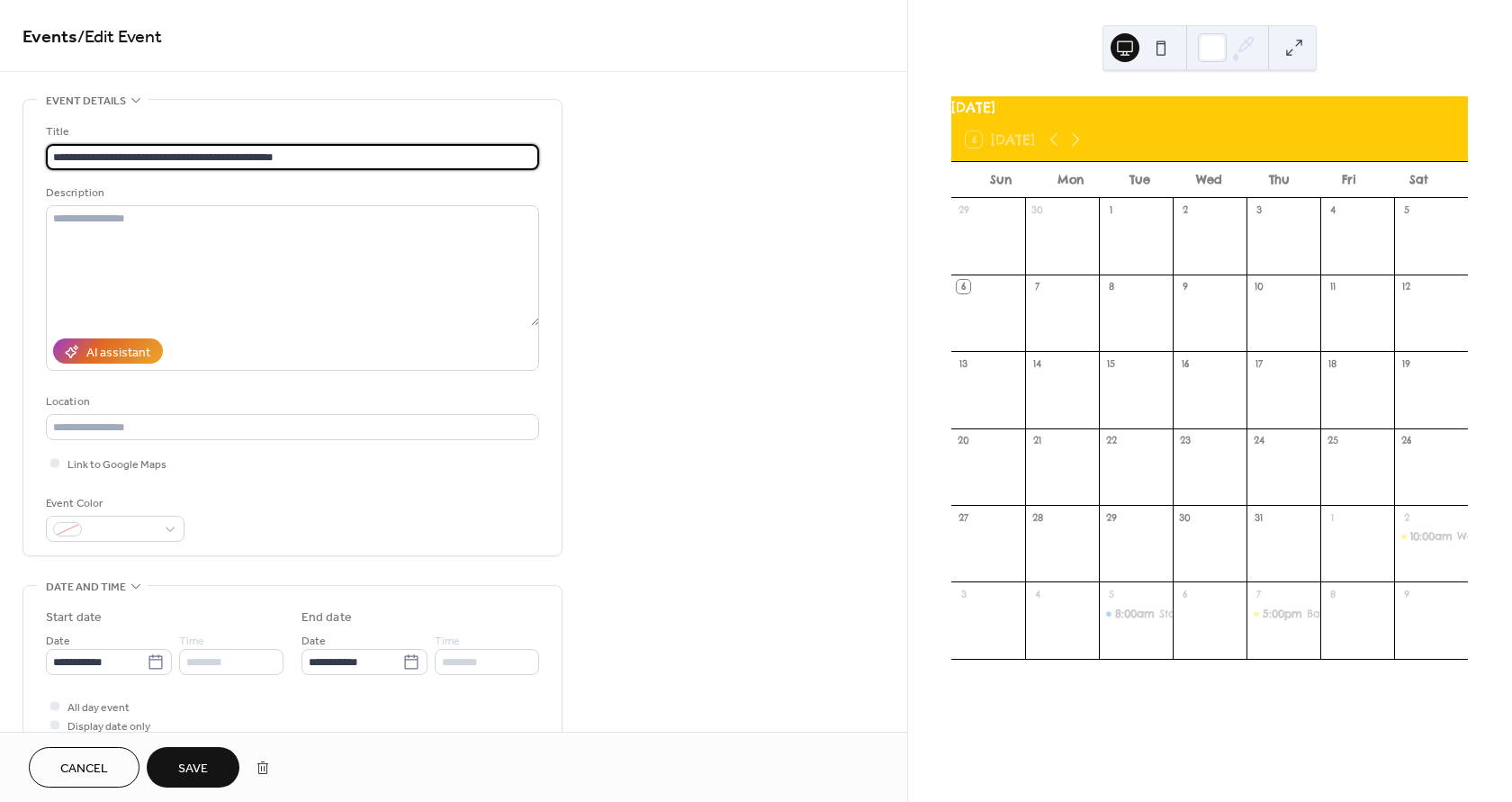click on "Save" at bounding box center (193, 769) 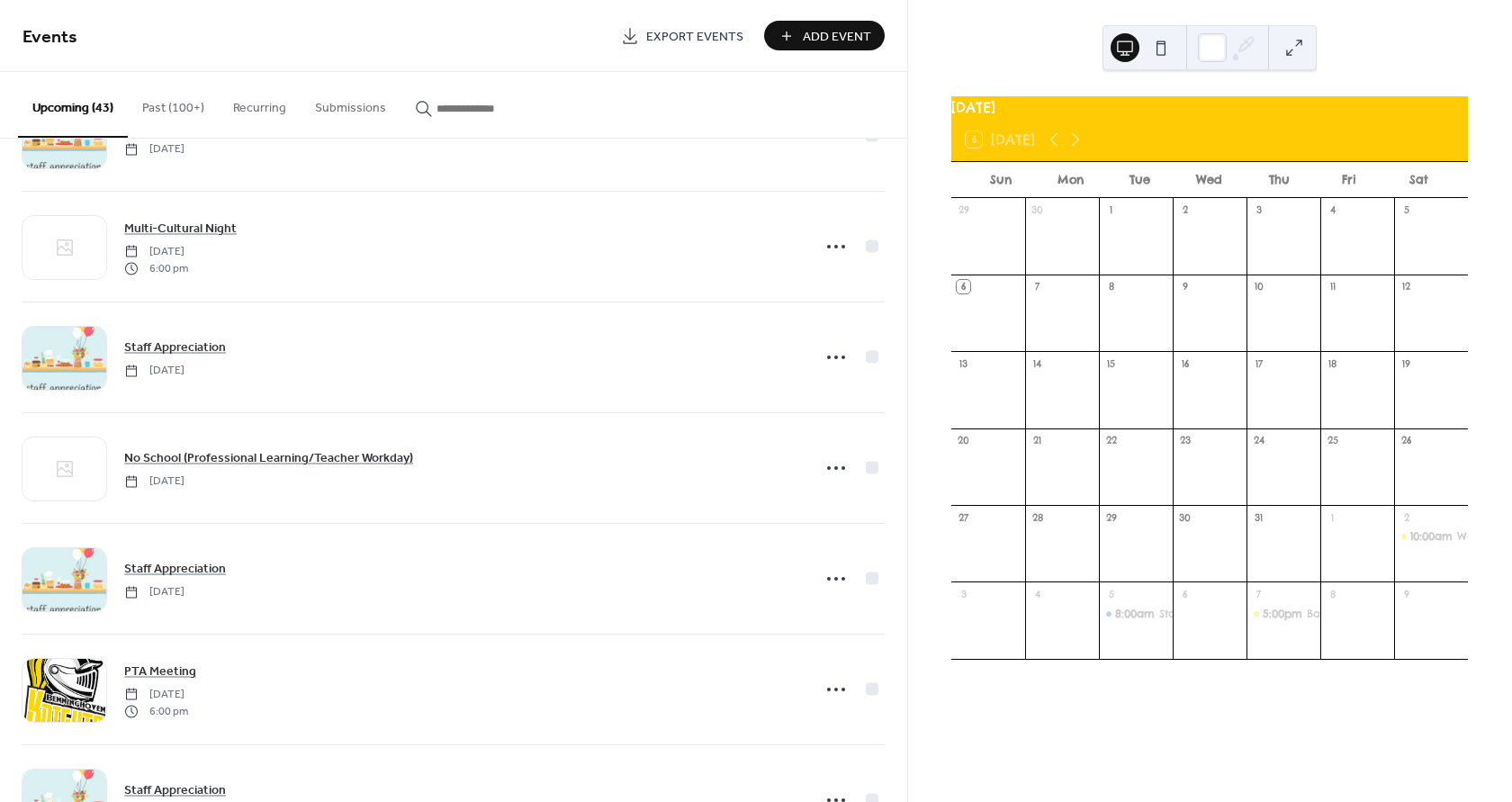 scroll, scrollTop: 3483, scrollLeft: 0, axis: vertical 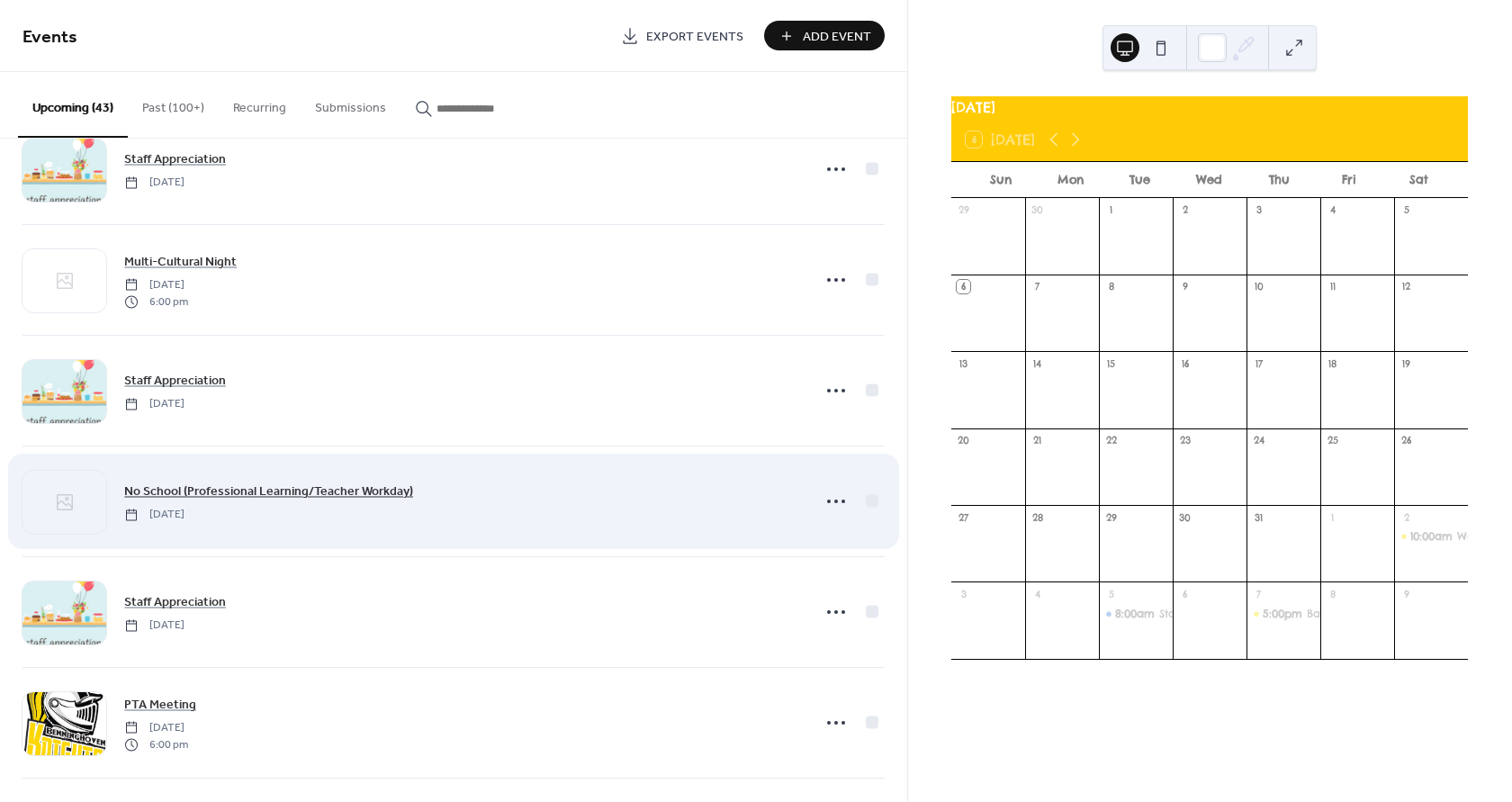 click on "No School (Professional Learning/Teacher Workday)" at bounding box center [268, 491] 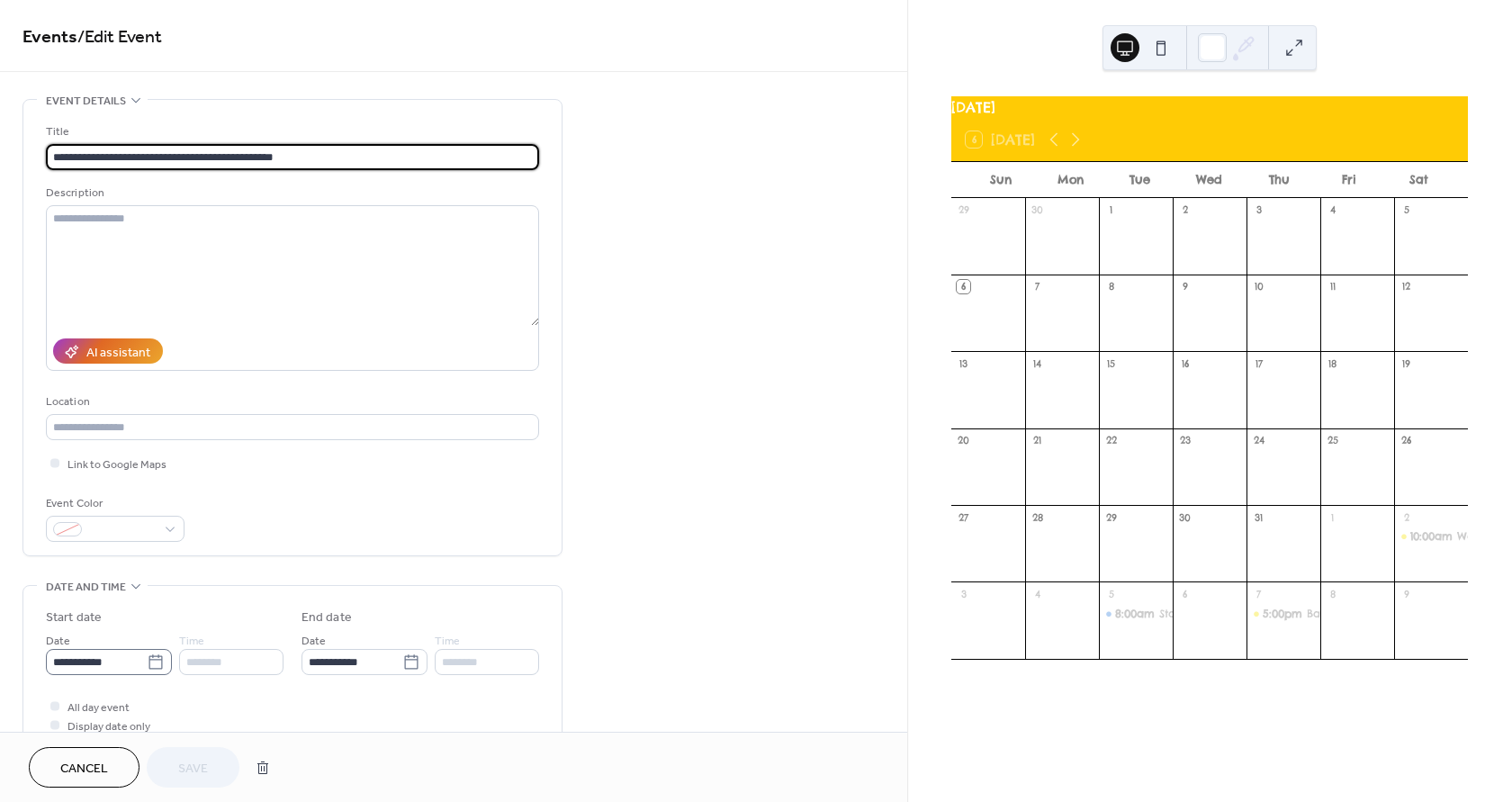 click 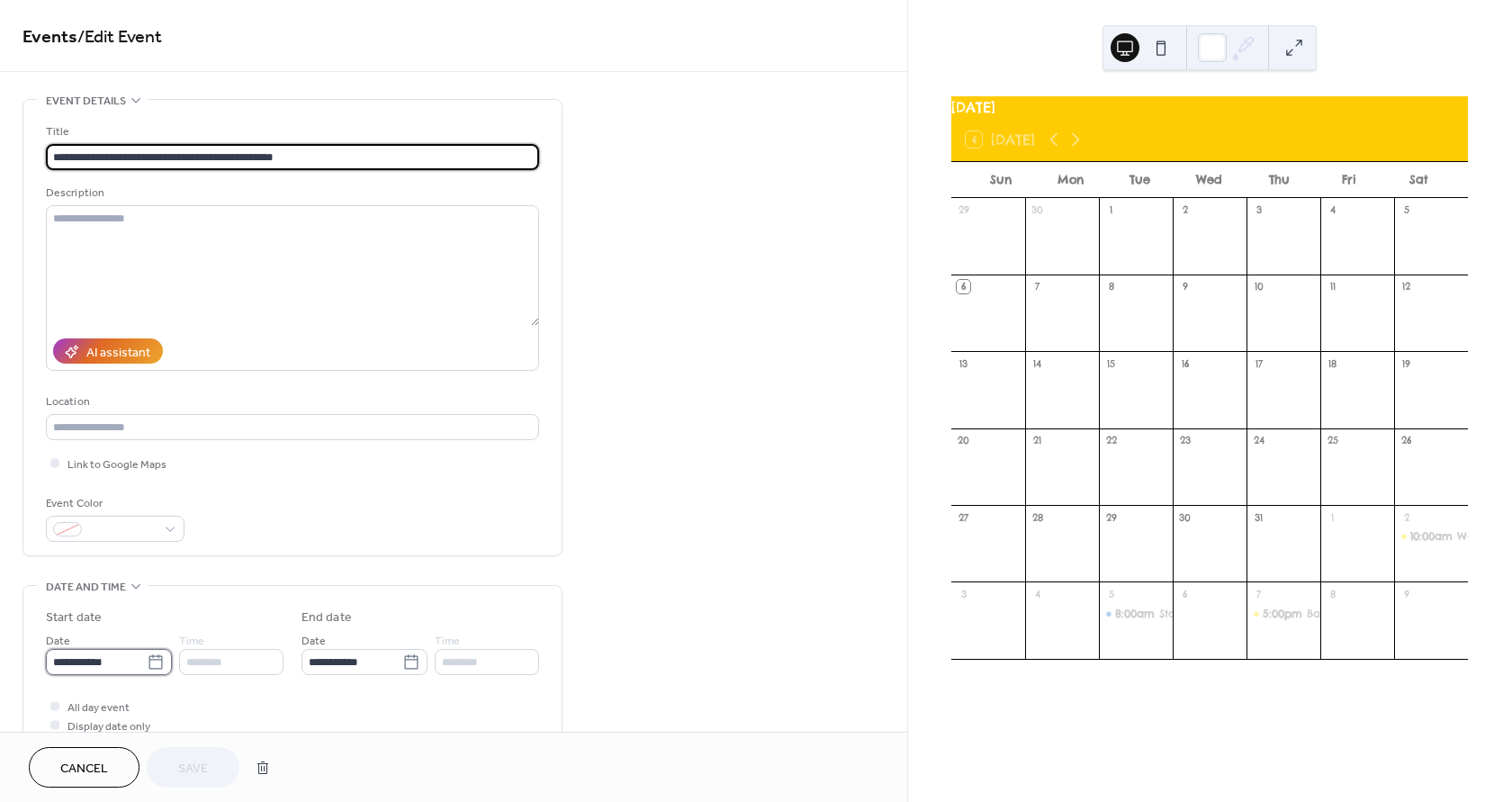 click on "**********" at bounding box center [96, 662] 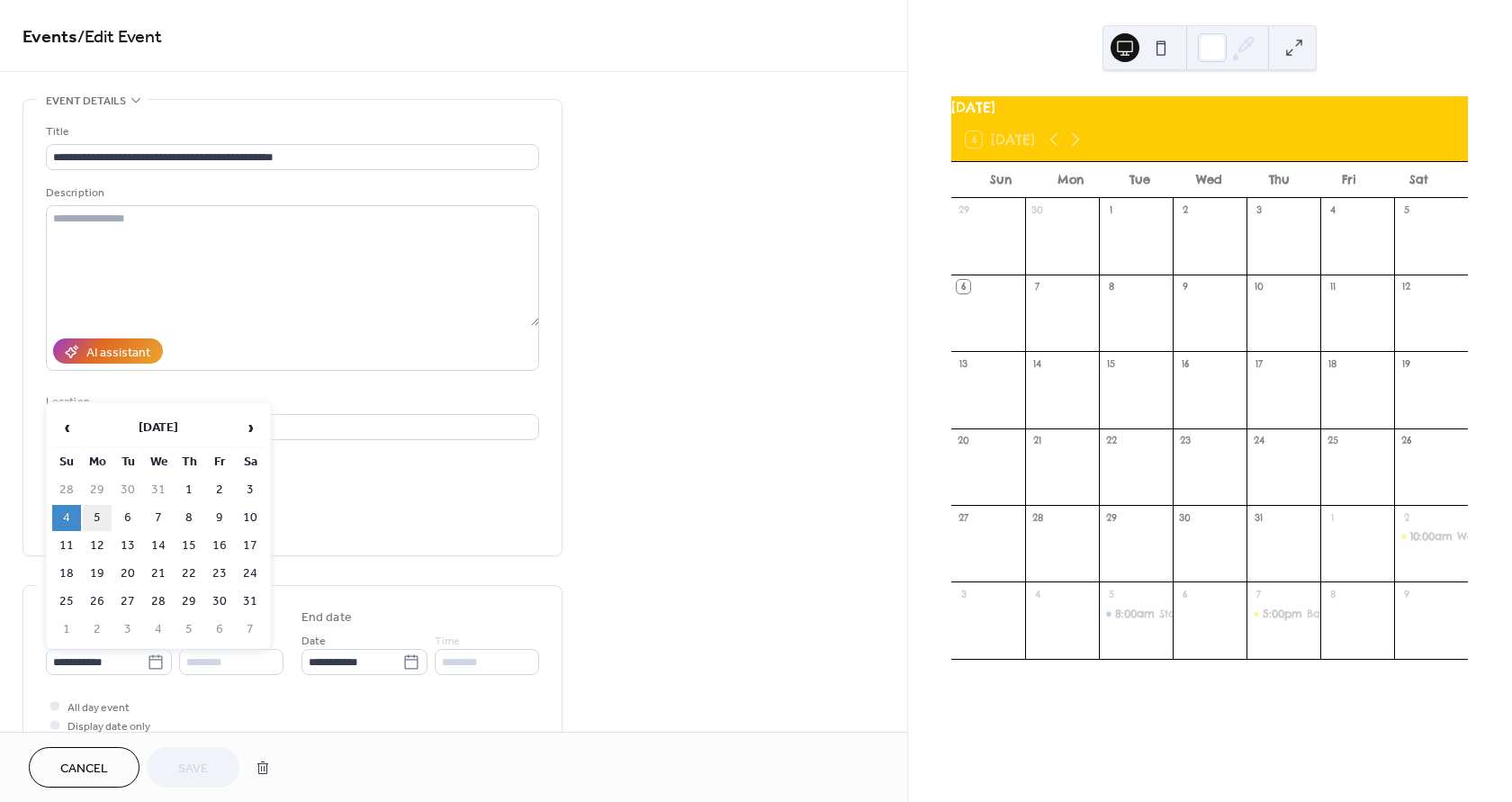 click on "5" at bounding box center (97, 518) 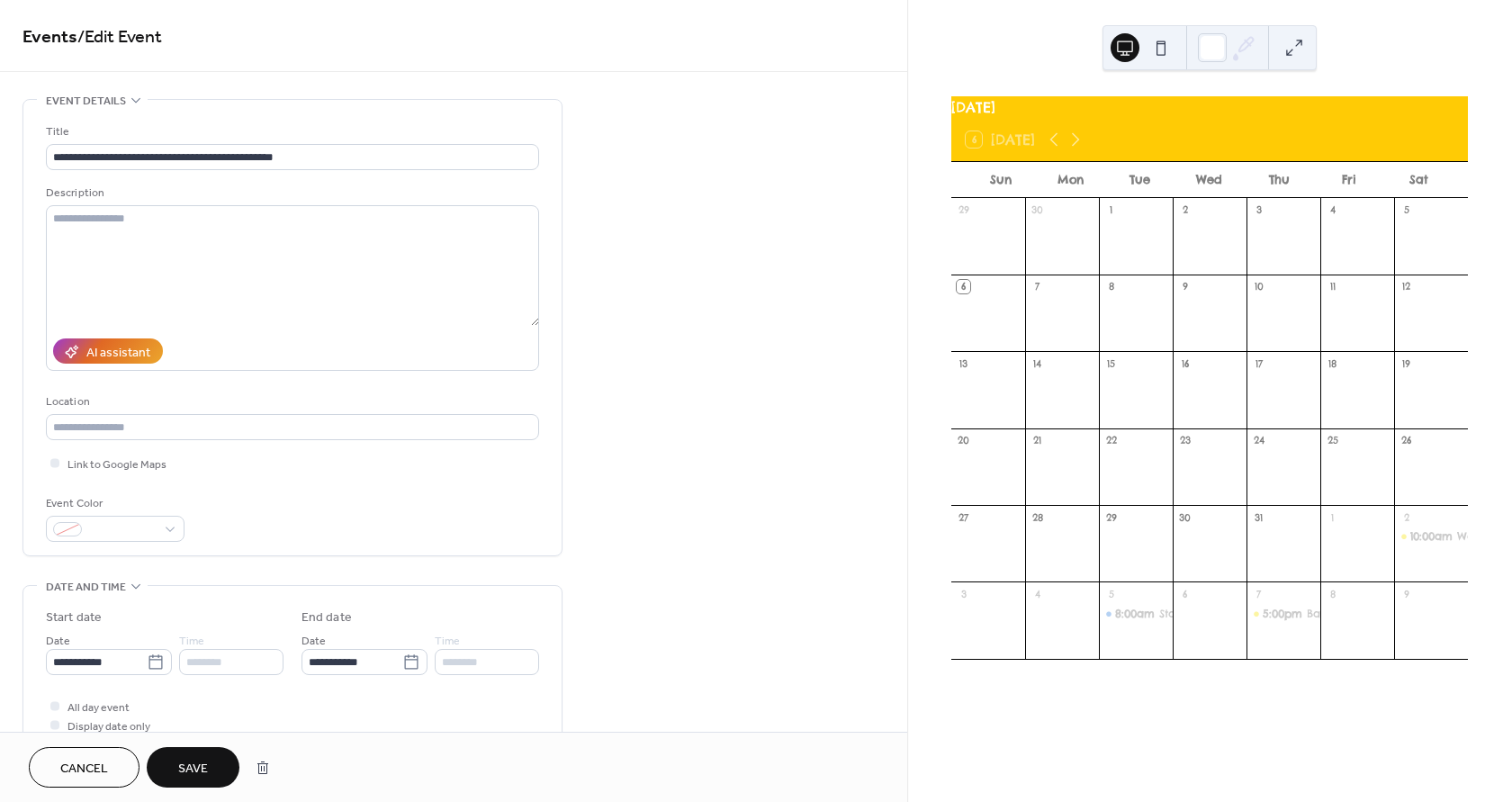 click on "Save" at bounding box center [193, 769] 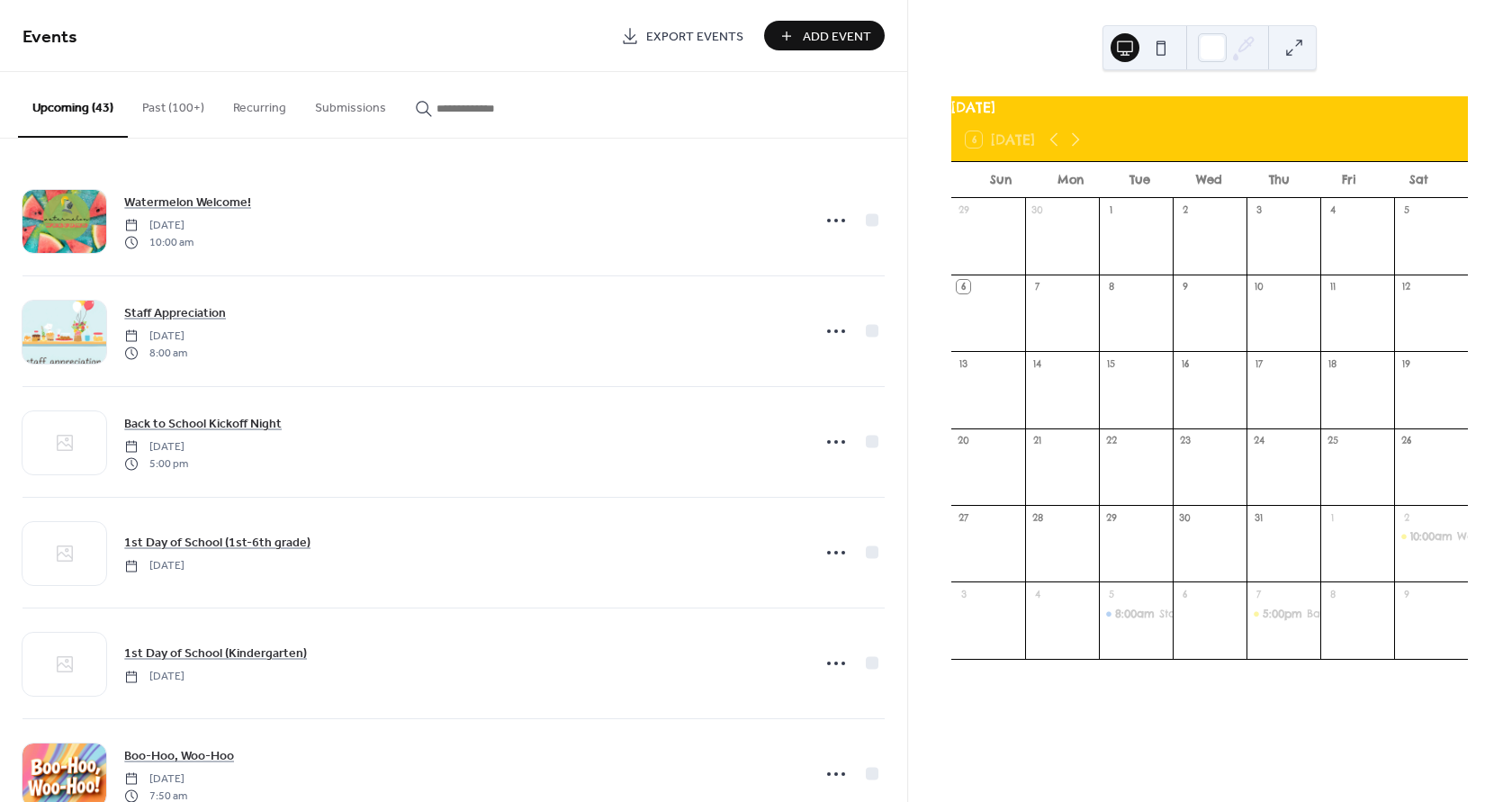 click on "Add Event" at bounding box center (837, 37) 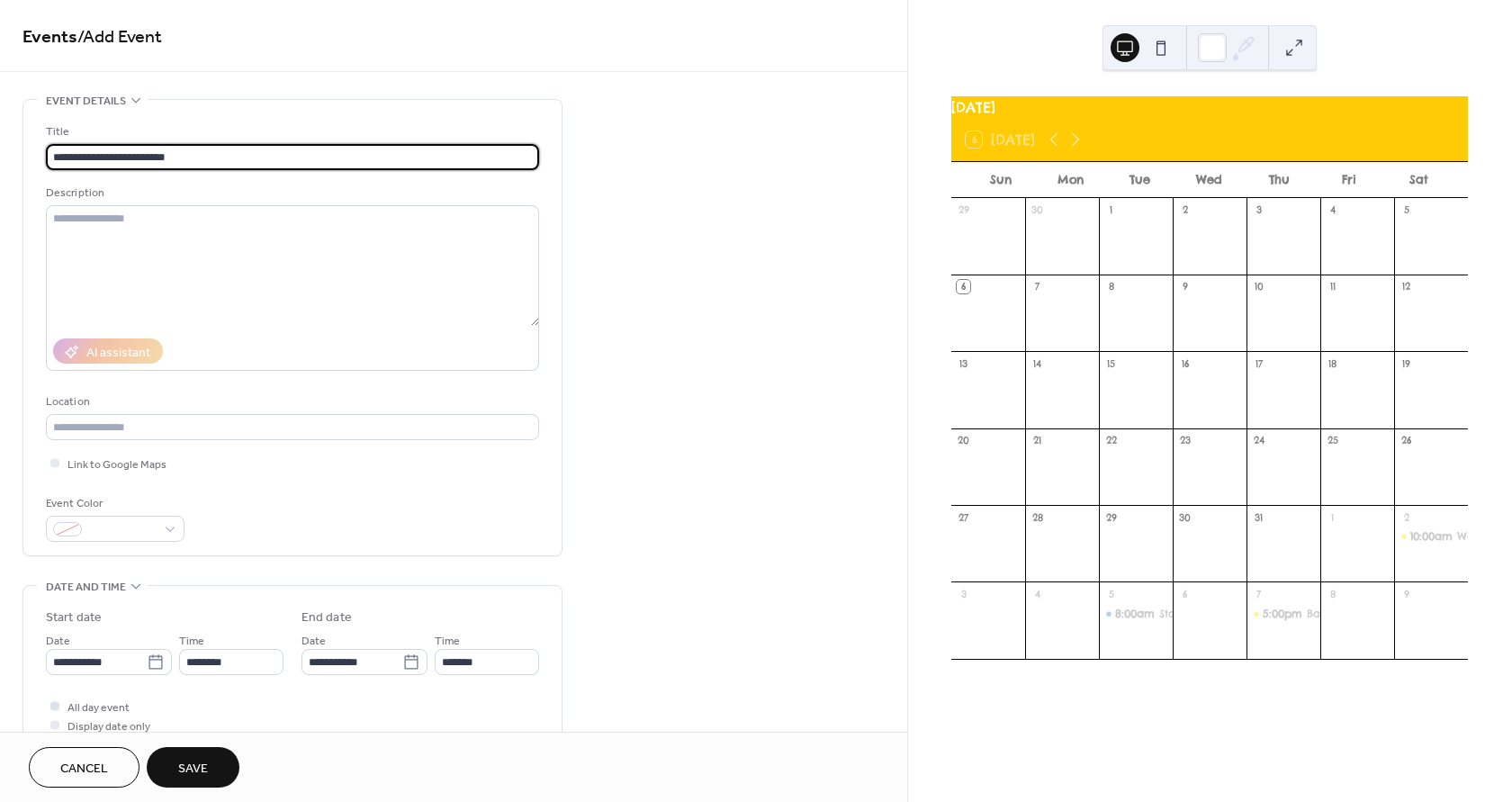 type on "**********" 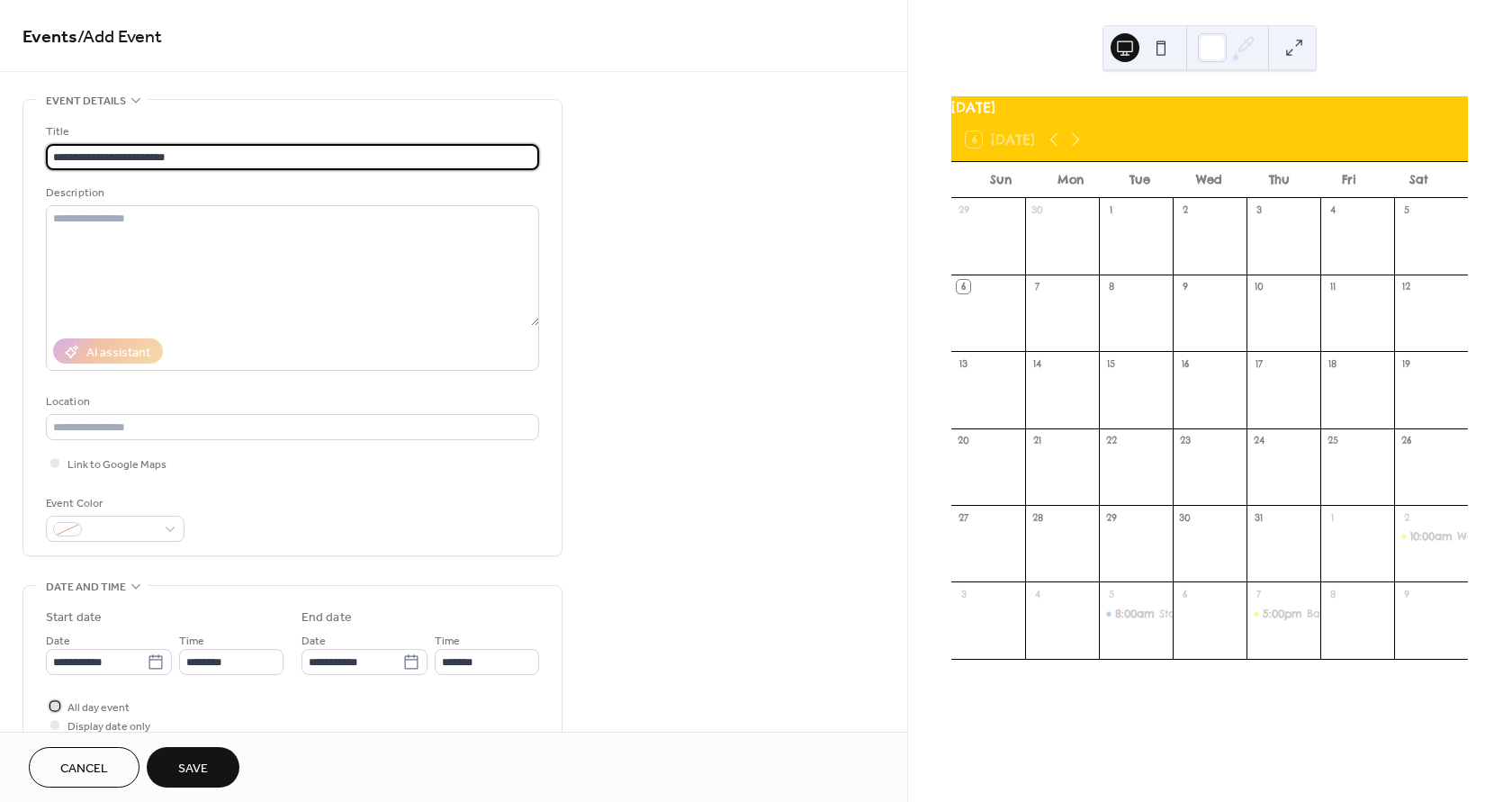 click at bounding box center (55, 706) 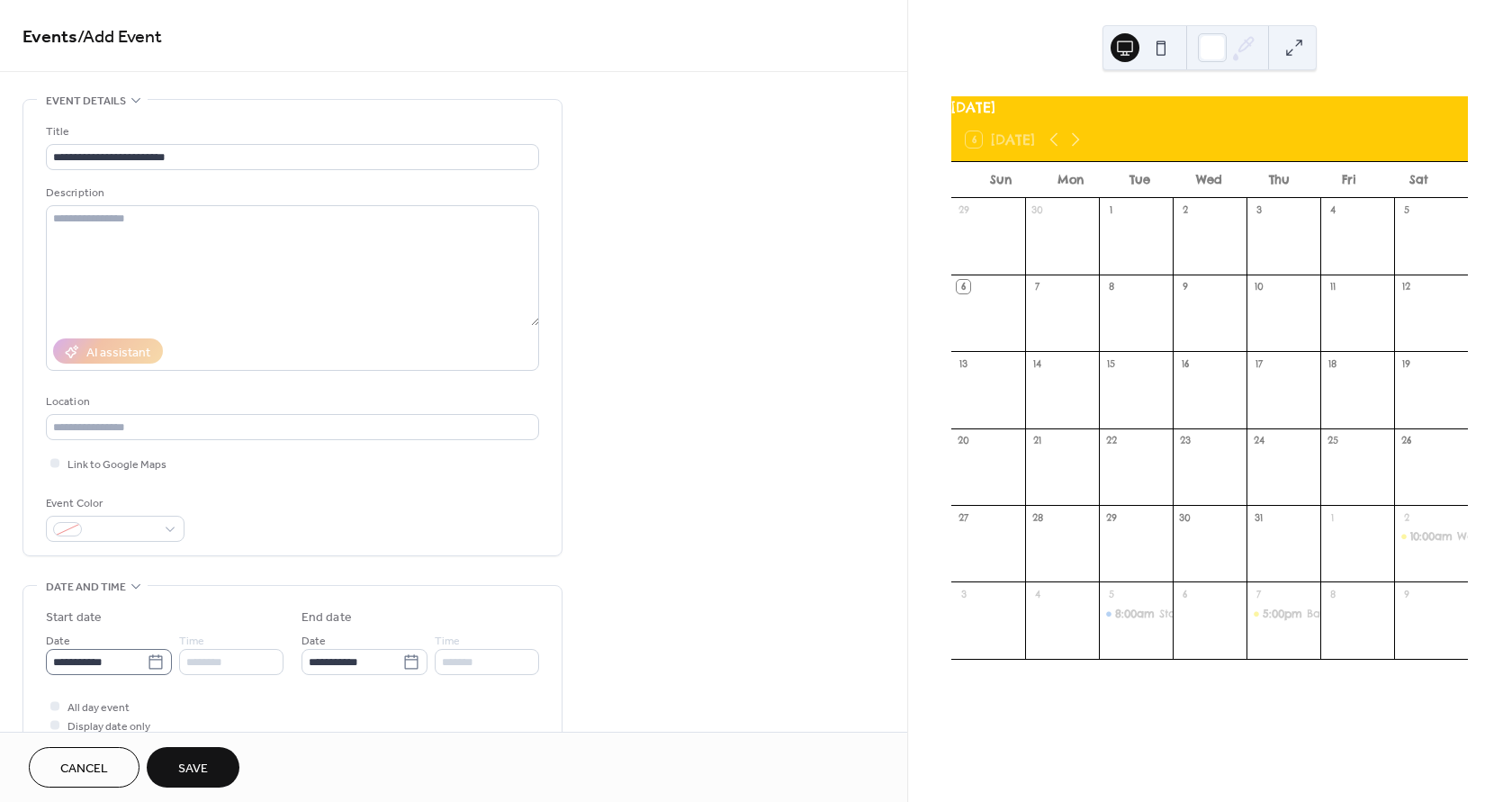 click 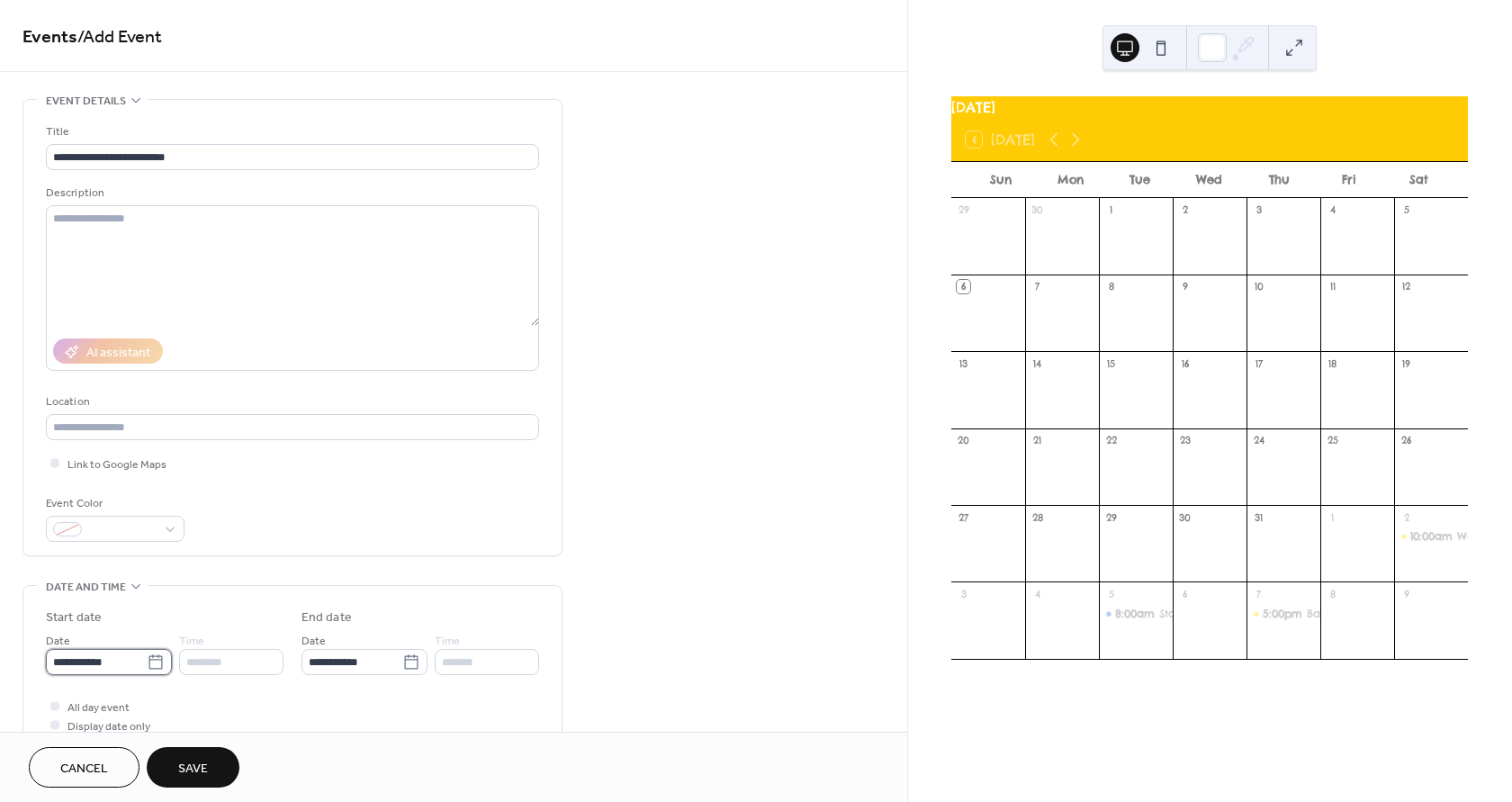 click on "**********" at bounding box center (96, 662) 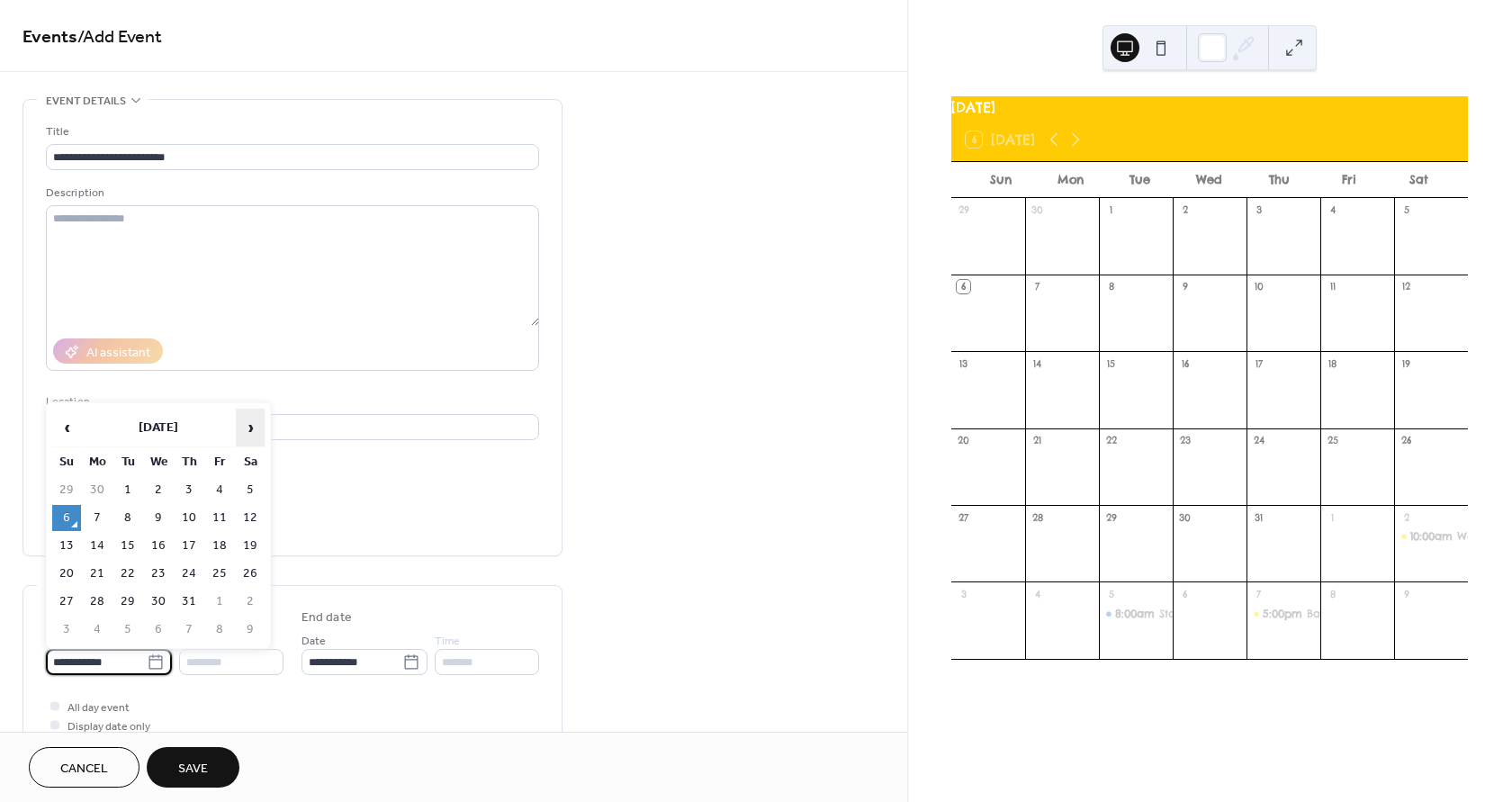 click on "›" at bounding box center (250, 428) 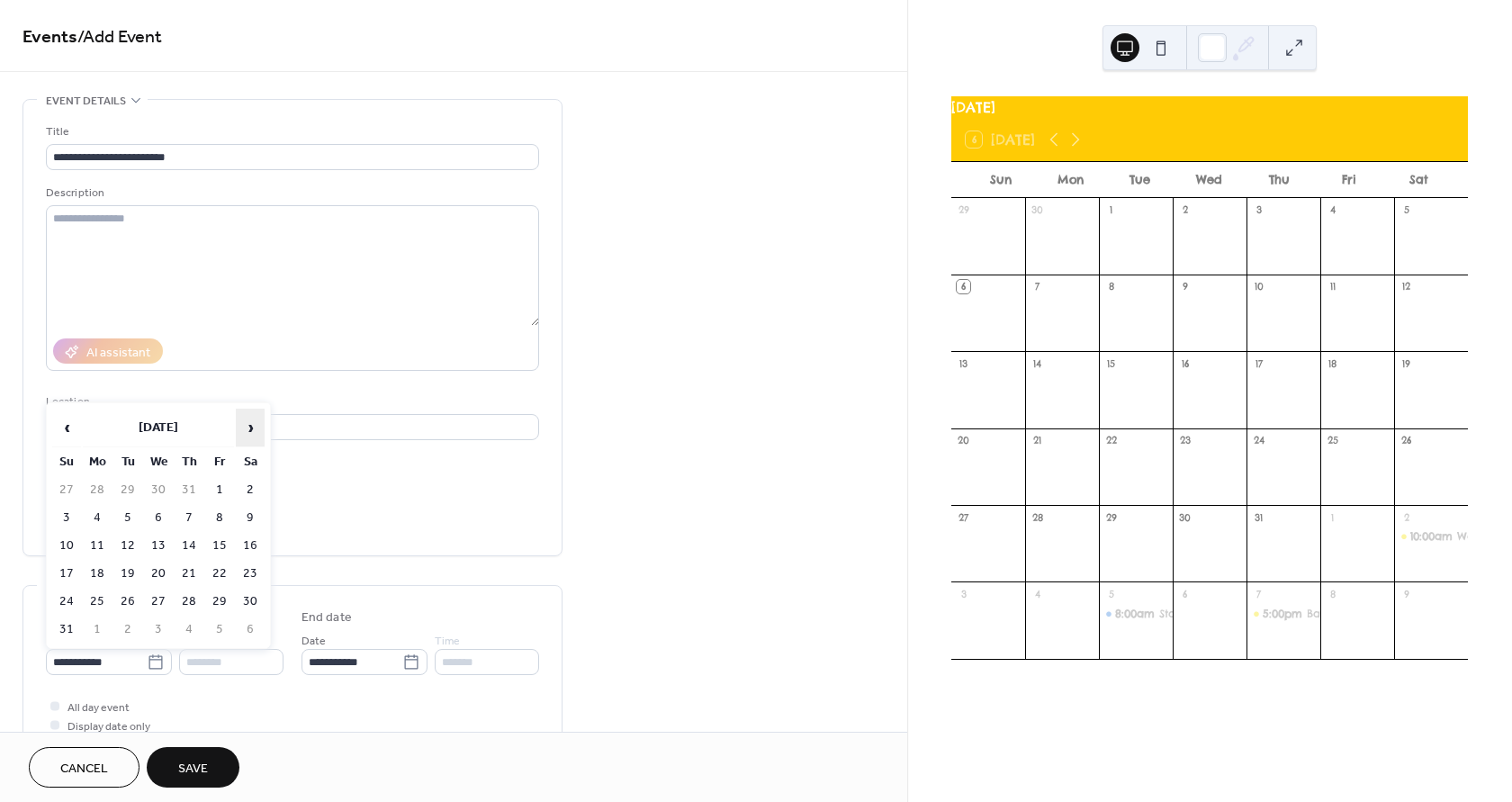 click on "›" at bounding box center [250, 428] 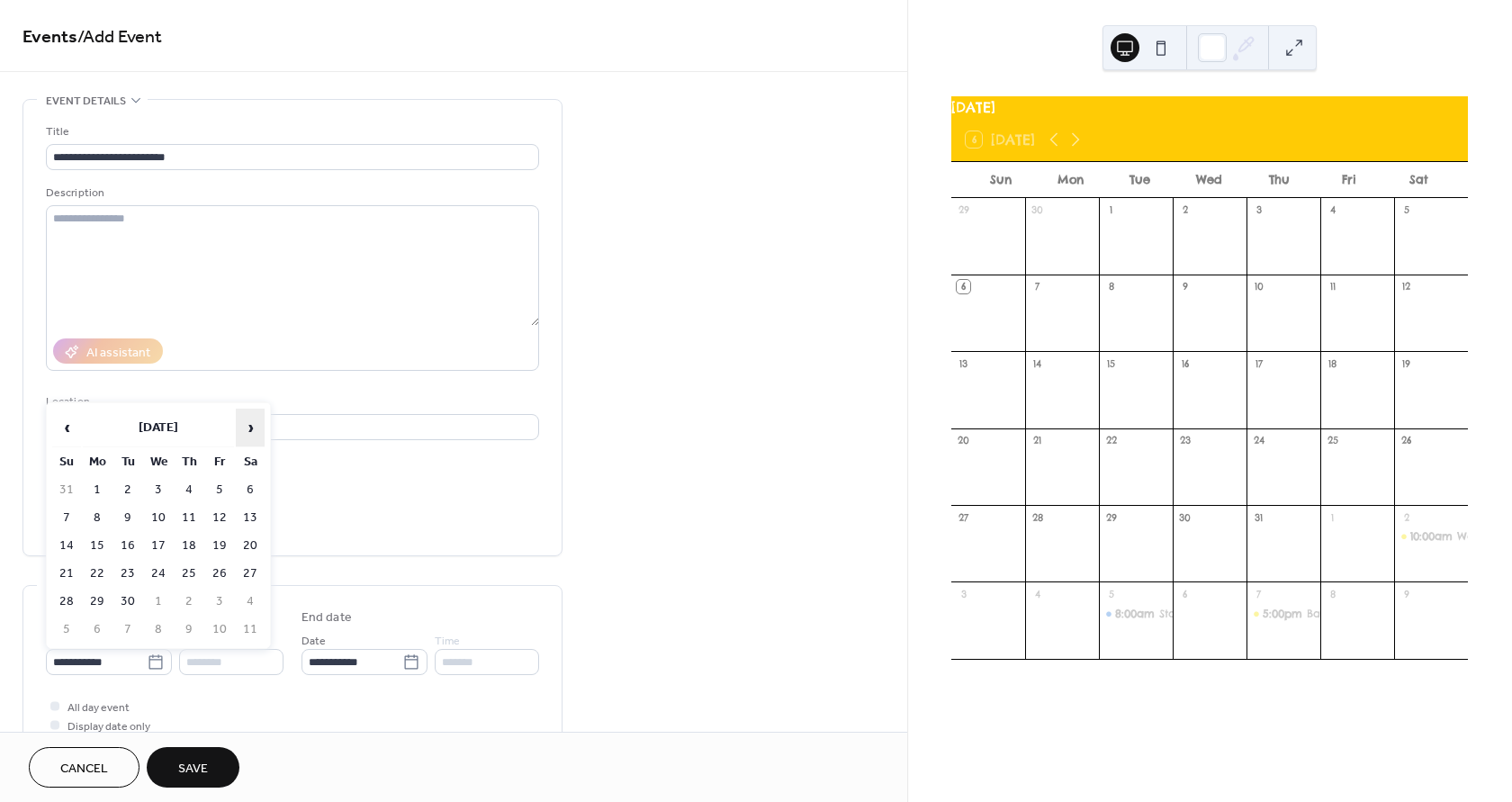 click on "›" at bounding box center [250, 428] 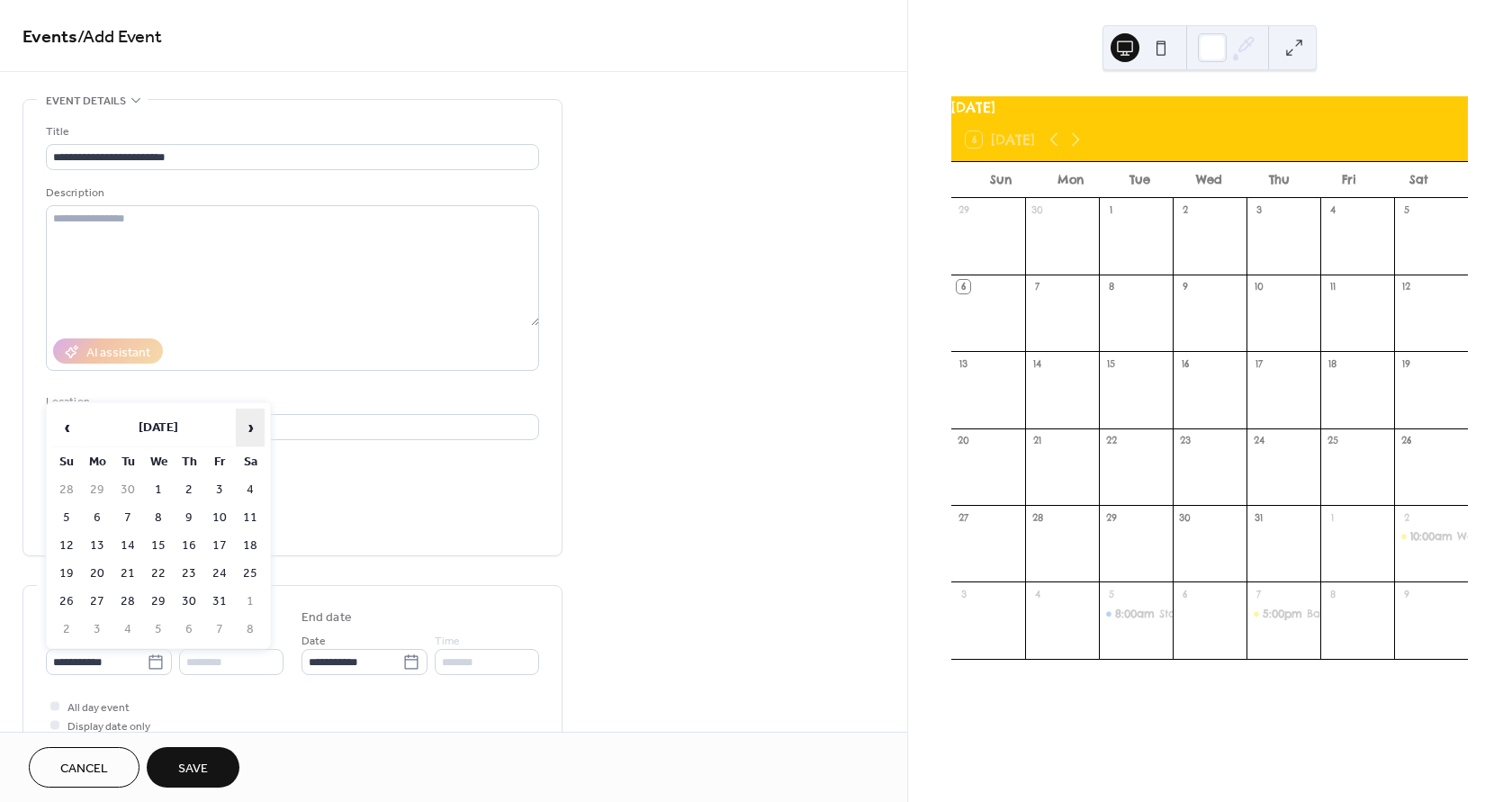 click on "›" at bounding box center [250, 428] 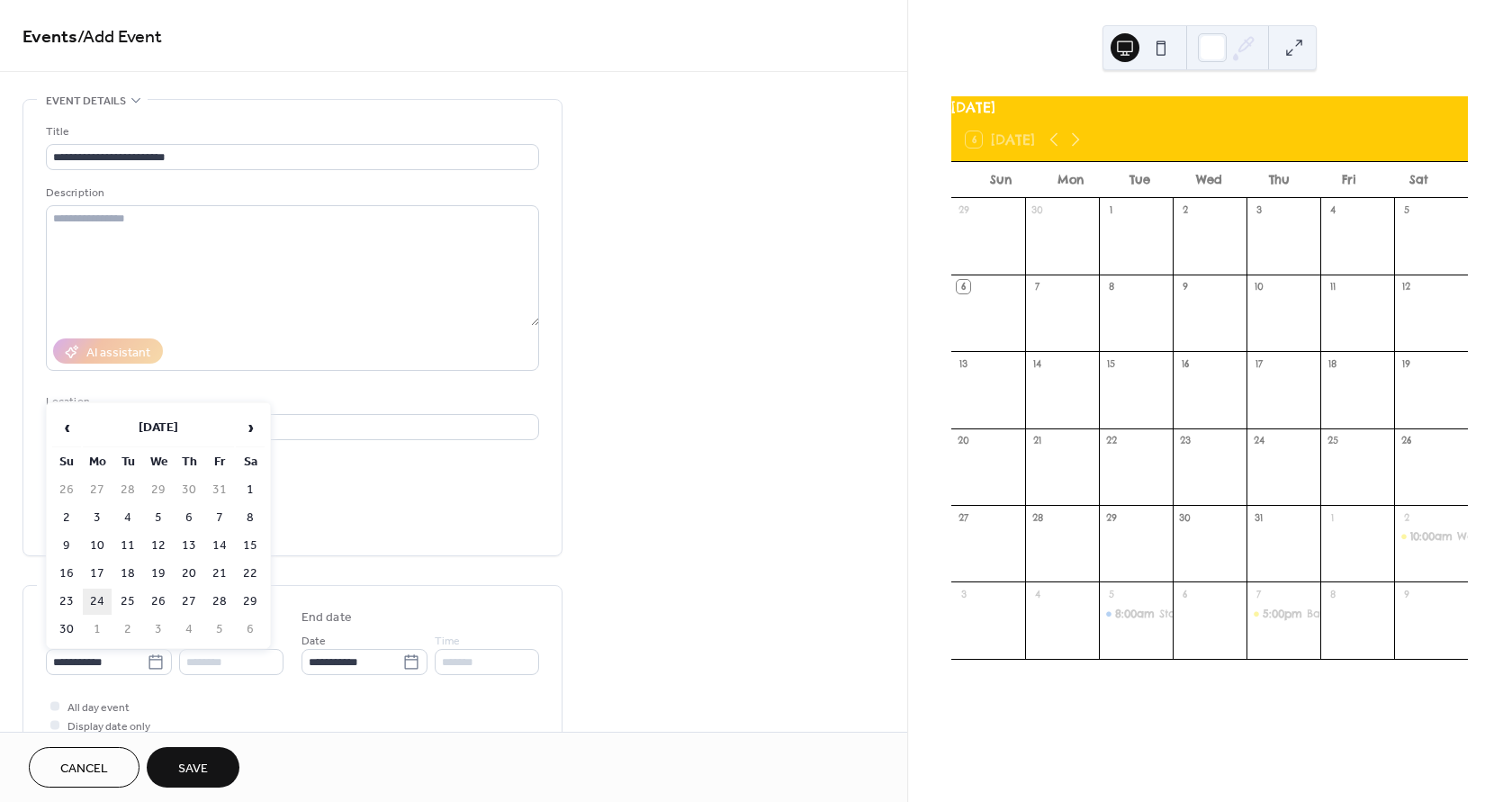 click on "24" at bounding box center (97, 601) 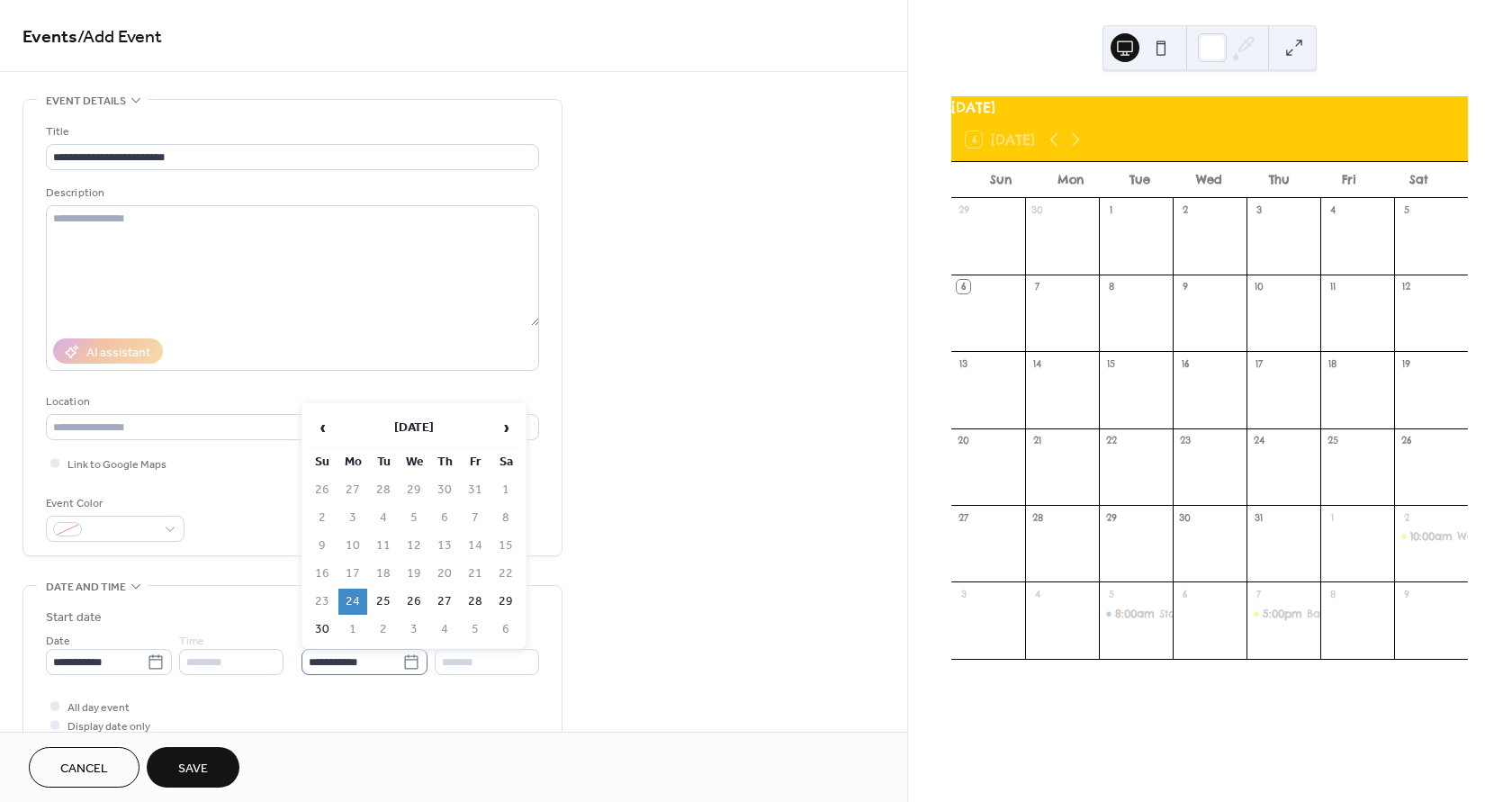 click 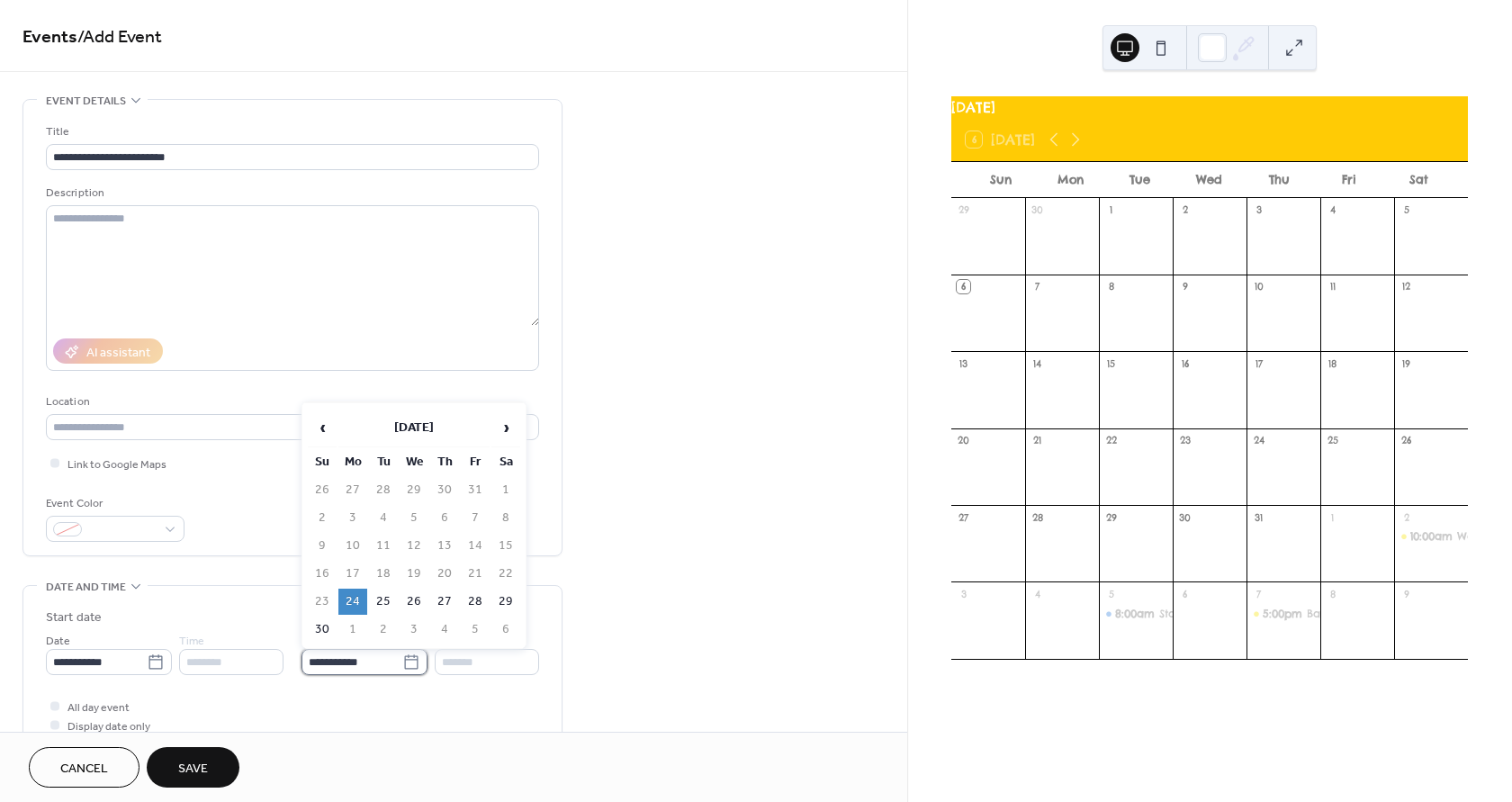 click on "**********" at bounding box center (352, 662) 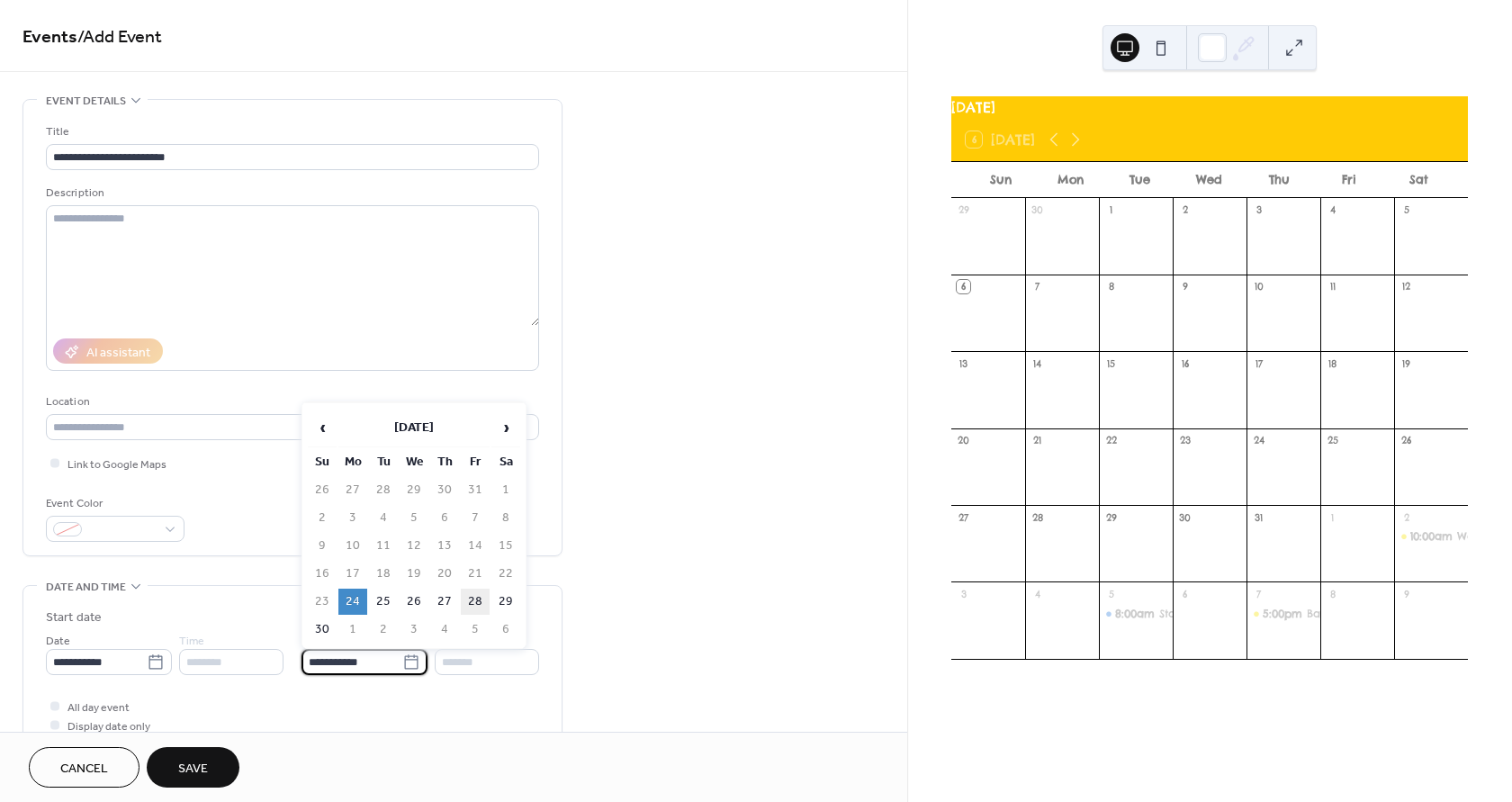 click on "28" at bounding box center [475, 601] 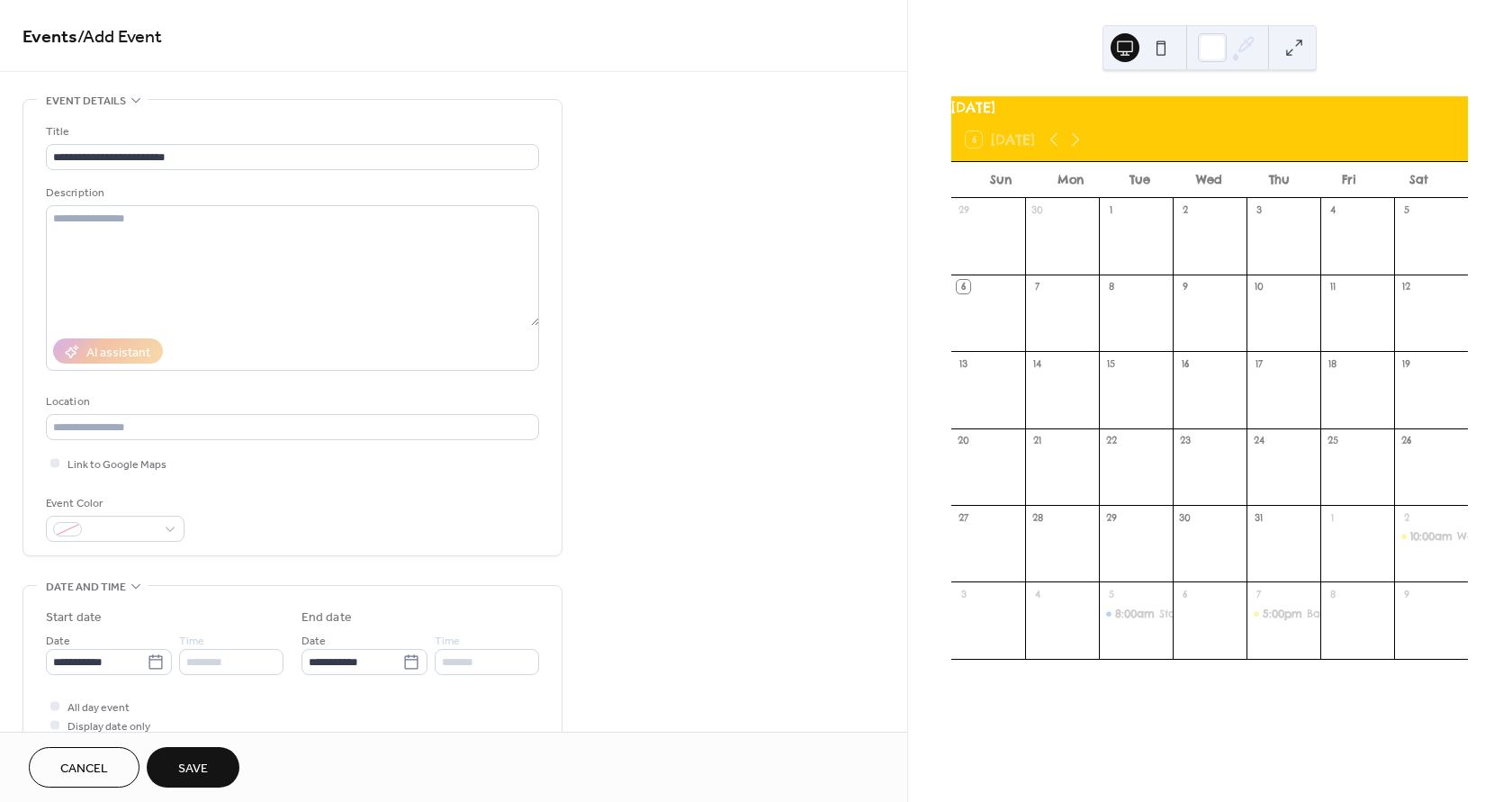 click on "Save" at bounding box center (193, 769) 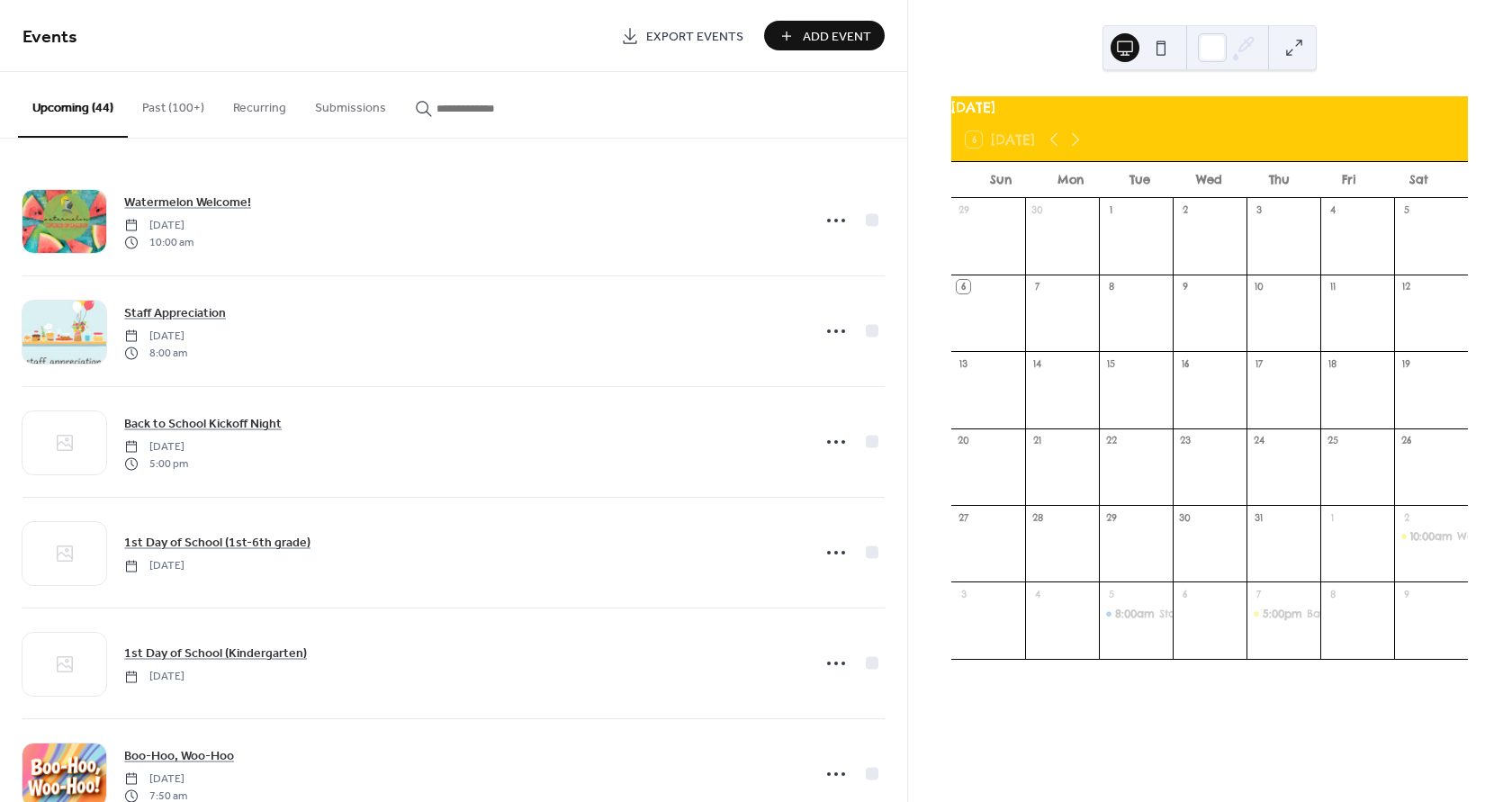 click on "Add Event" at bounding box center [824, 35] 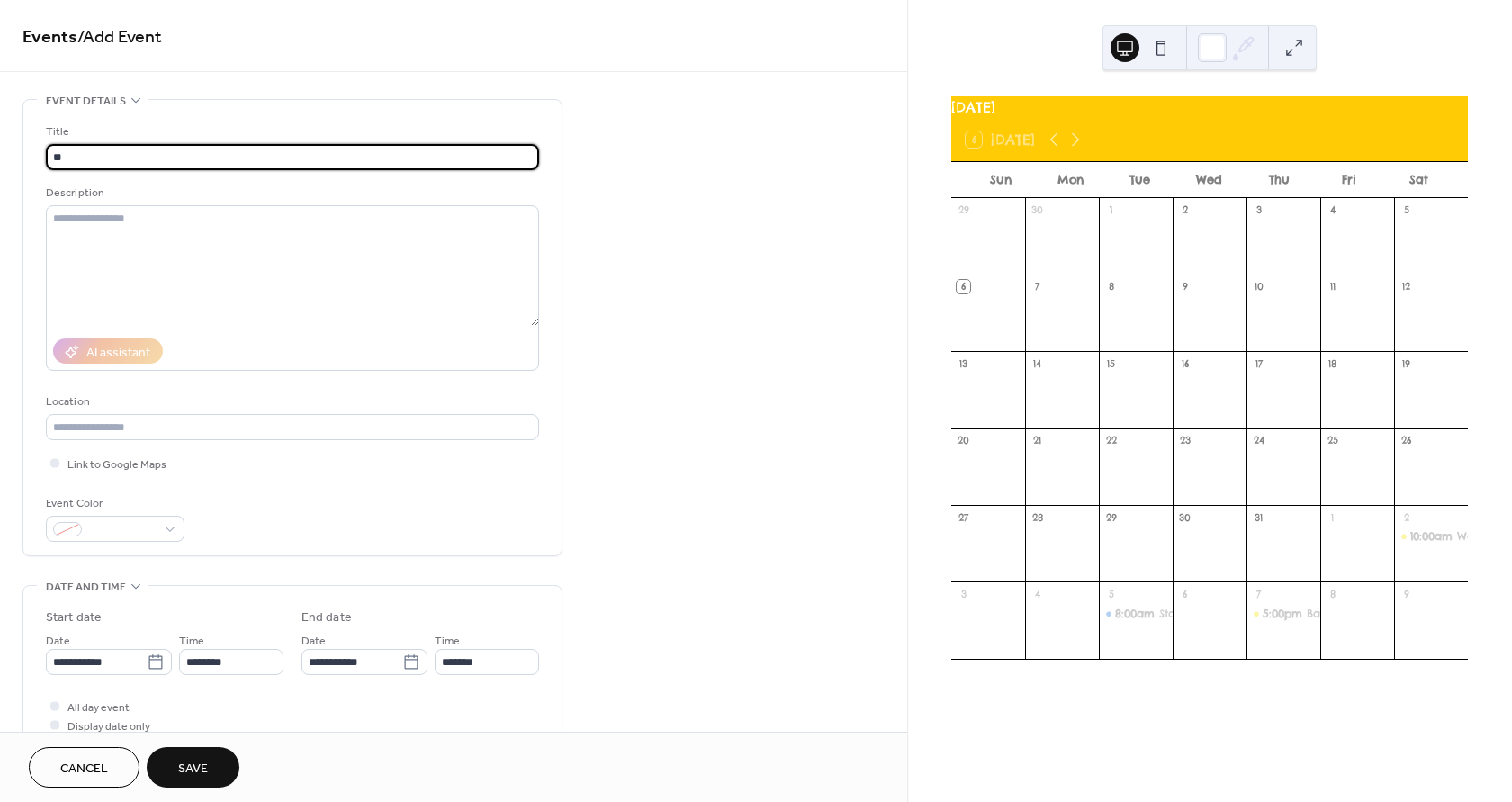 type on "**********" 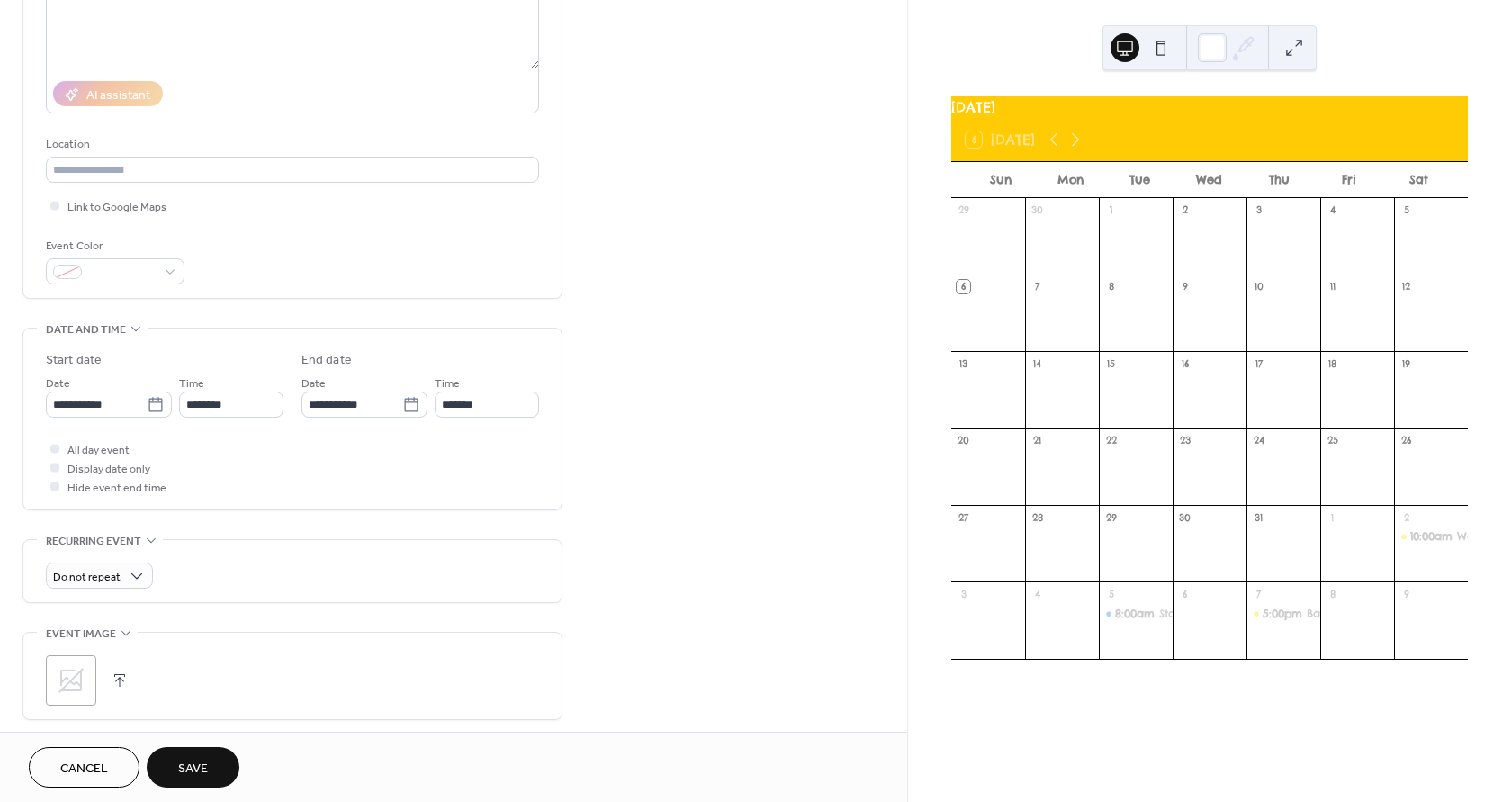 scroll, scrollTop: 270, scrollLeft: 0, axis: vertical 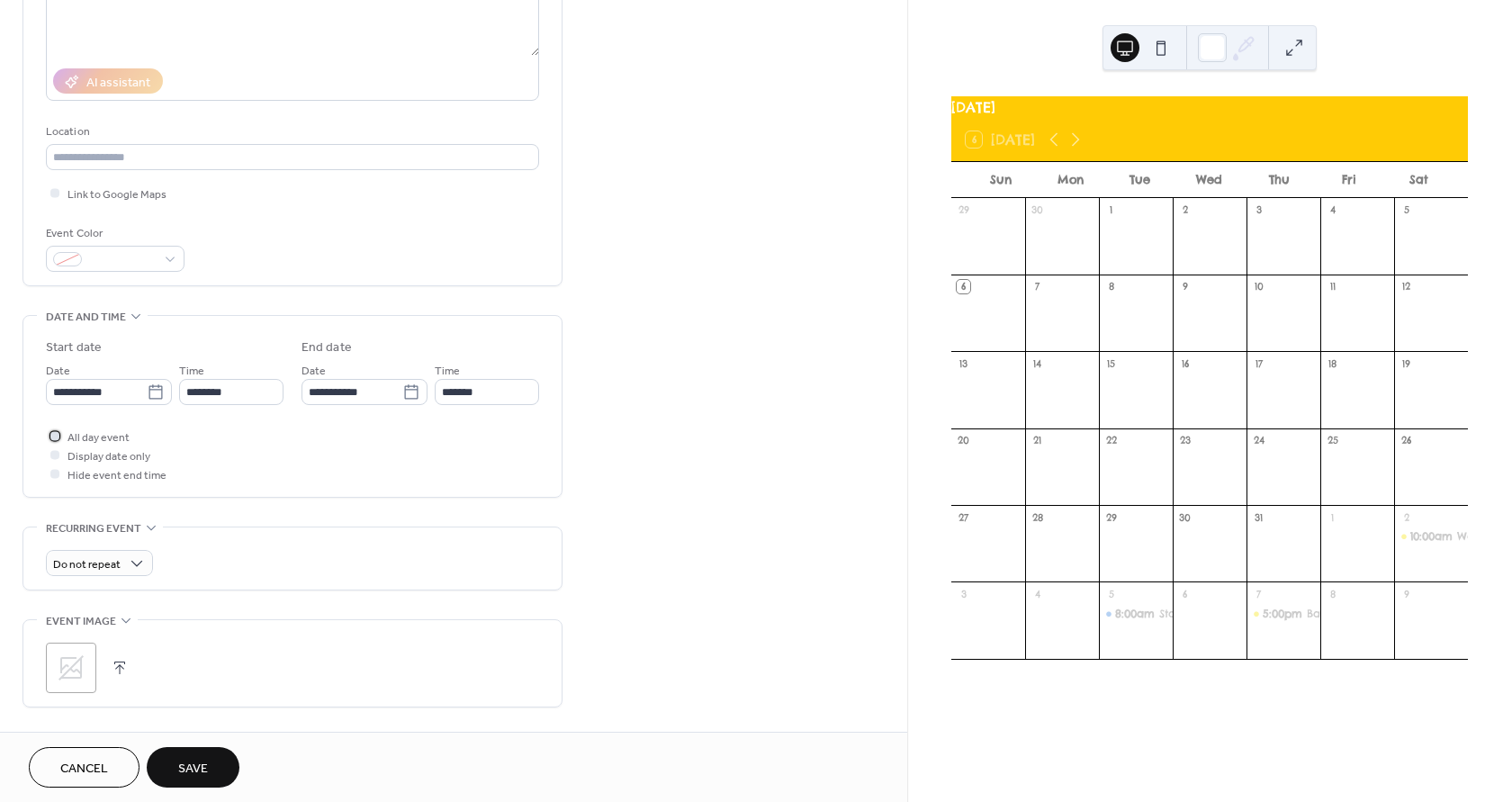 click at bounding box center [55, 436] 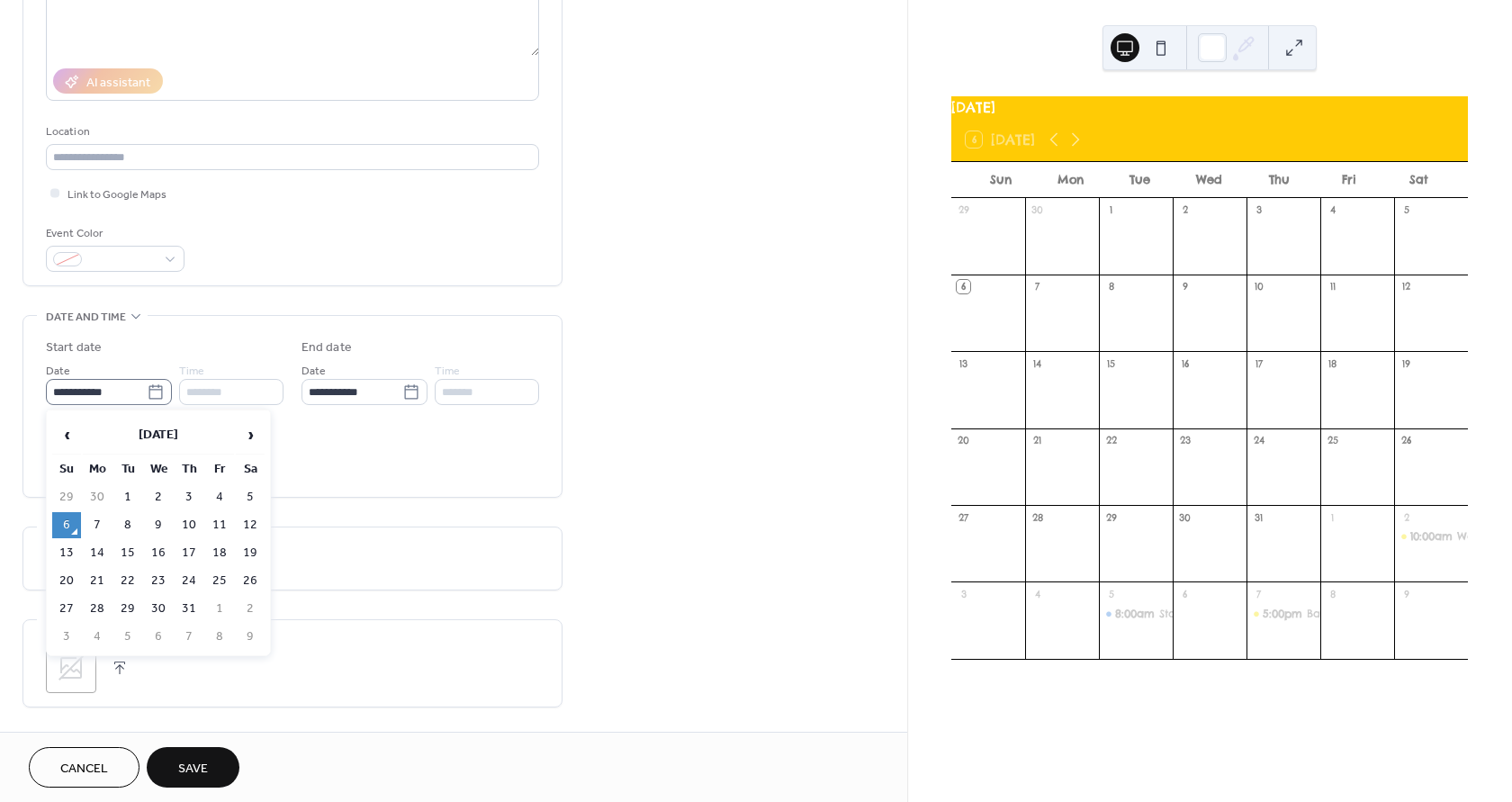 click 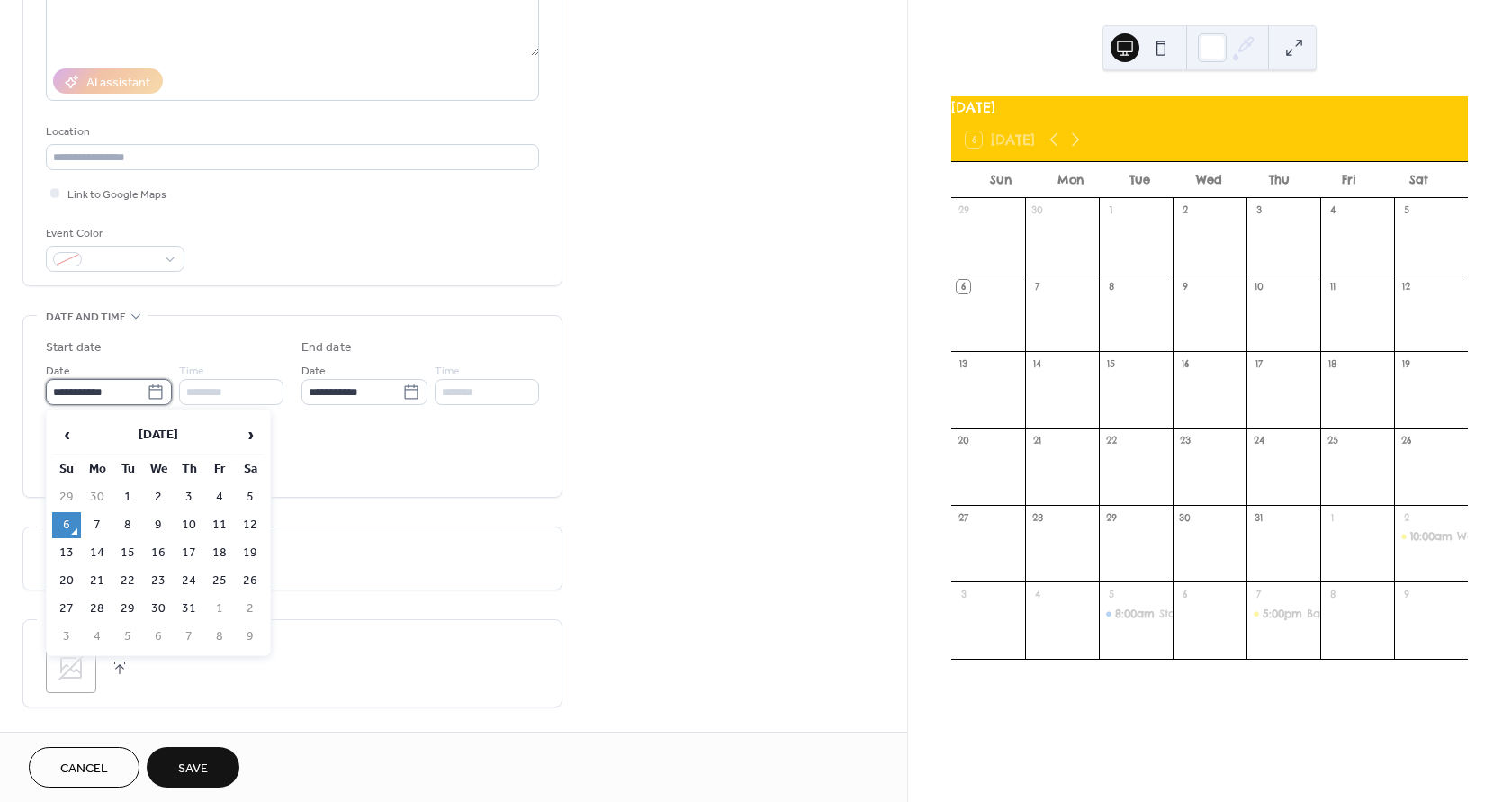 click on "**********" at bounding box center (96, 392) 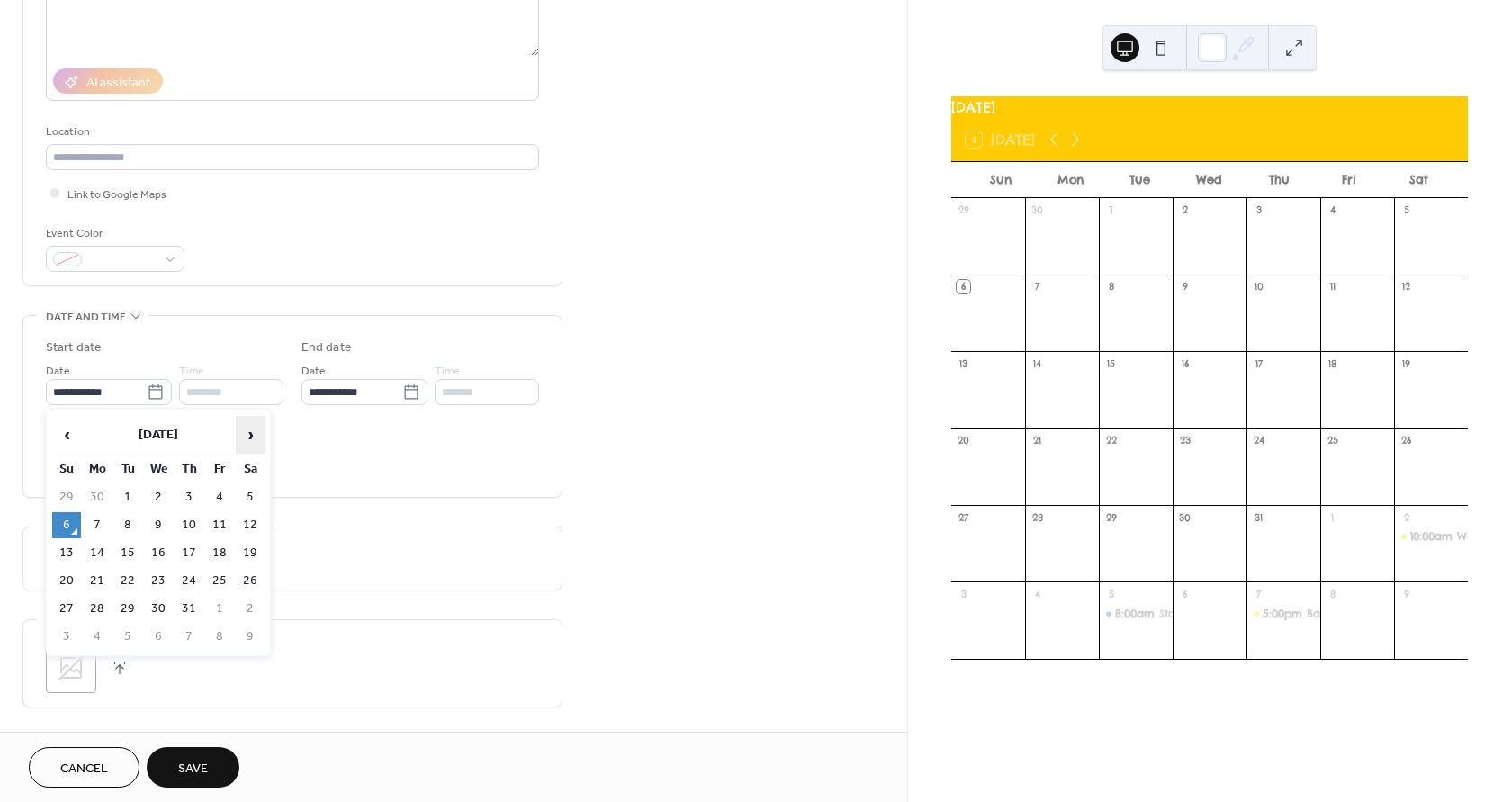 click on "›" at bounding box center (250, 435) 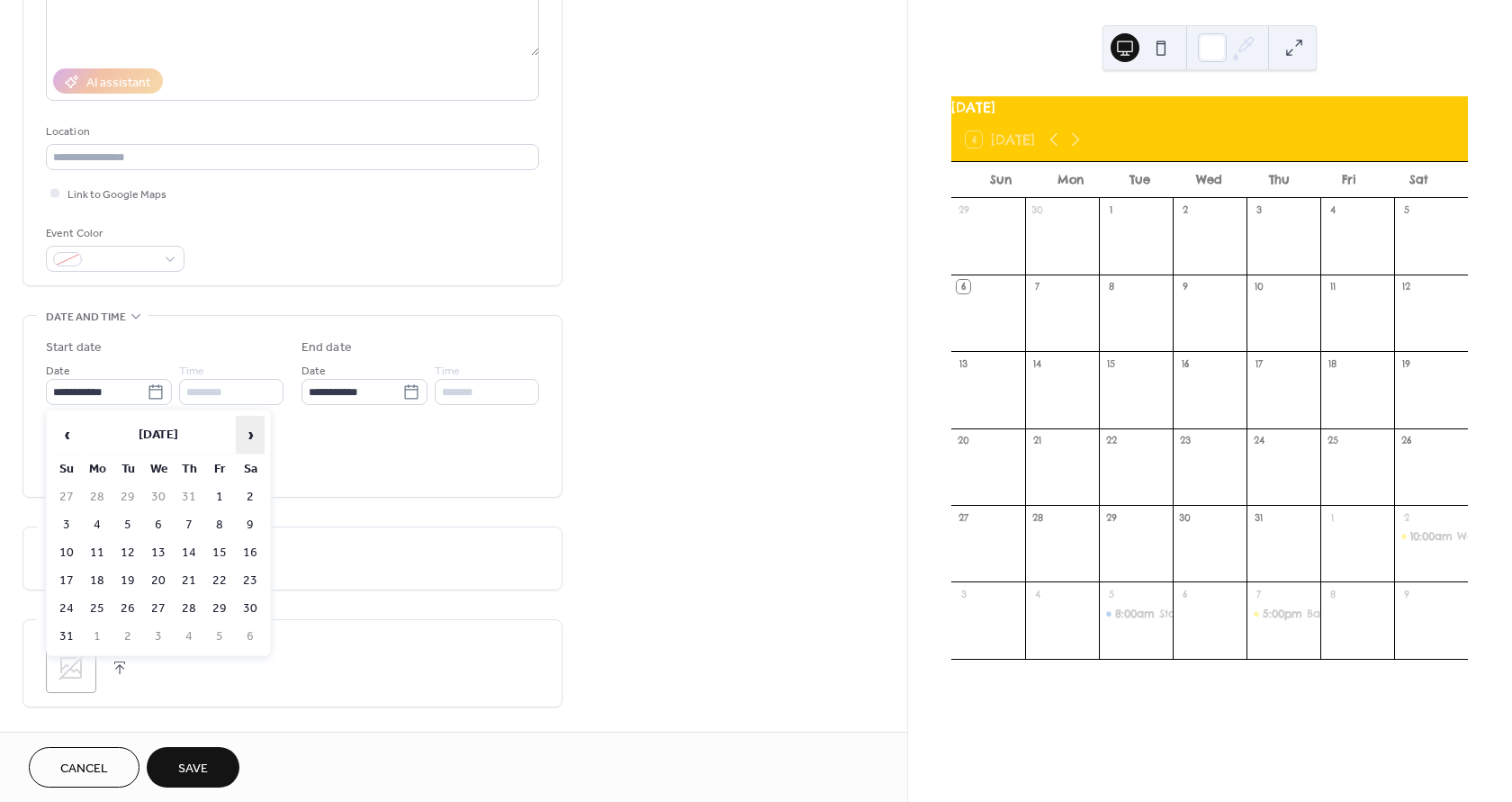 click on "›" at bounding box center [250, 435] 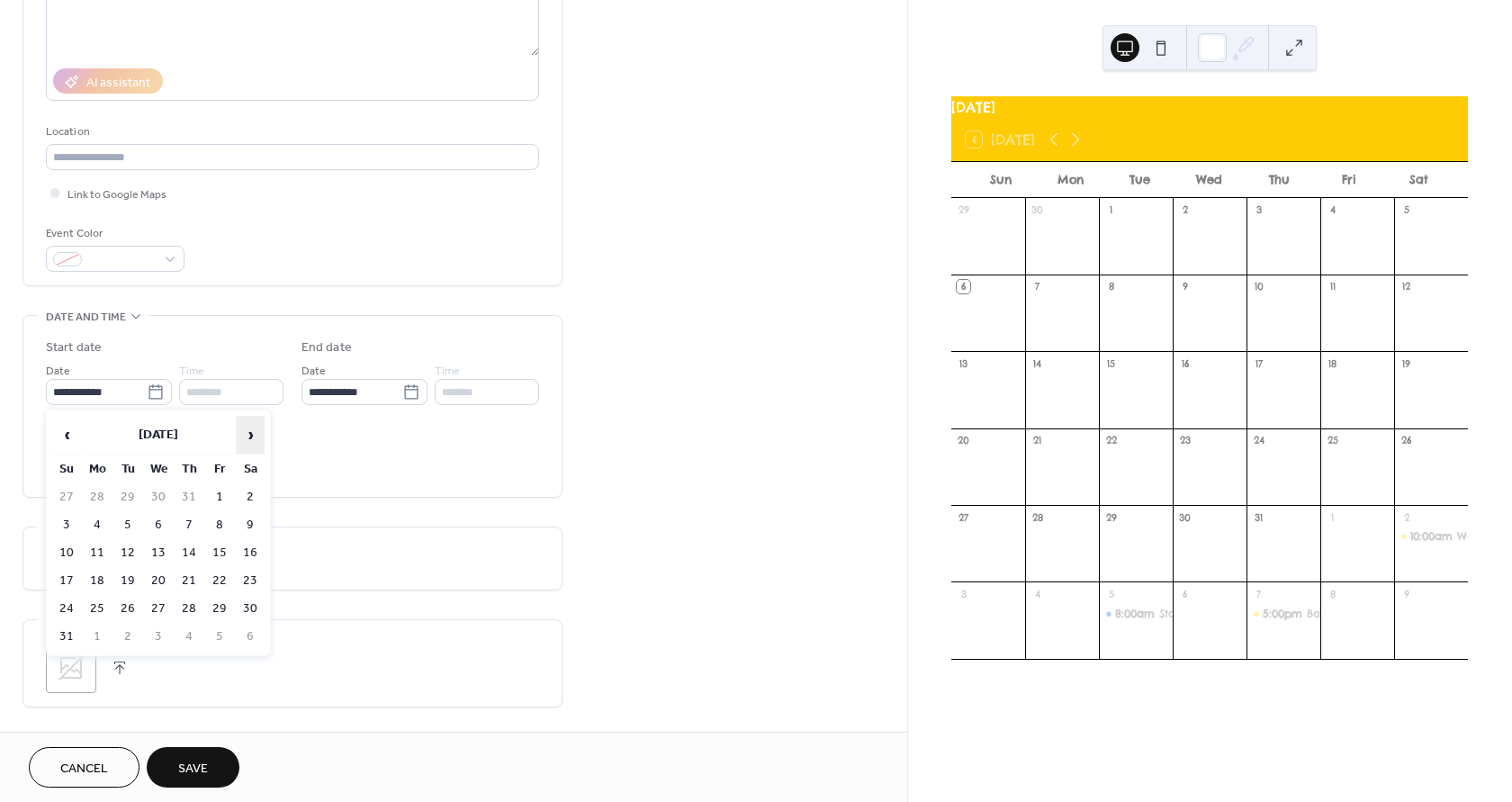 click on "›" at bounding box center (250, 435) 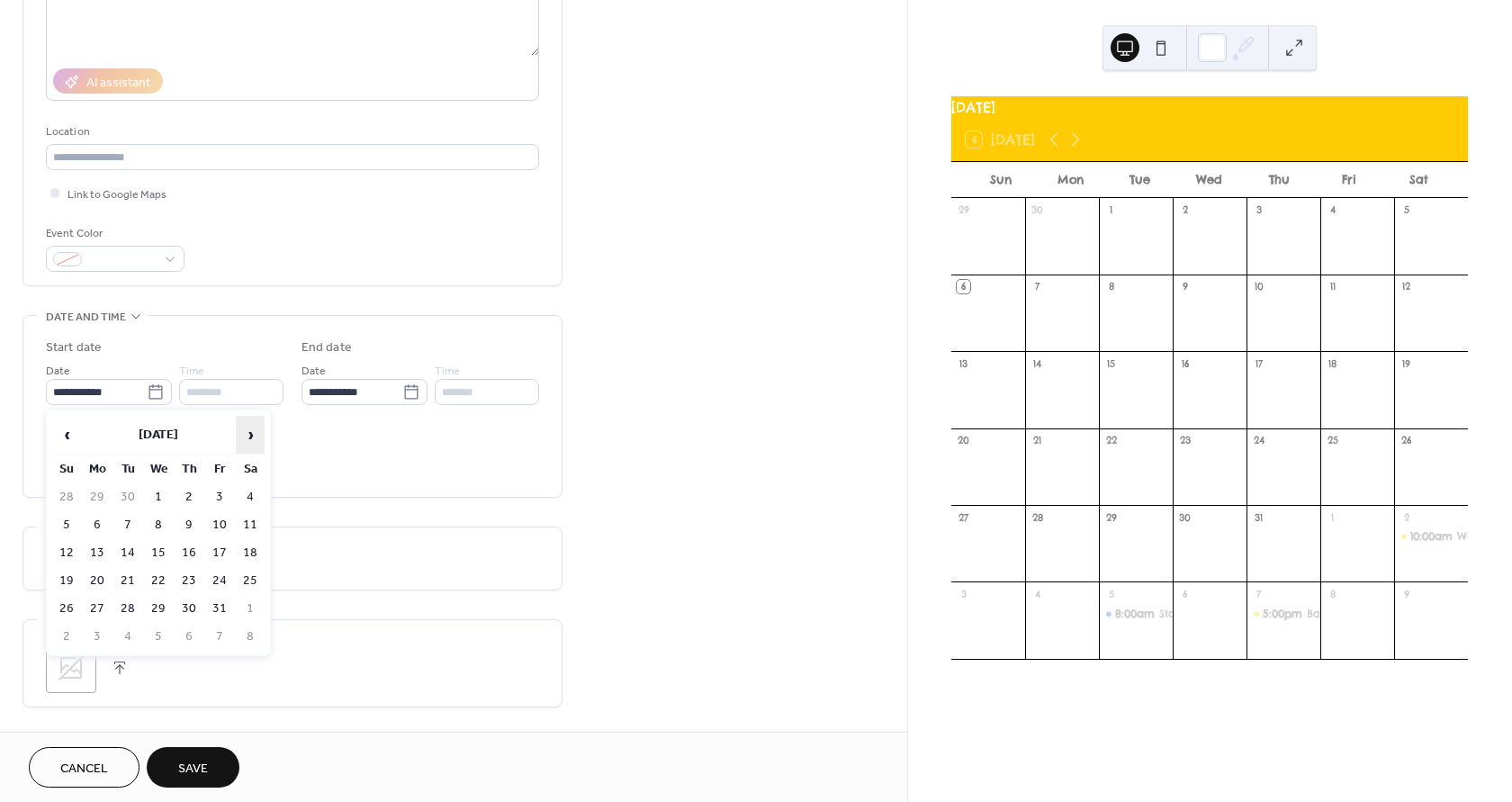 click on "›" at bounding box center (250, 435) 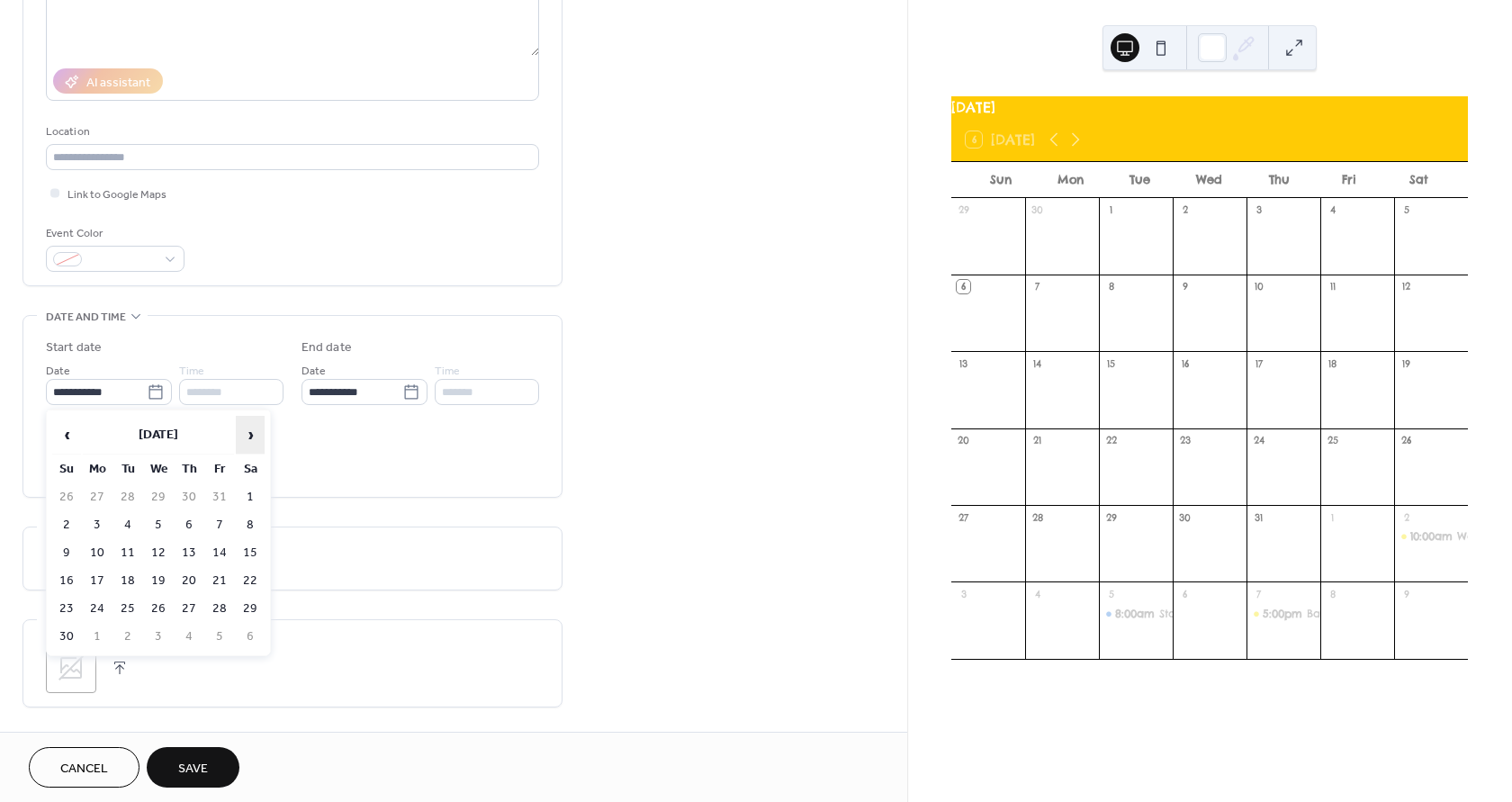 click on "›" at bounding box center (250, 435) 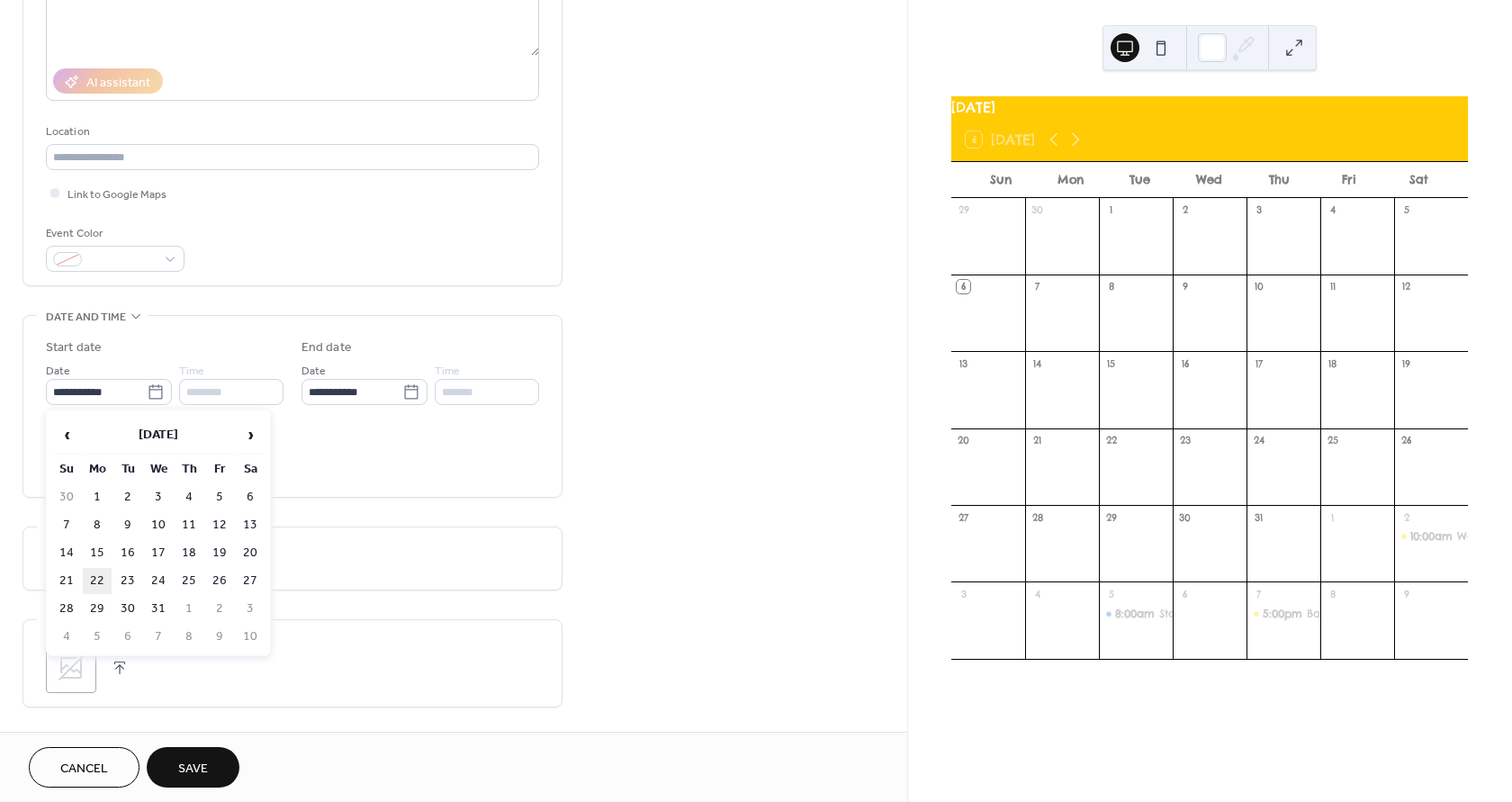 click on "22" at bounding box center (97, 581) 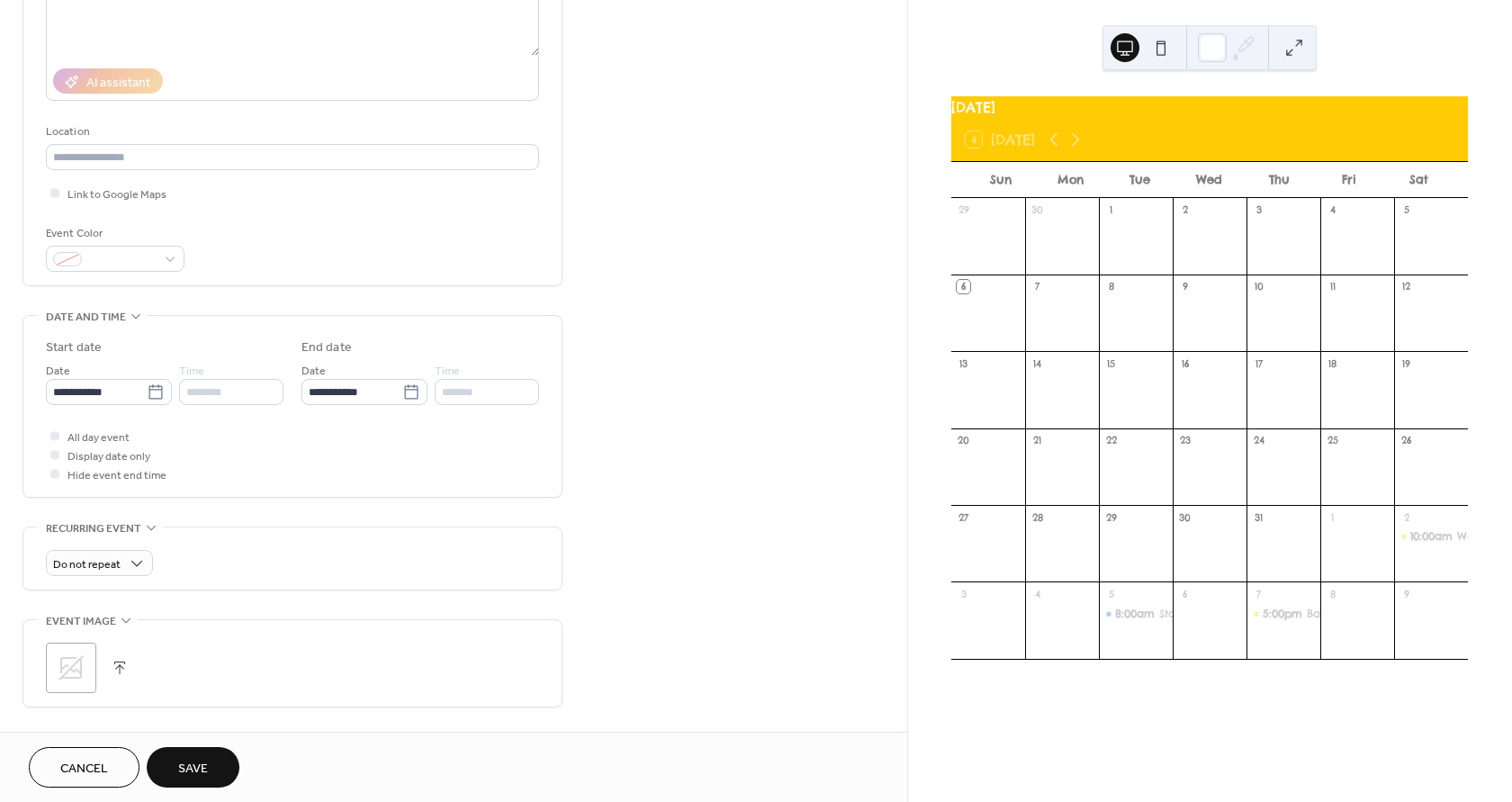 type on "**********" 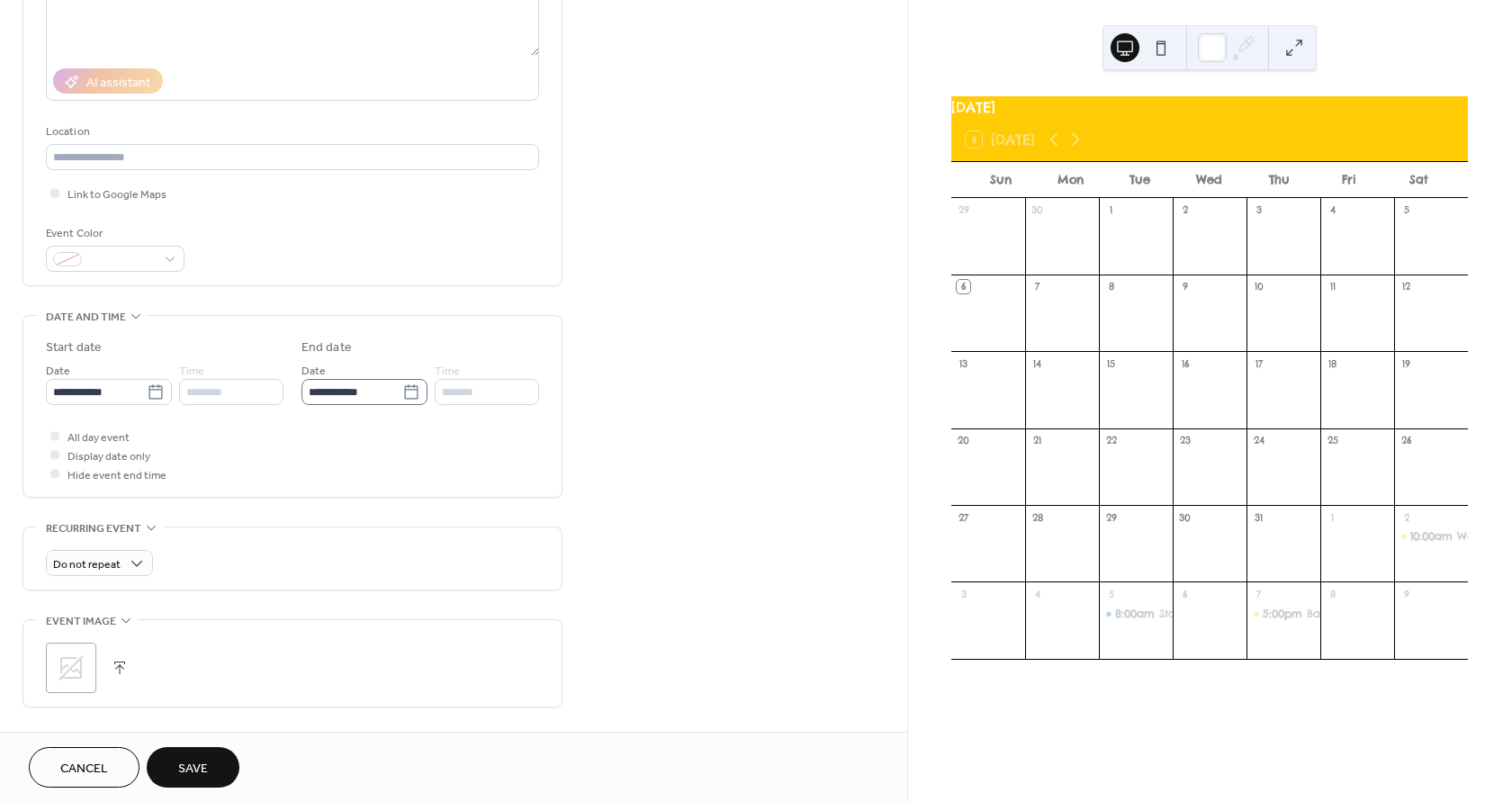 click 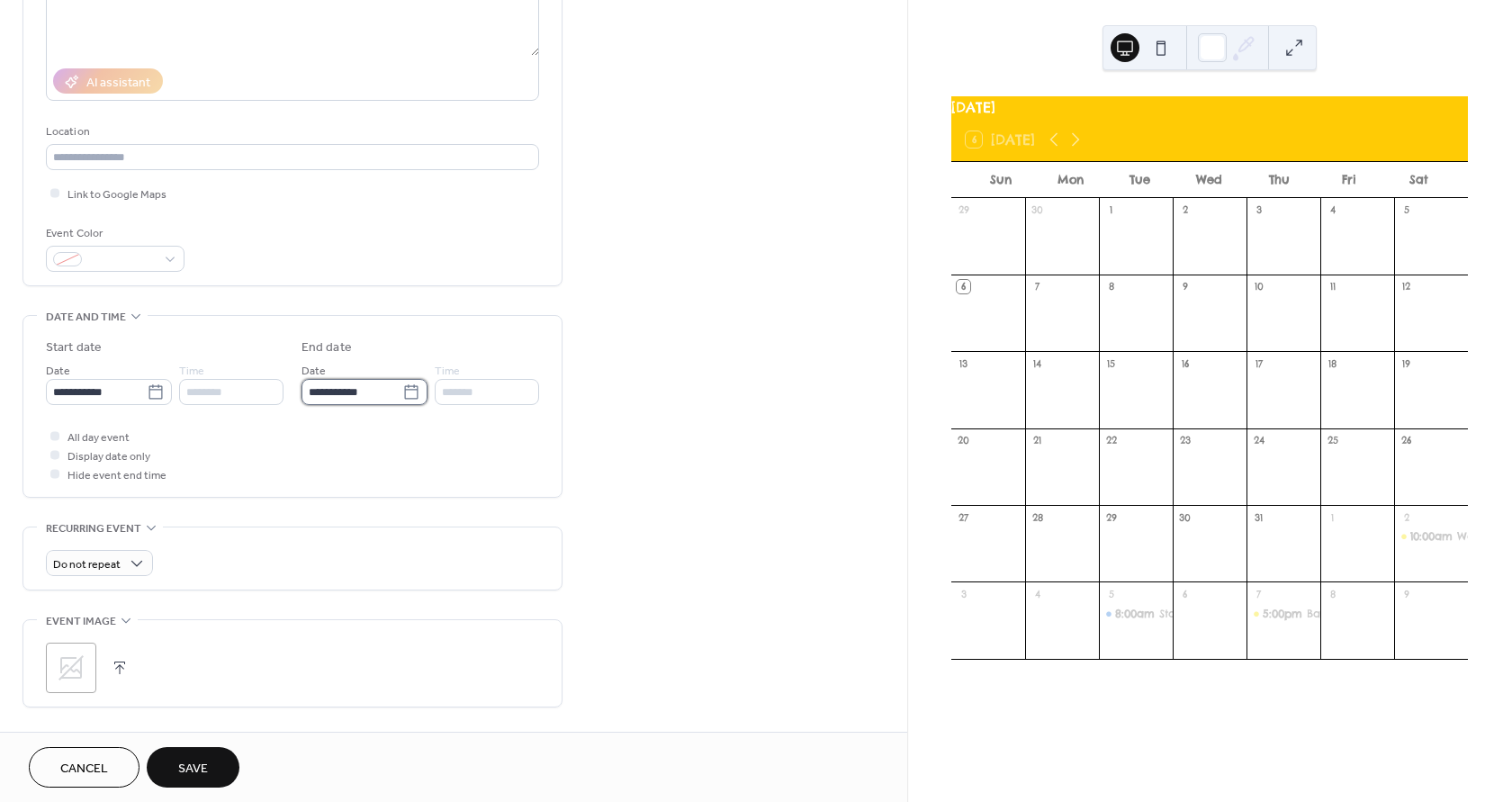 click on "**********" at bounding box center (352, 392) 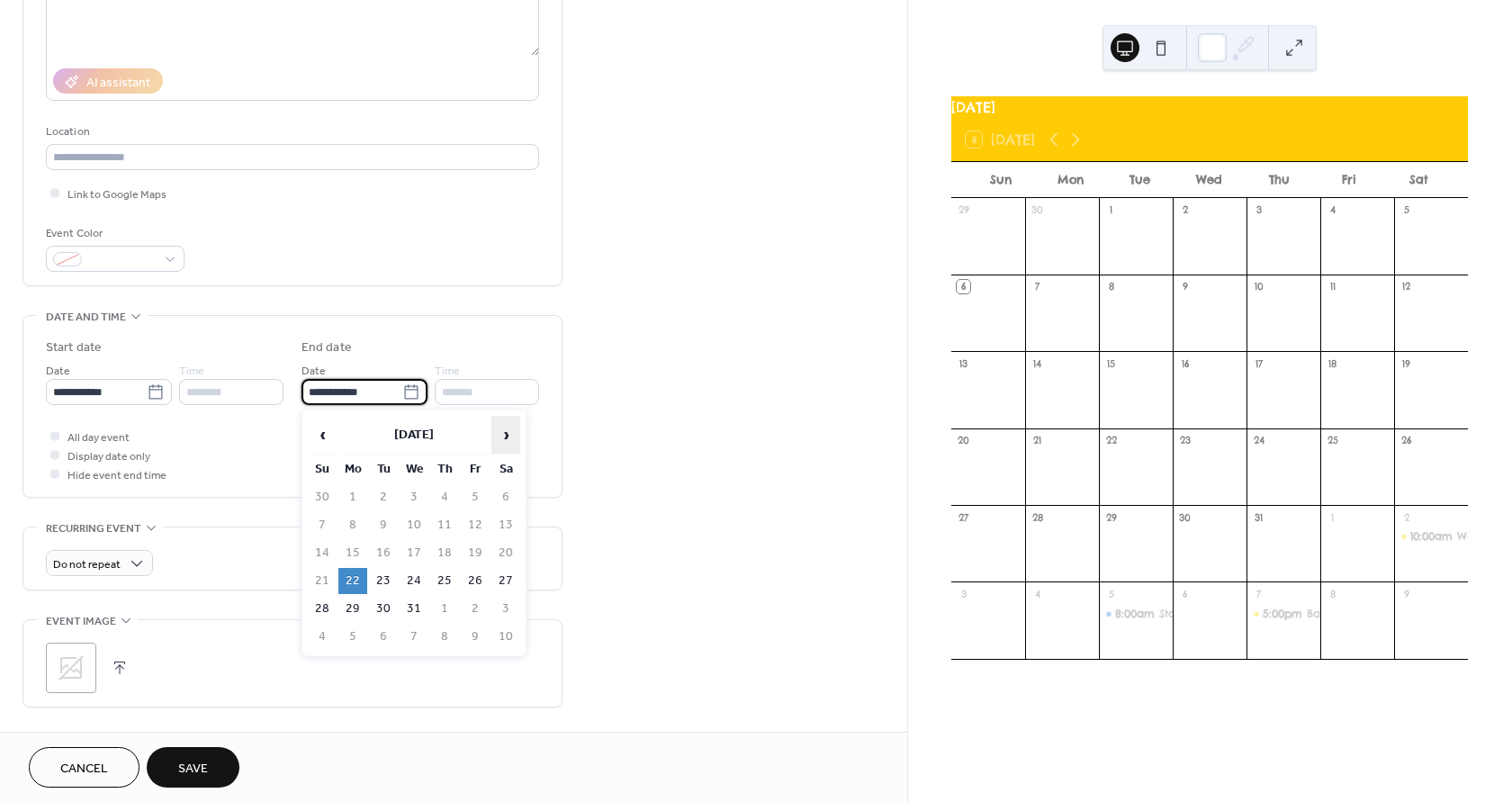 click on "›" at bounding box center (506, 435) 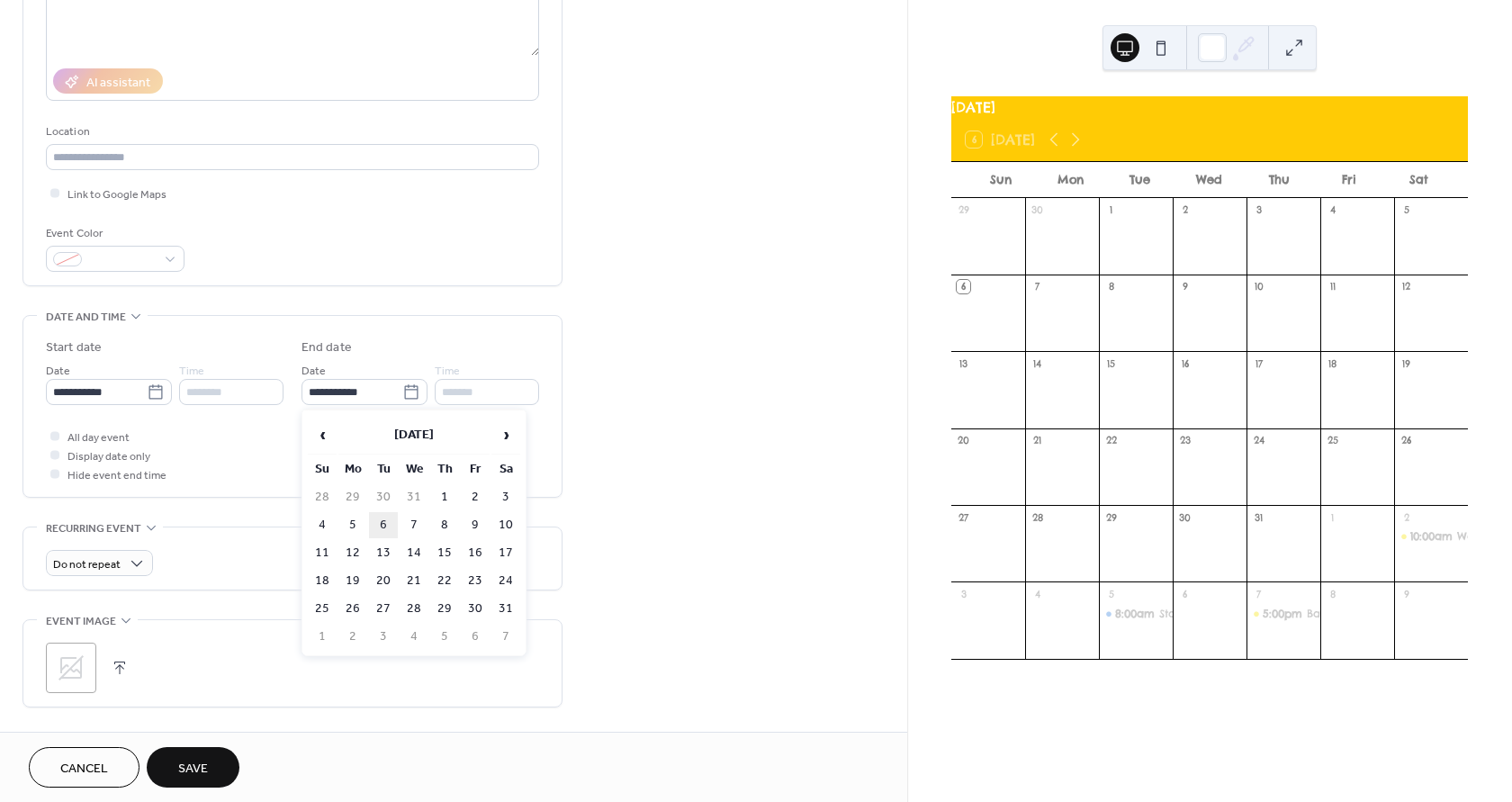 click on "6" at bounding box center [383, 525] 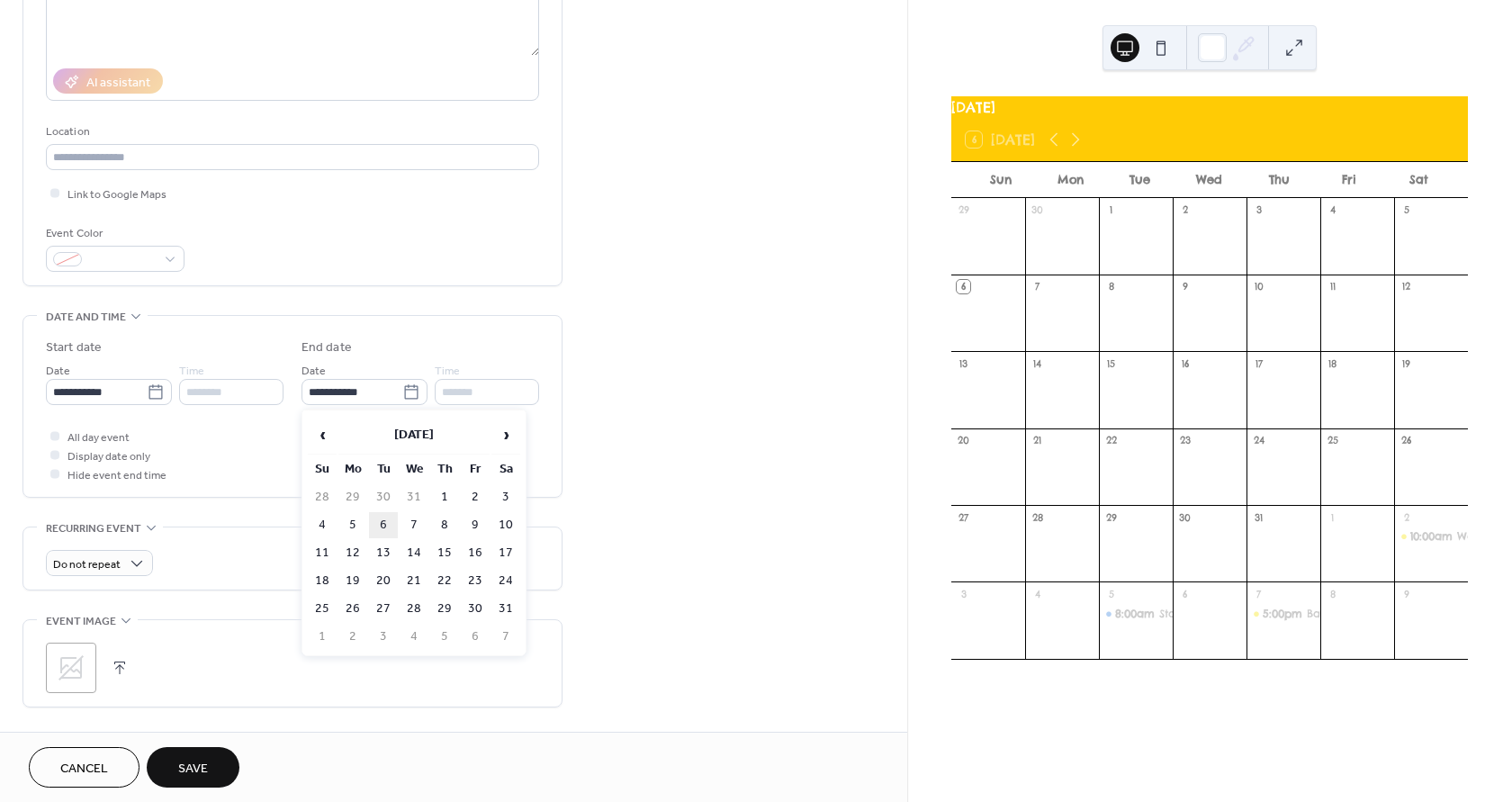 type on "**********" 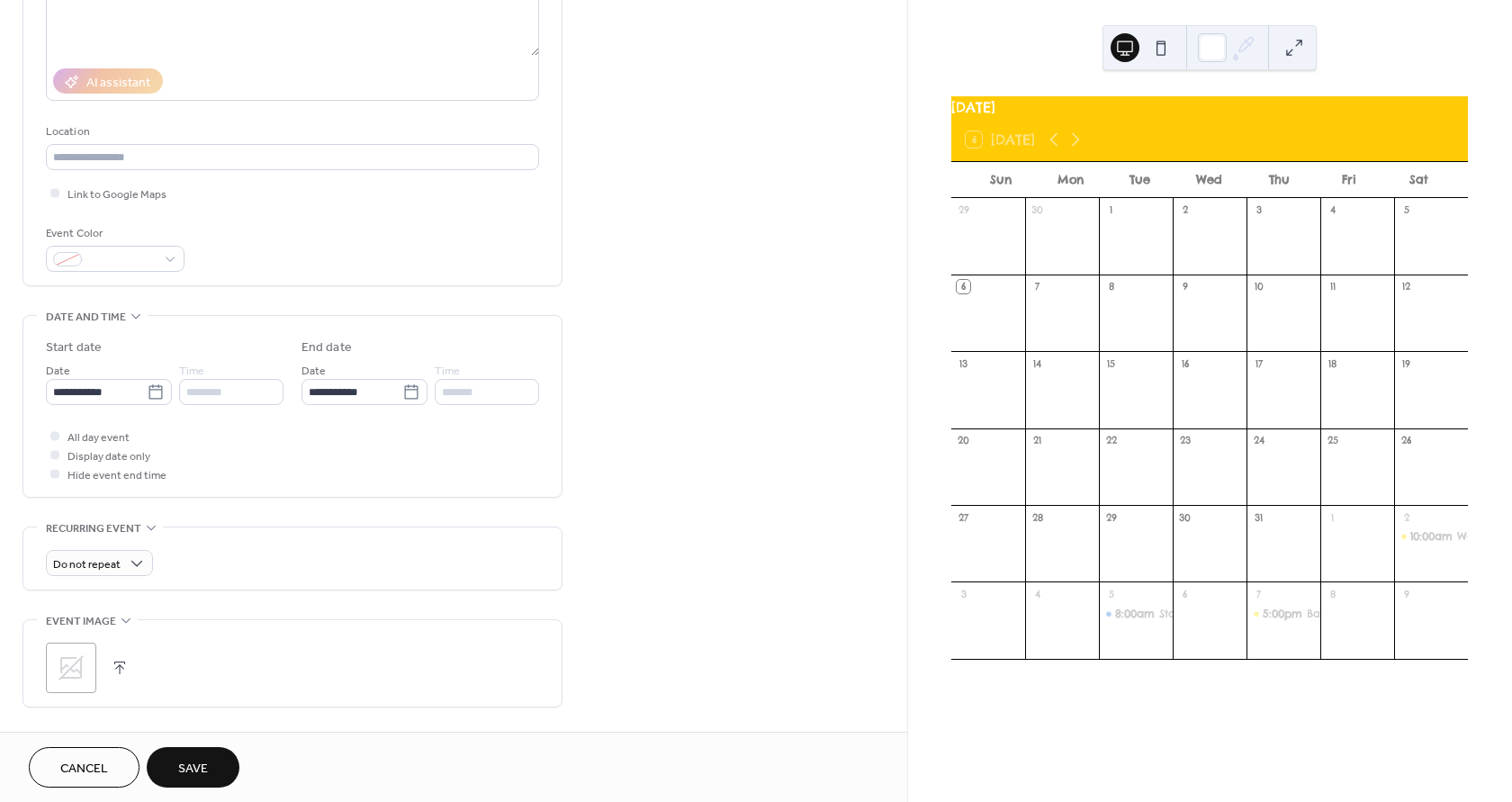 click on "Save" at bounding box center (193, 769) 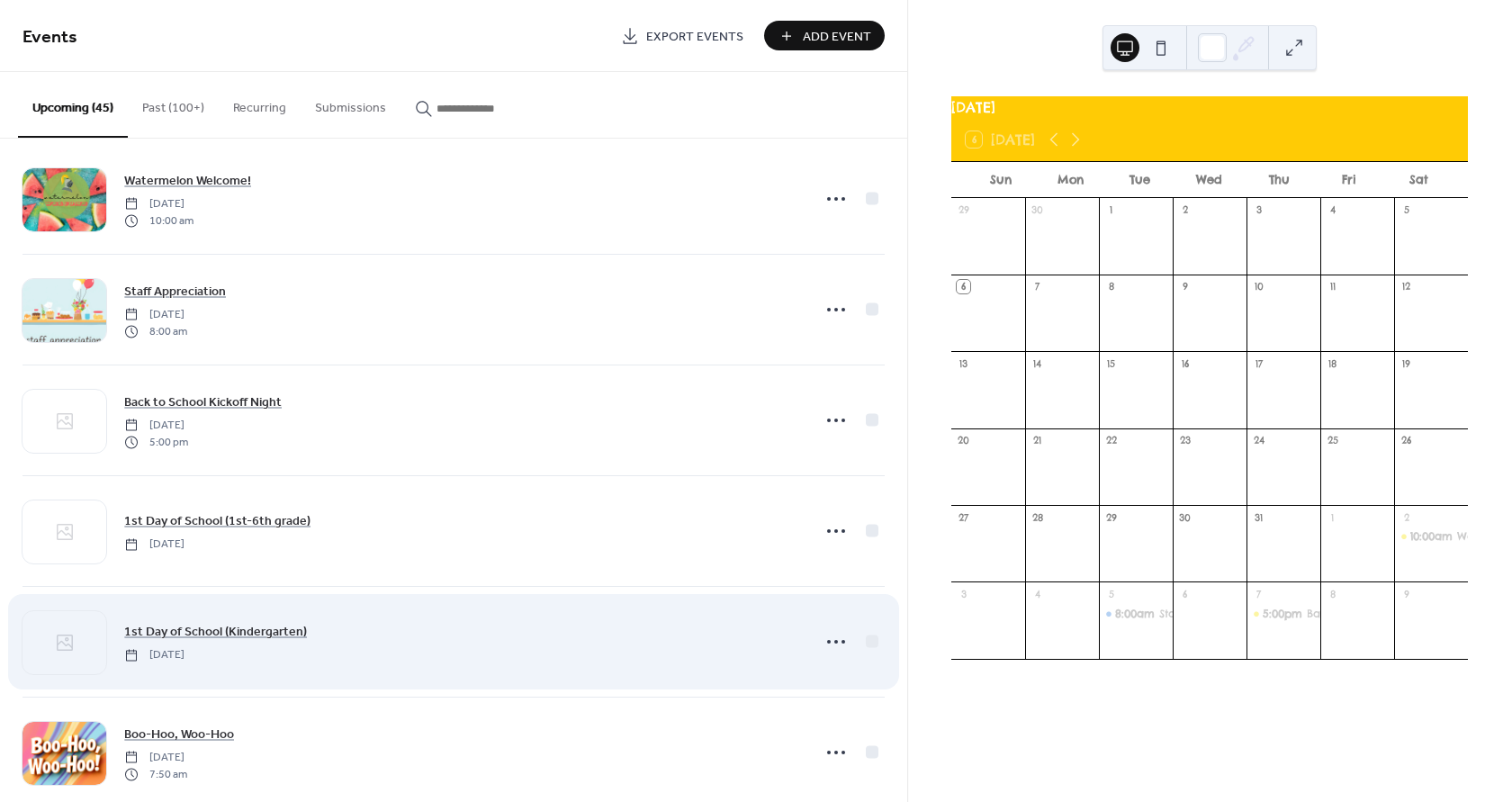 scroll, scrollTop: 0, scrollLeft: 0, axis: both 